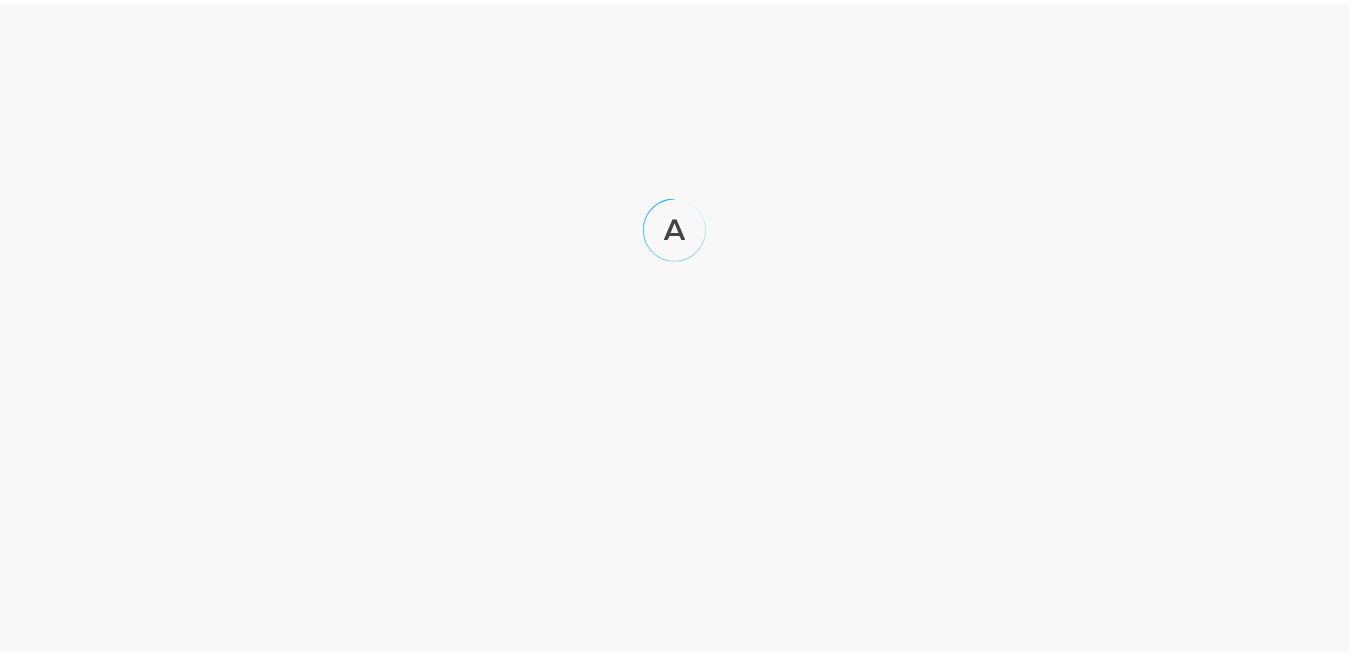 scroll, scrollTop: 0, scrollLeft: 0, axis: both 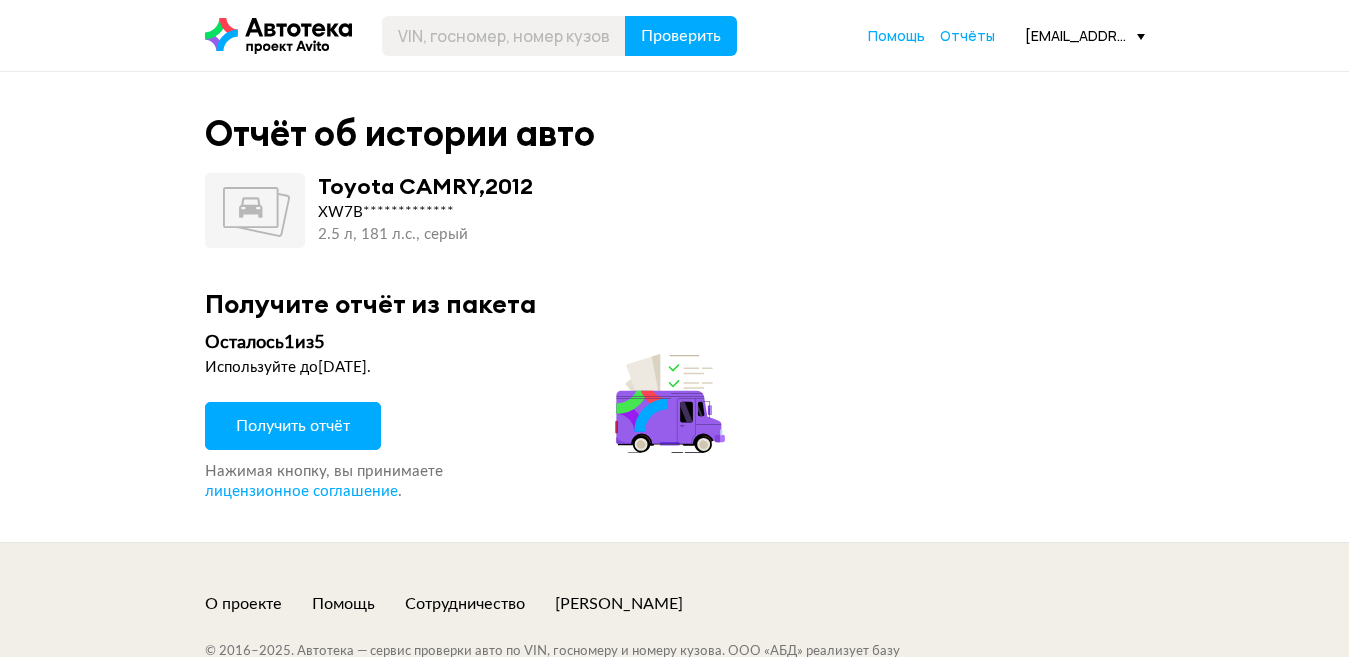 click on "Получить отчёт" at bounding box center [293, 426] 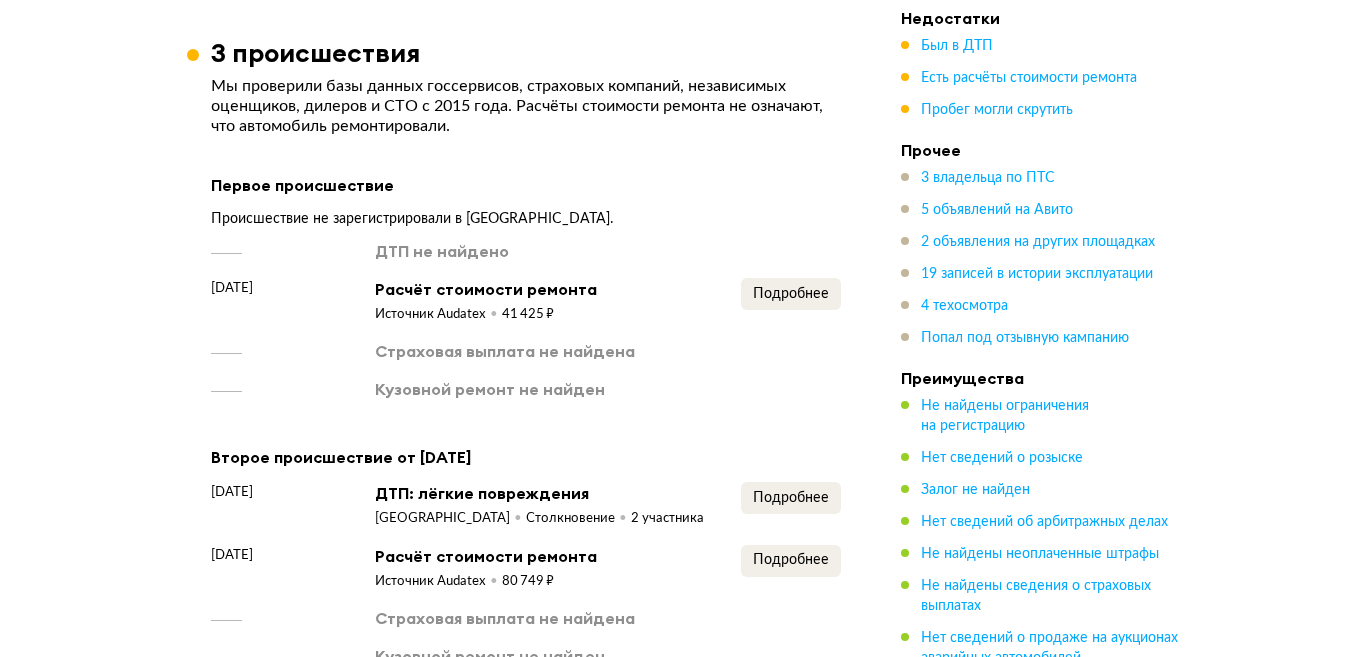 scroll, scrollTop: 3100, scrollLeft: 0, axis: vertical 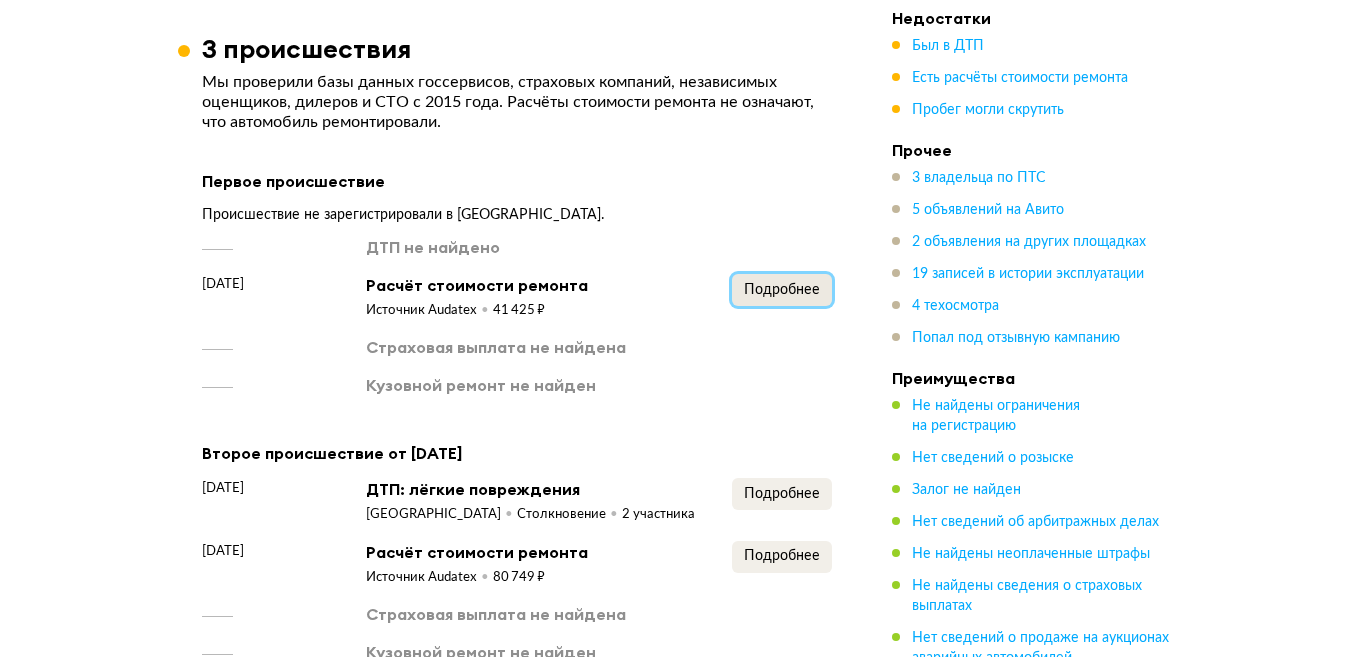 click on "Подробнее" at bounding box center [782, 290] 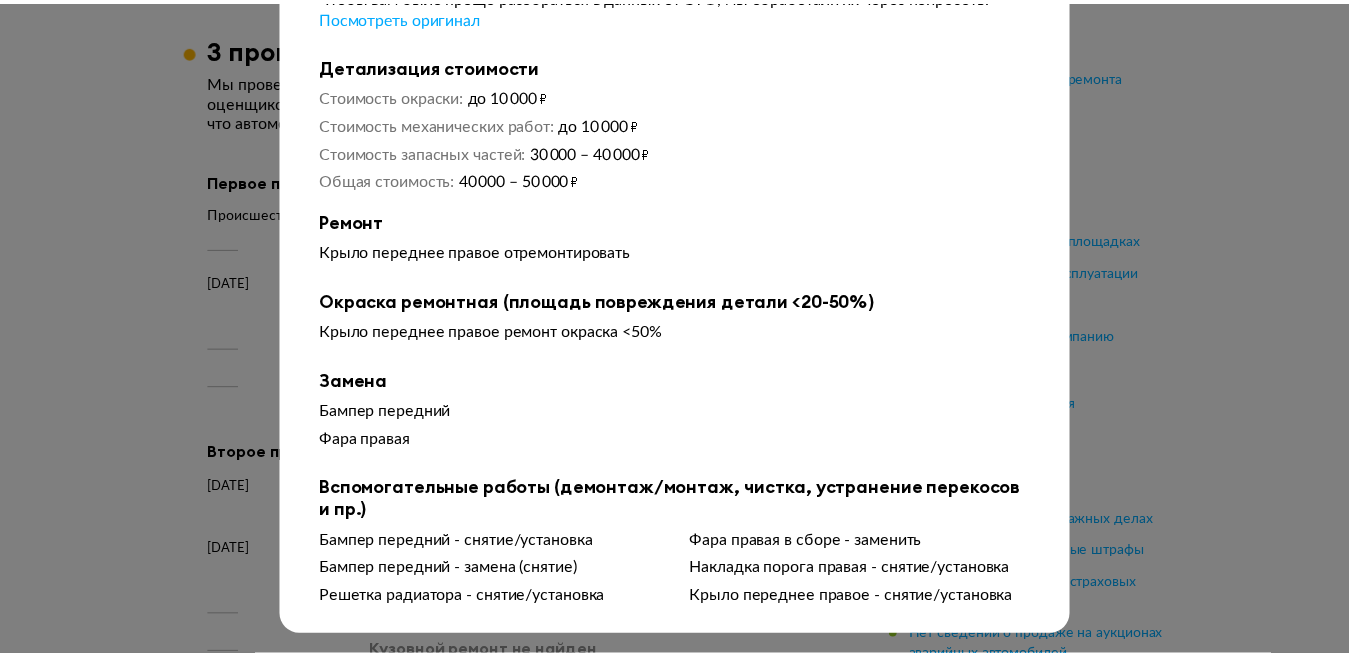 scroll, scrollTop: 0, scrollLeft: 0, axis: both 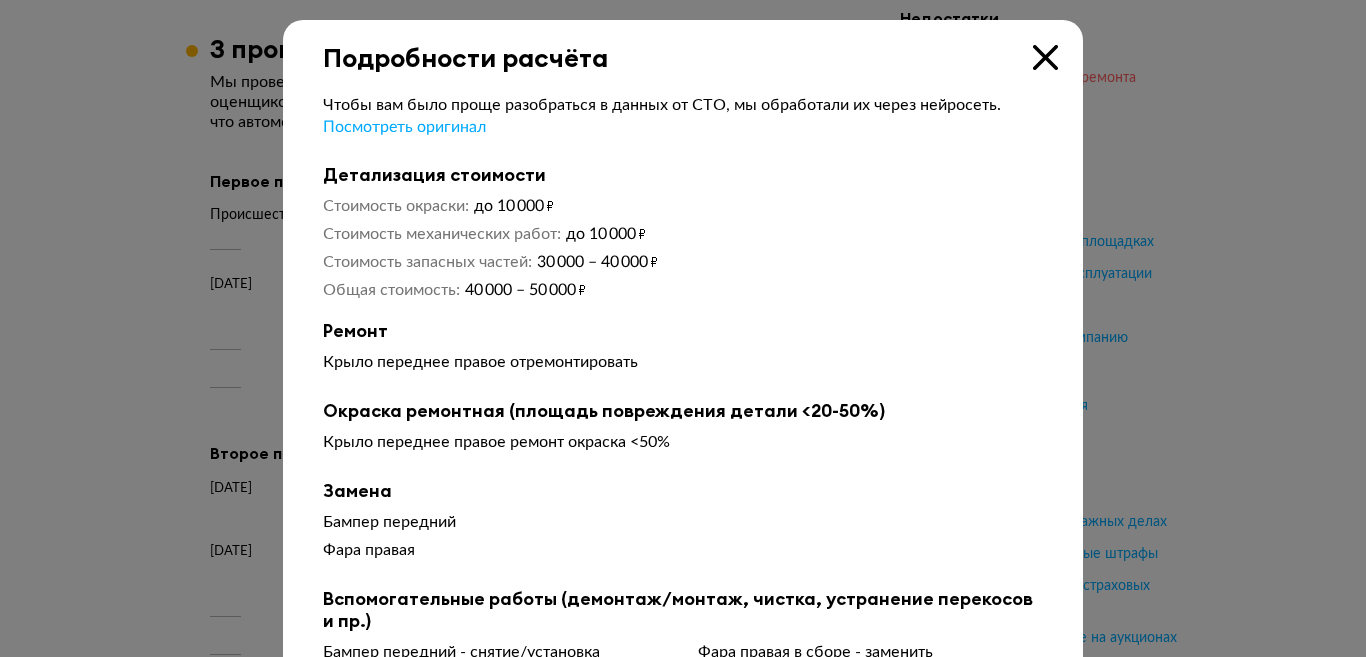 click at bounding box center [1045, 57] 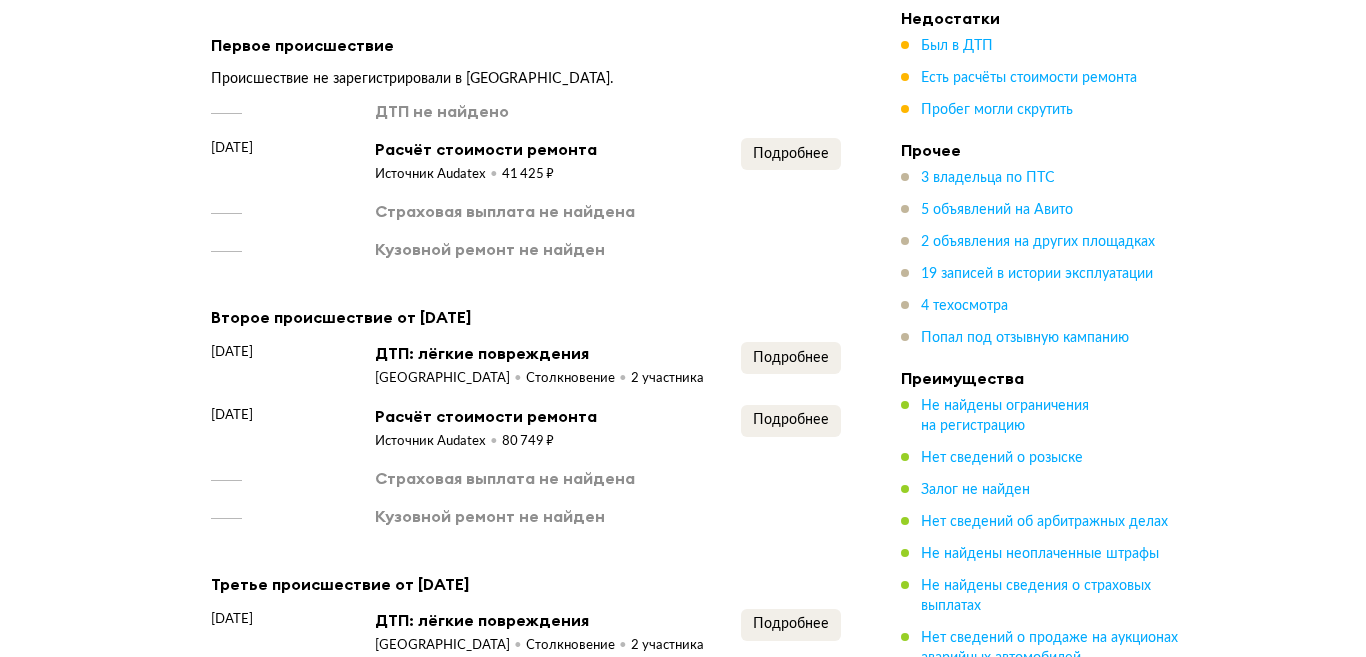 scroll, scrollTop: 3200, scrollLeft: 0, axis: vertical 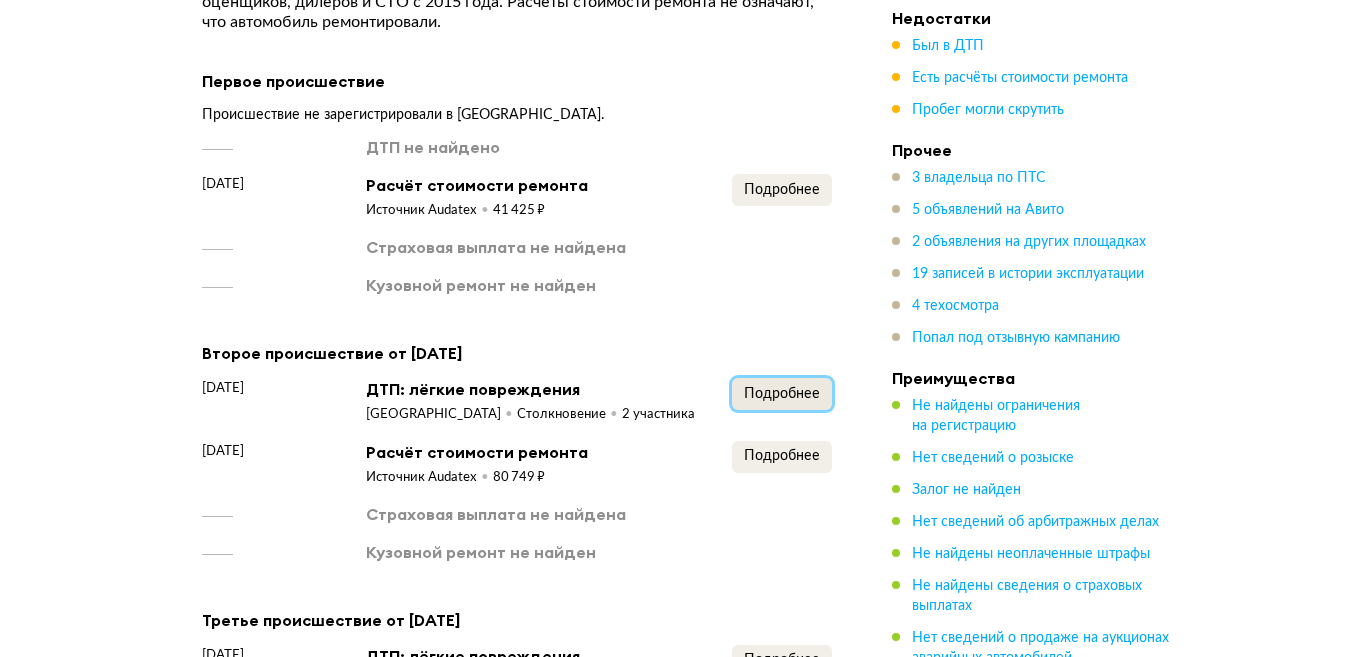 click on "Подробнее" at bounding box center (782, 394) 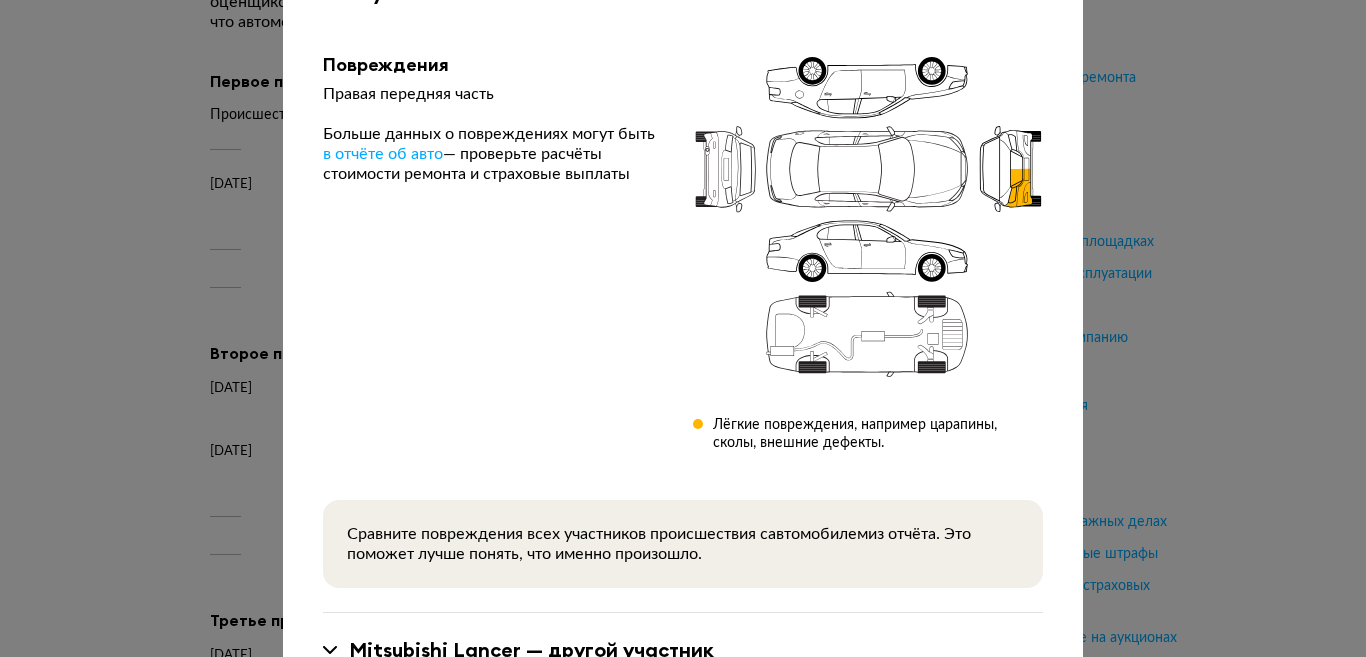 scroll, scrollTop: 282, scrollLeft: 0, axis: vertical 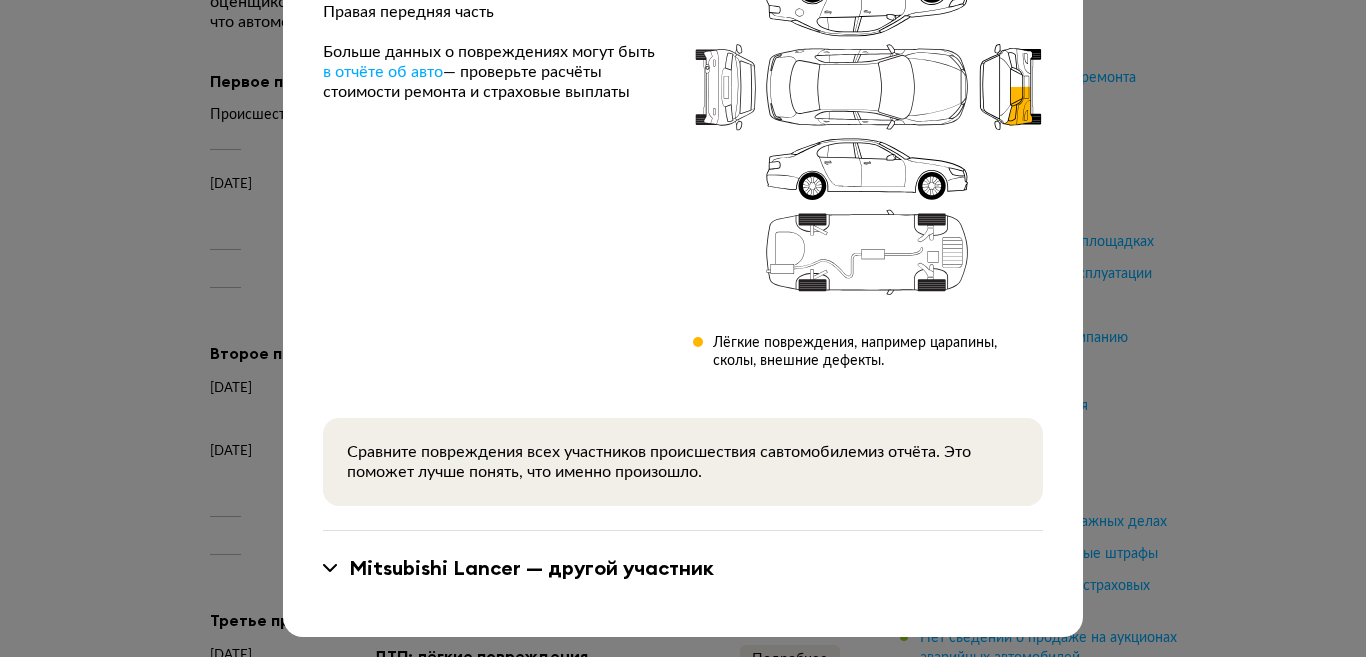 click on "Mitsubishi   Lancer   —   другой участник" at bounding box center [531, 568] 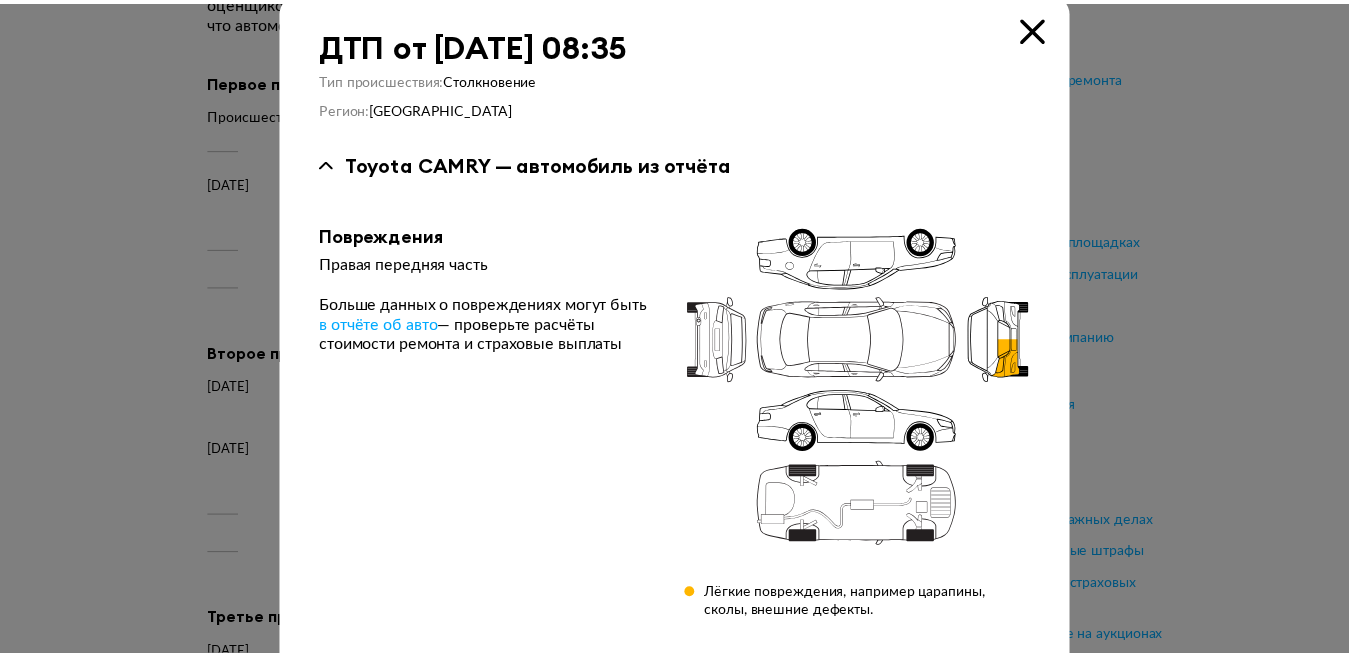 scroll, scrollTop: 0, scrollLeft: 0, axis: both 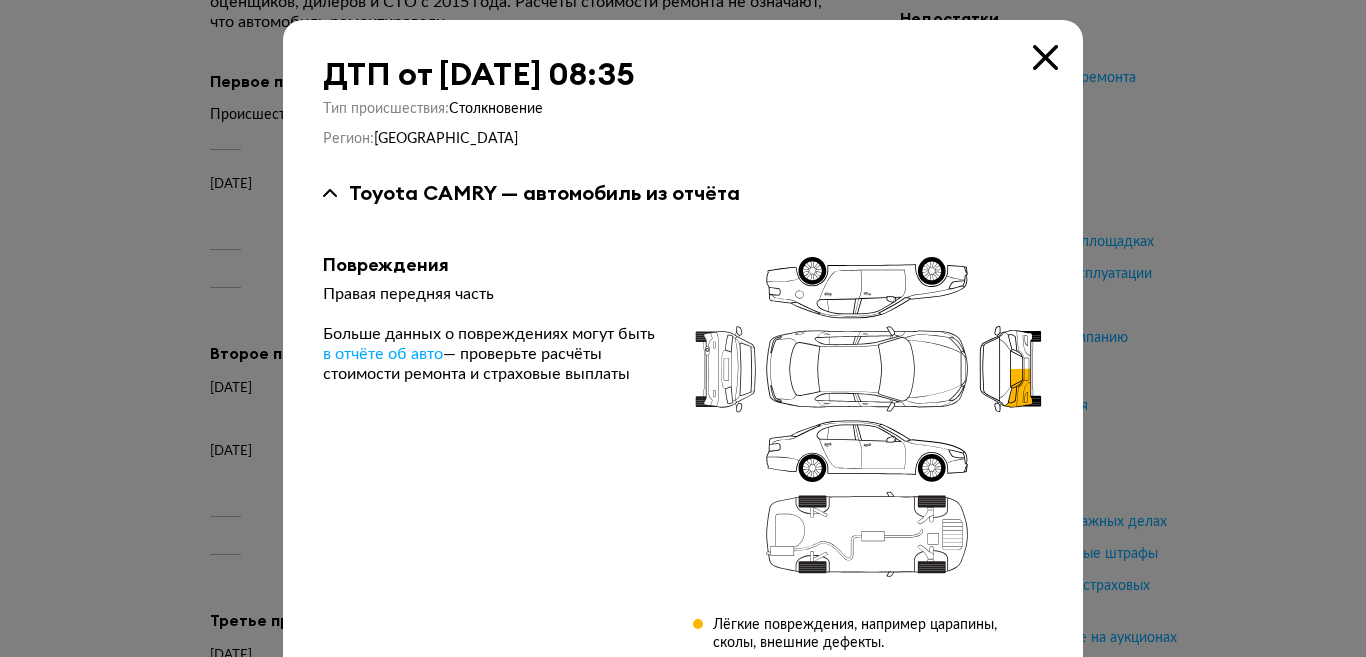 click at bounding box center (1045, 57) 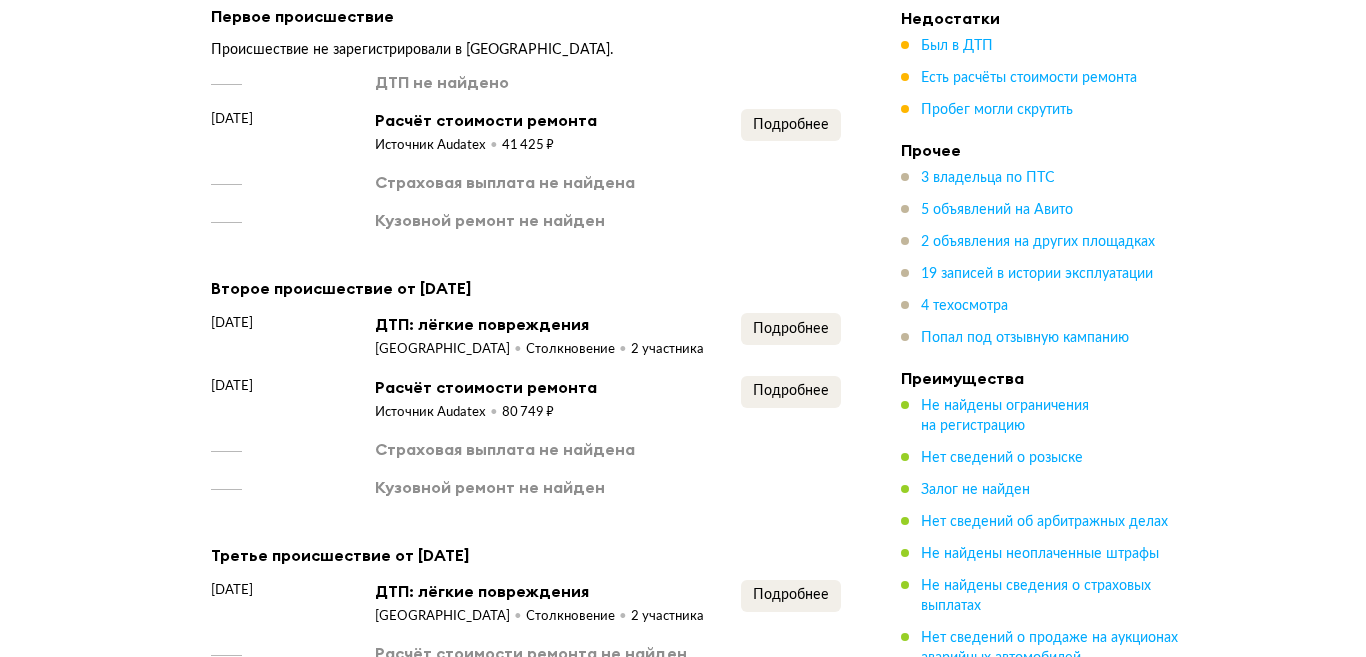 scroll, scrollTop: 3300, scrollLeft: 0, axis: vertical 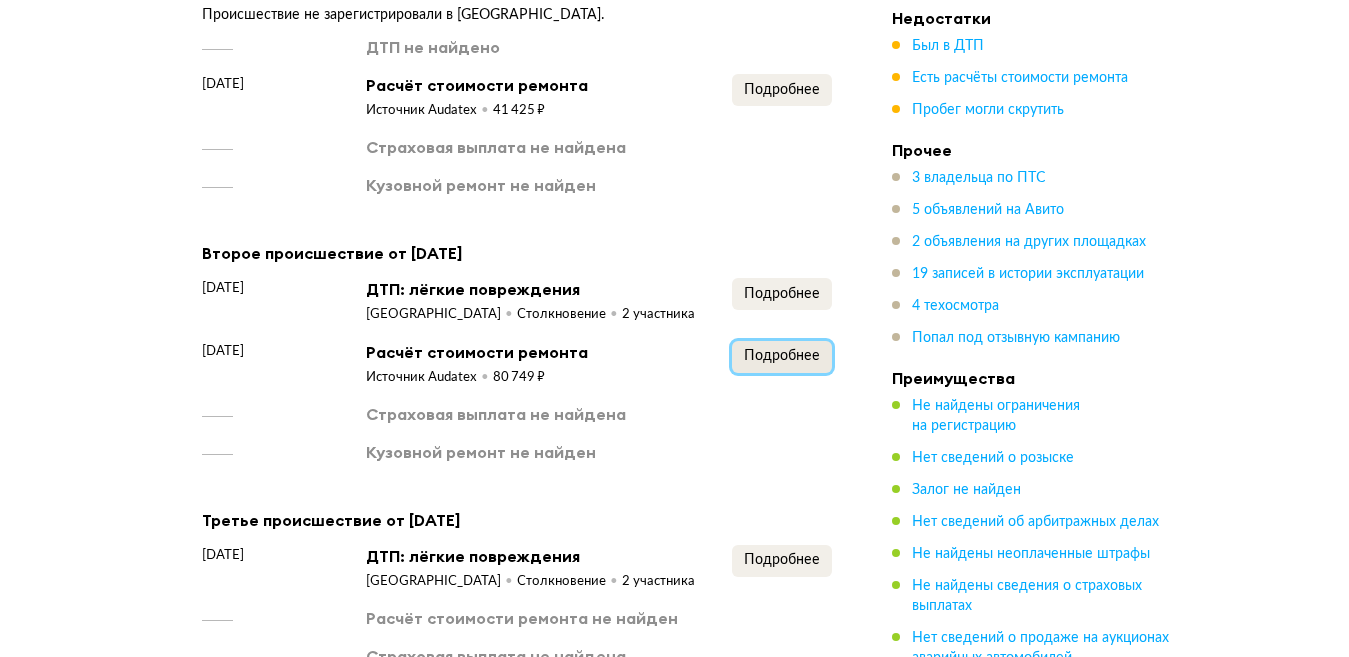click on "Подробнее" at bounding box center [782, 356] 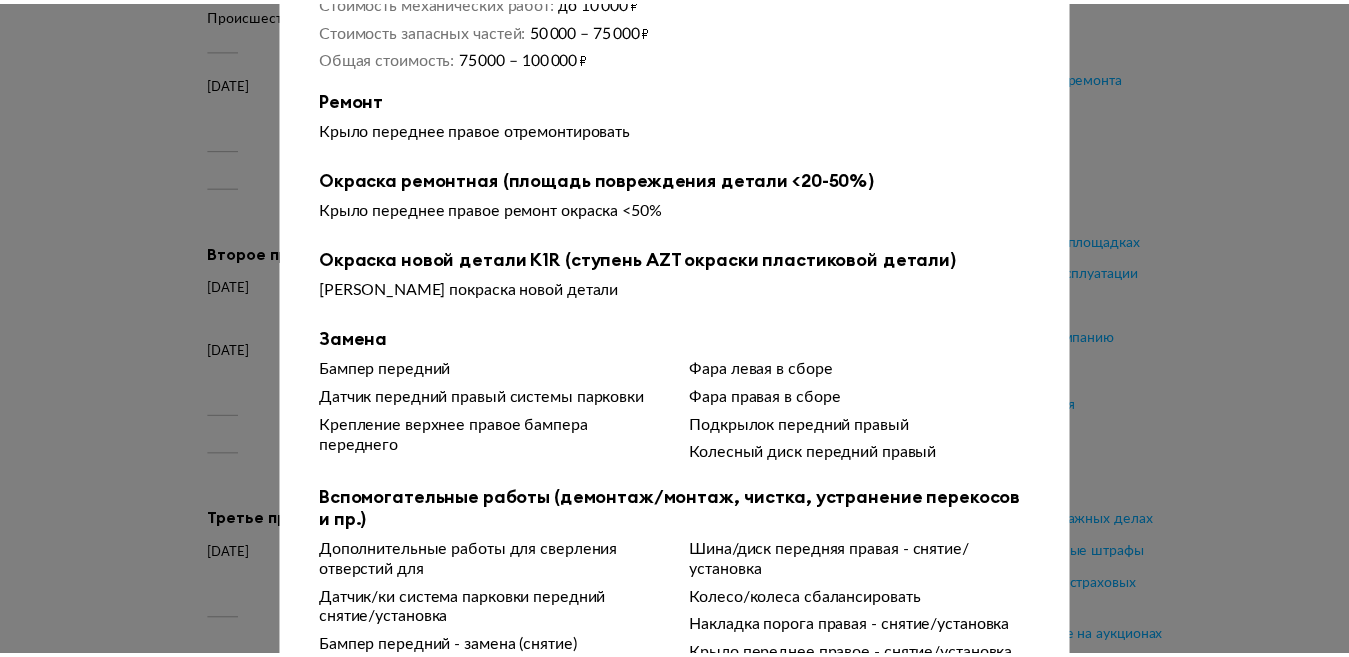 scroll, scrollTop: 0, scrollLeft: 0, axis: both 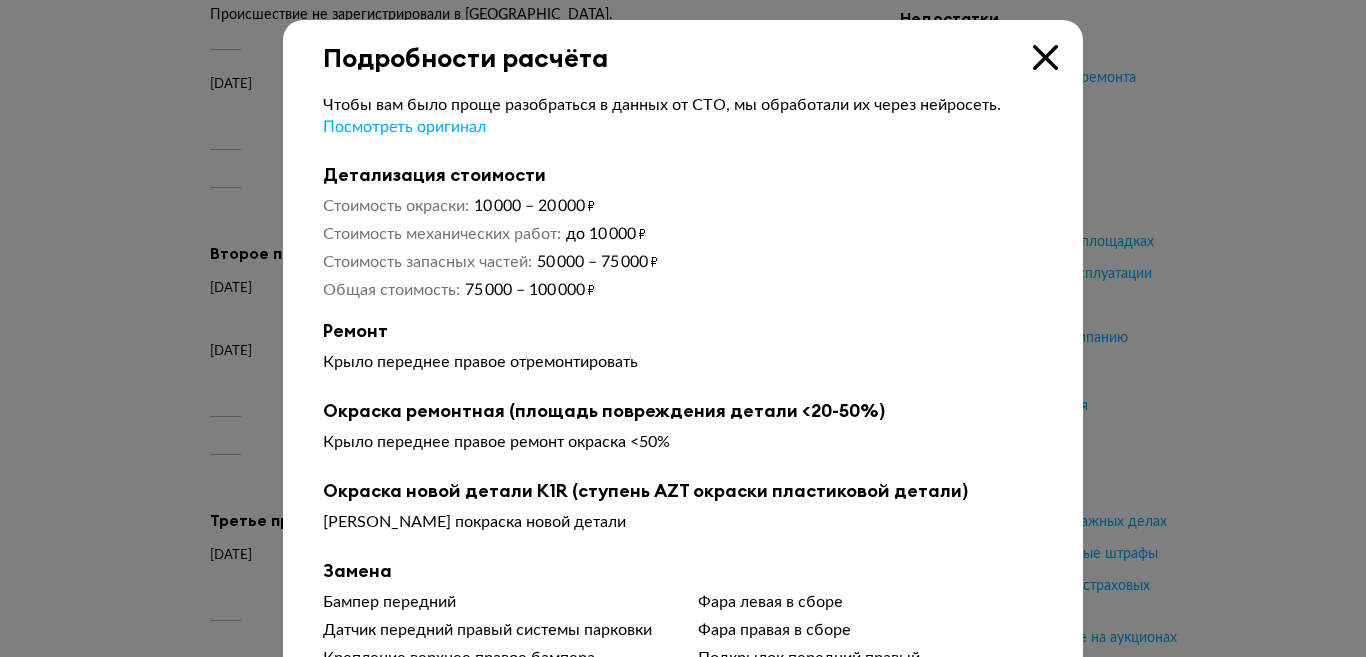 click at bounding box center [1045, 57] 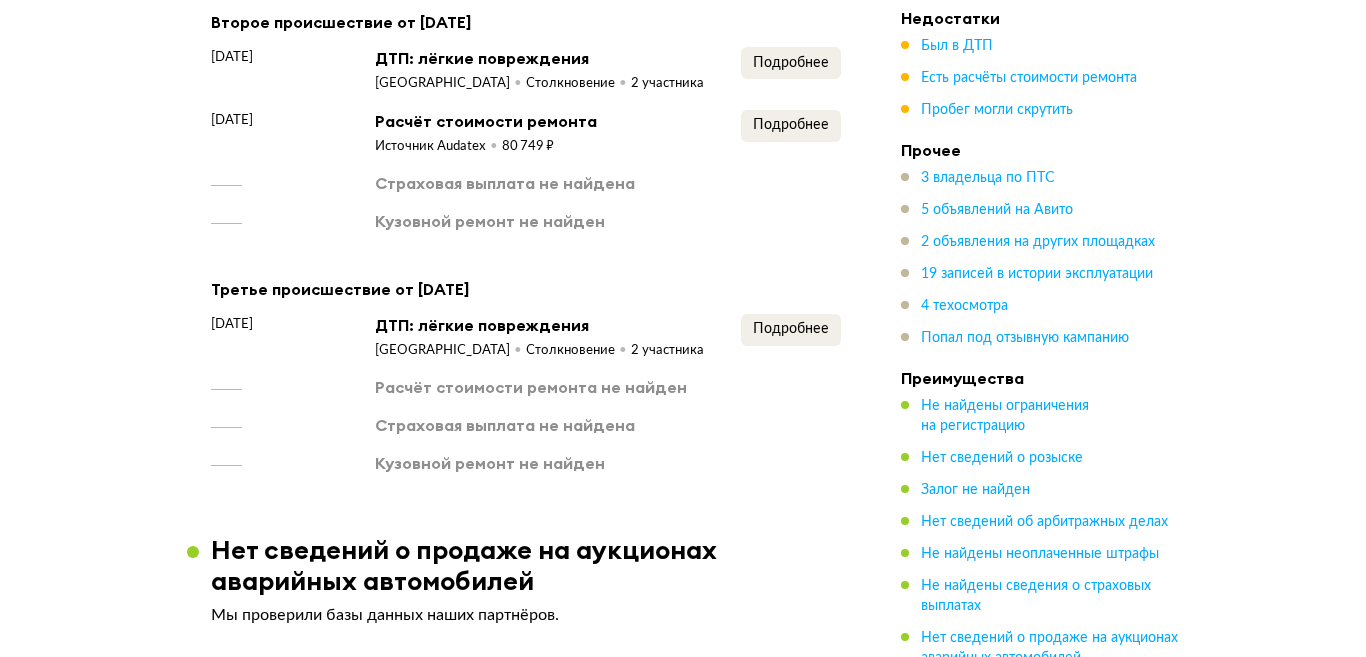 scroll, scrollTop: 3600, scrollLeft: 0, axis: vertical 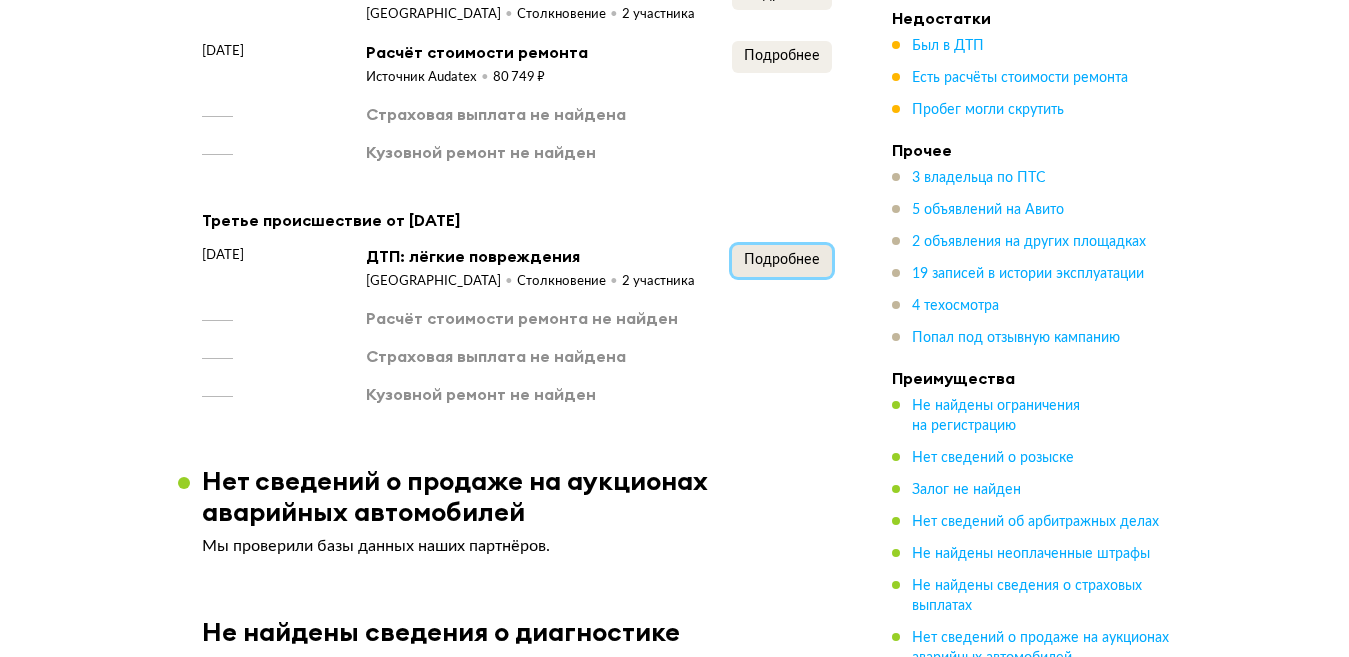 click on "Подробнее" at bounding box center (782, 260) 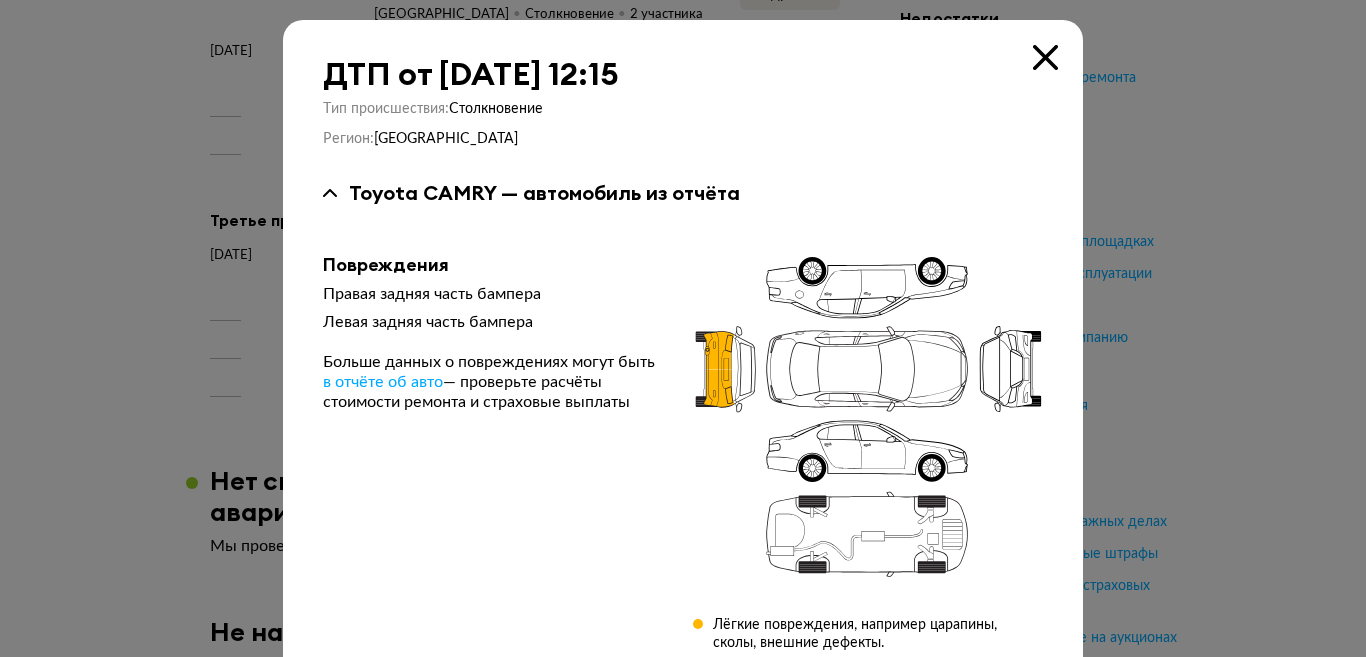 scroll, scrollTop: 282, scrollLeft: 0, axis: vertical 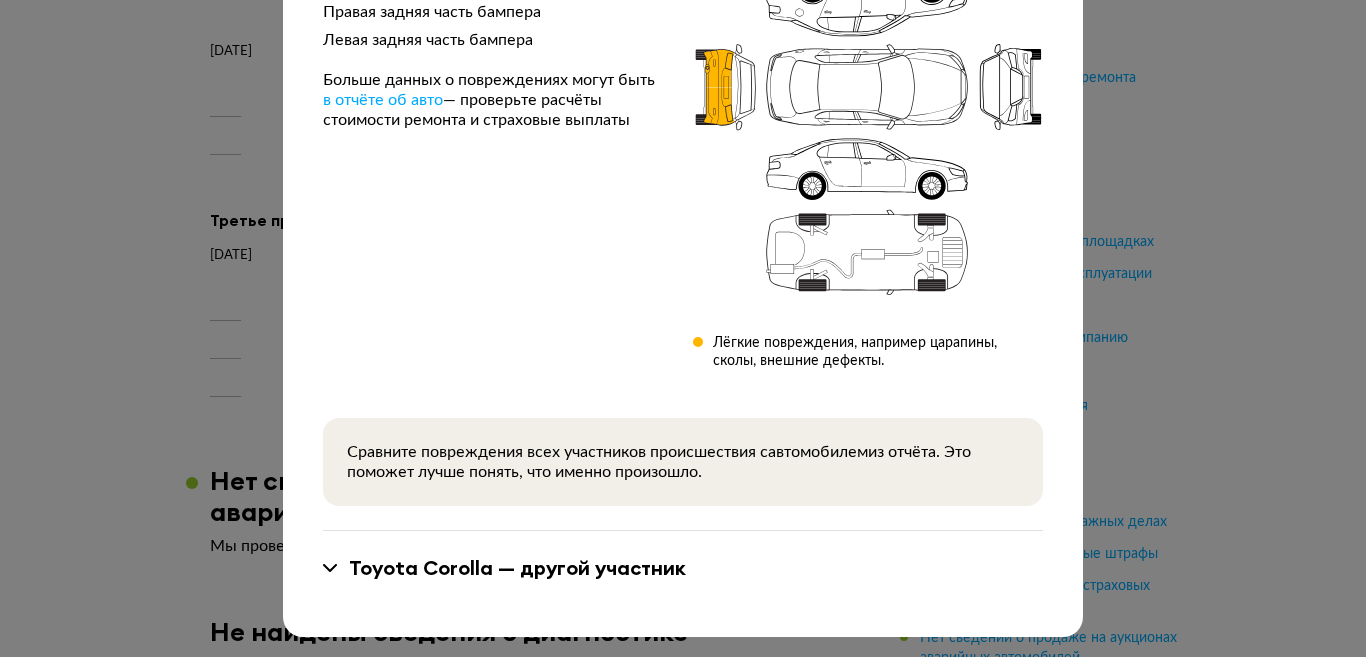 click on "Toyota   Corolla   —   другой участник" at bounding box center [517, 568] 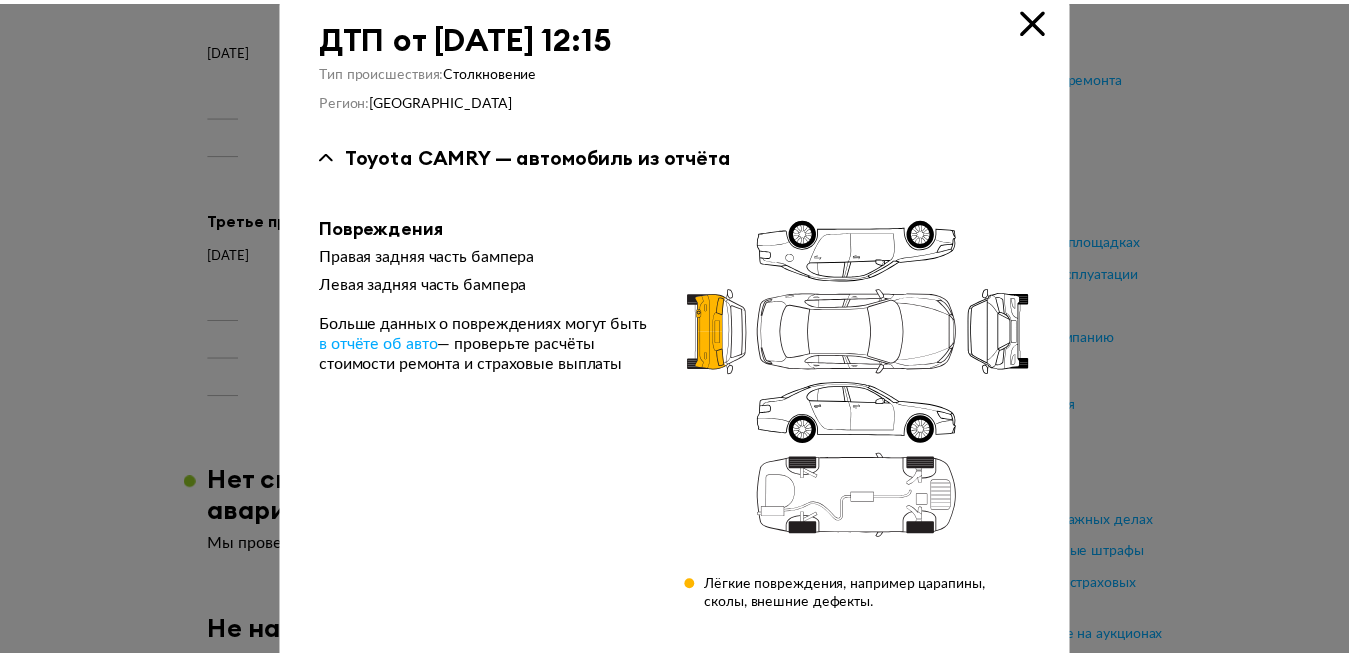 scroll, scrollTop: 27, scrollLeft: 0, axis: vertical 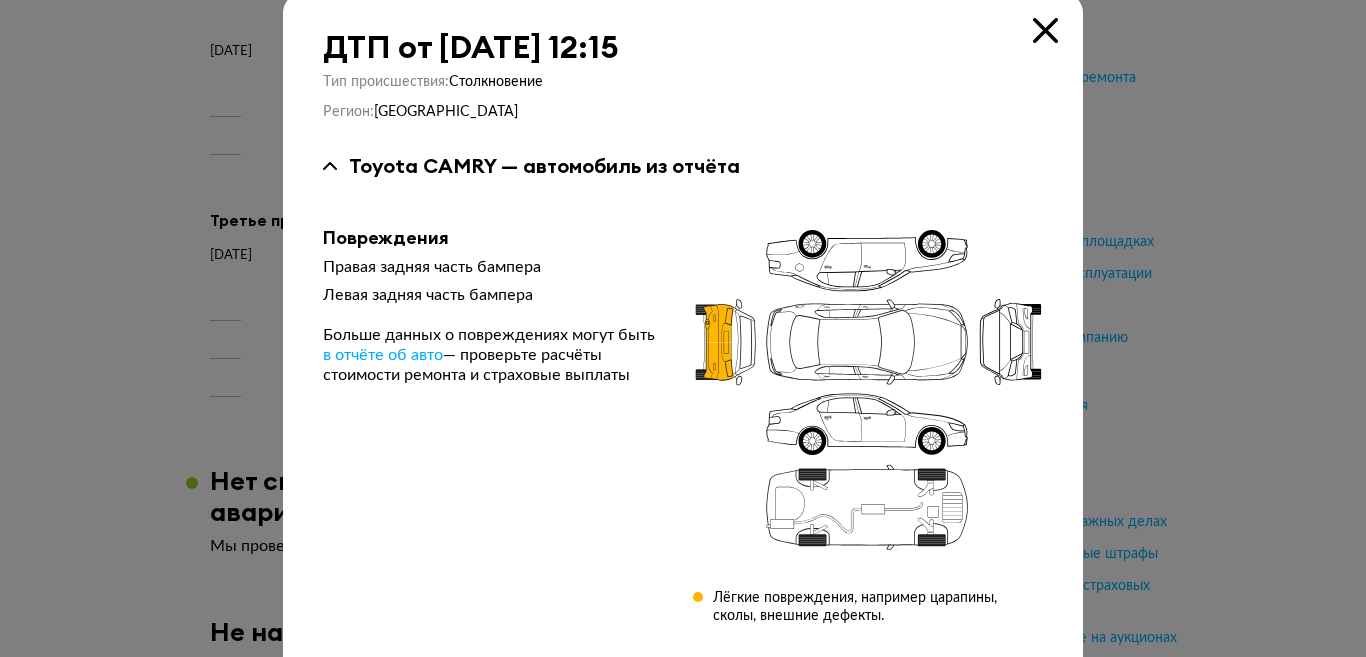 click at bounding box center [1045, 30] 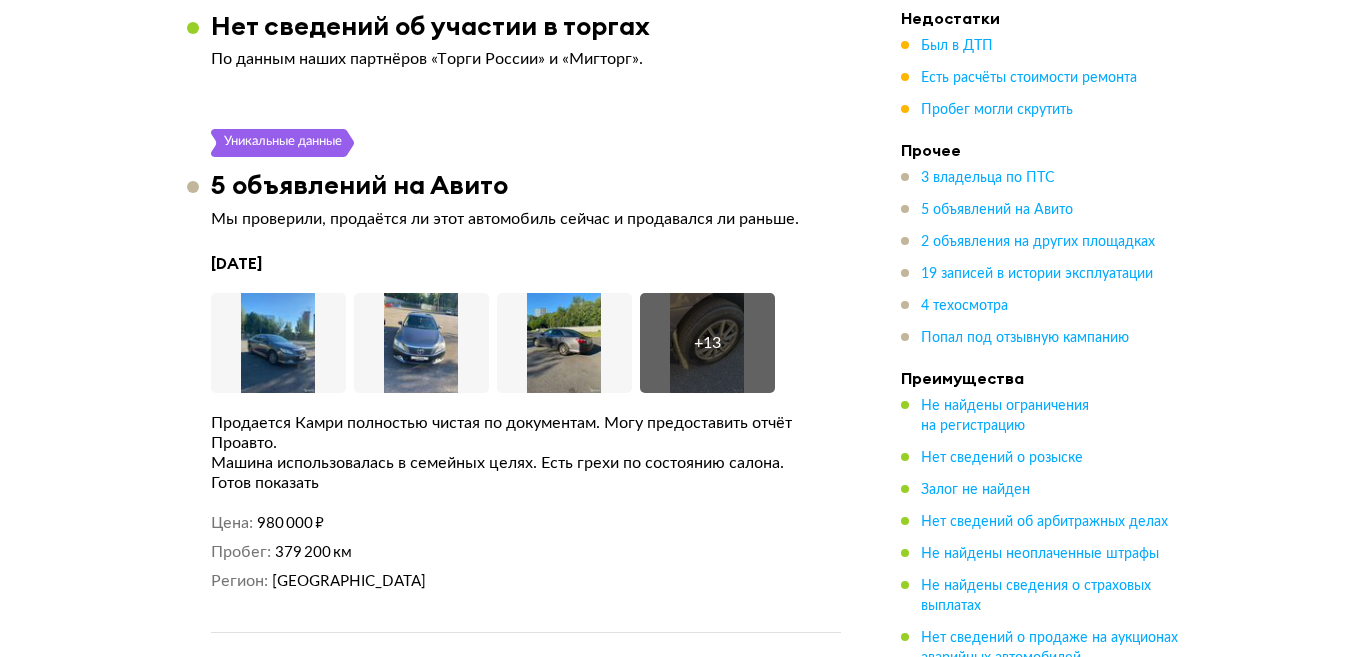 scroll, scrollTop: 4600, scrollLeft: 0, axis: vertical 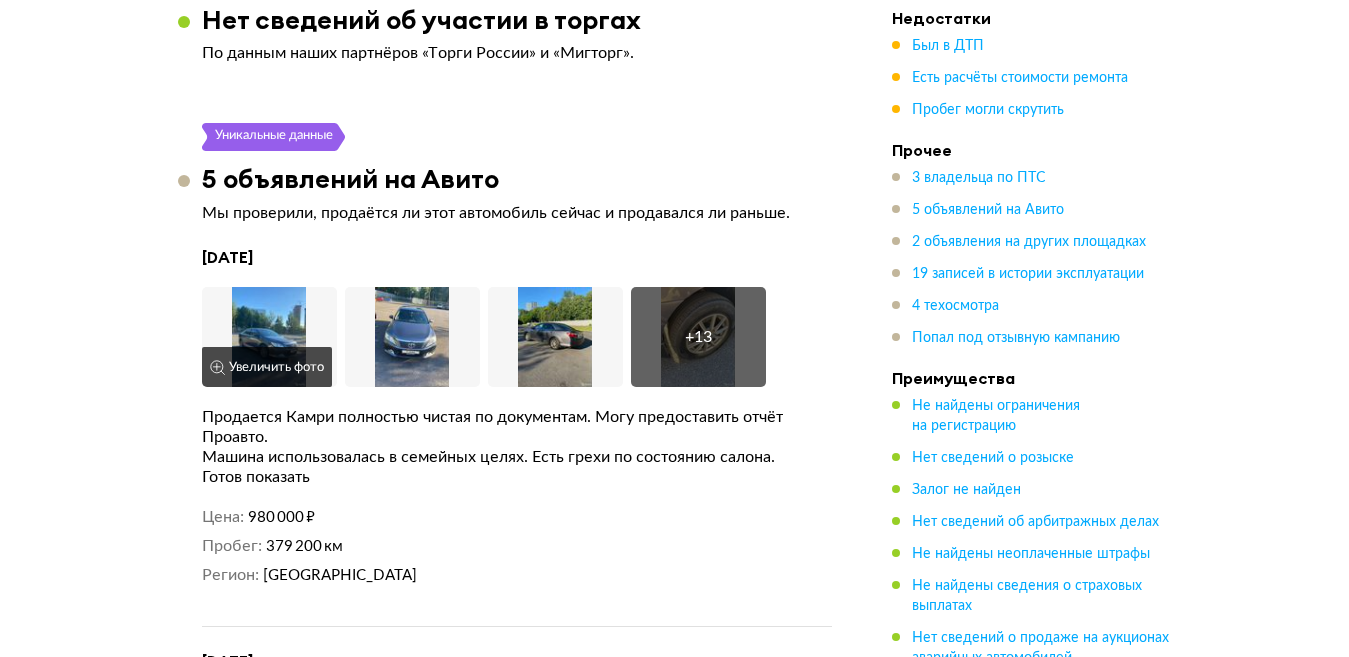 click at bounding box center (269, 337) 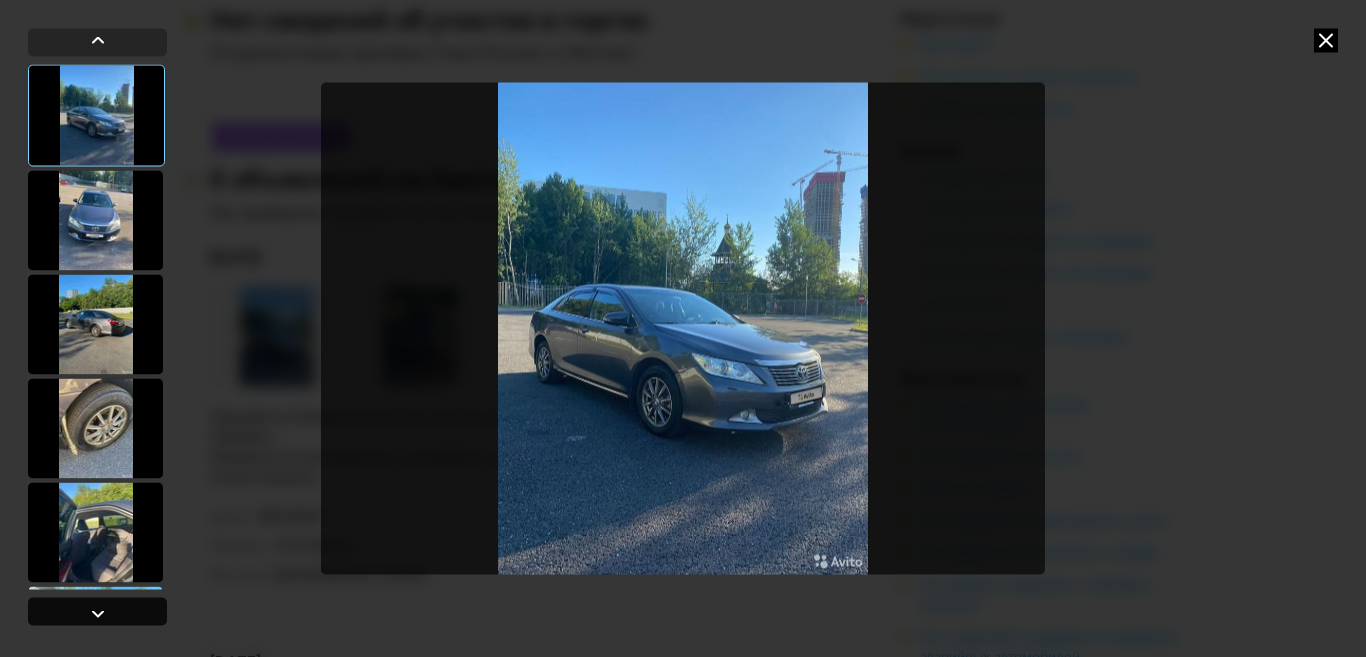 click at bounding box center (98, 614) 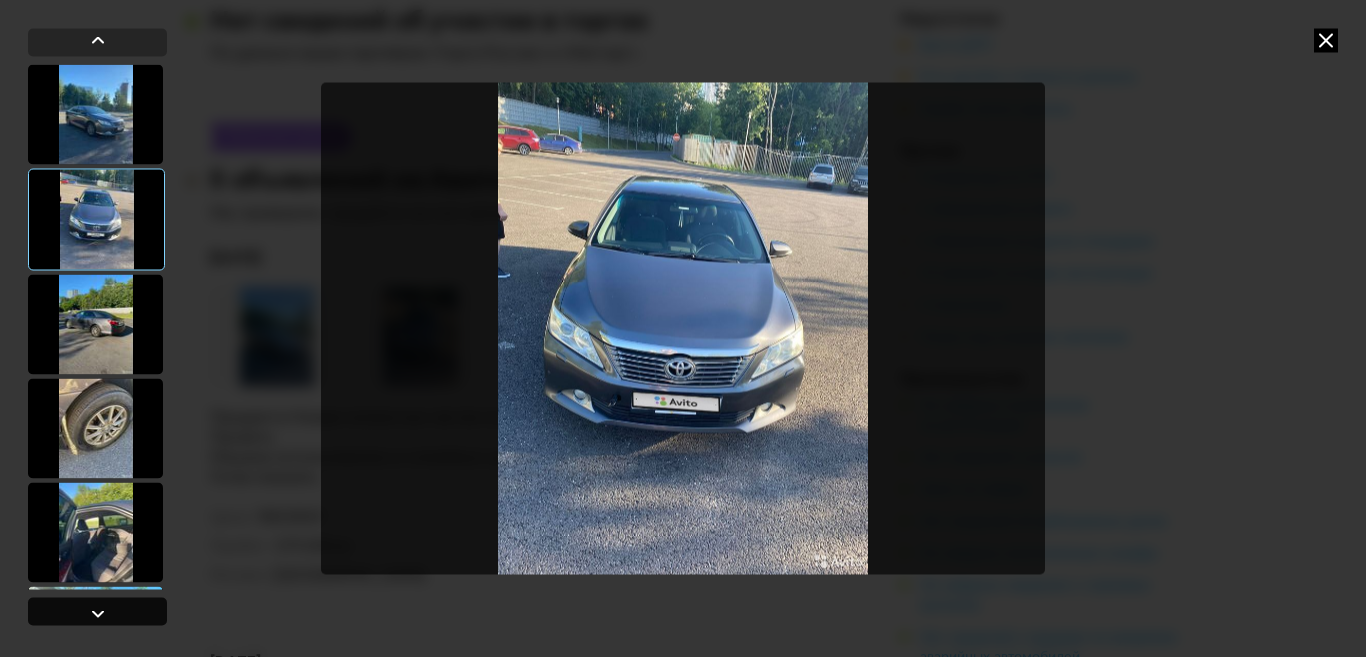 click at bounding box center [98, 614] 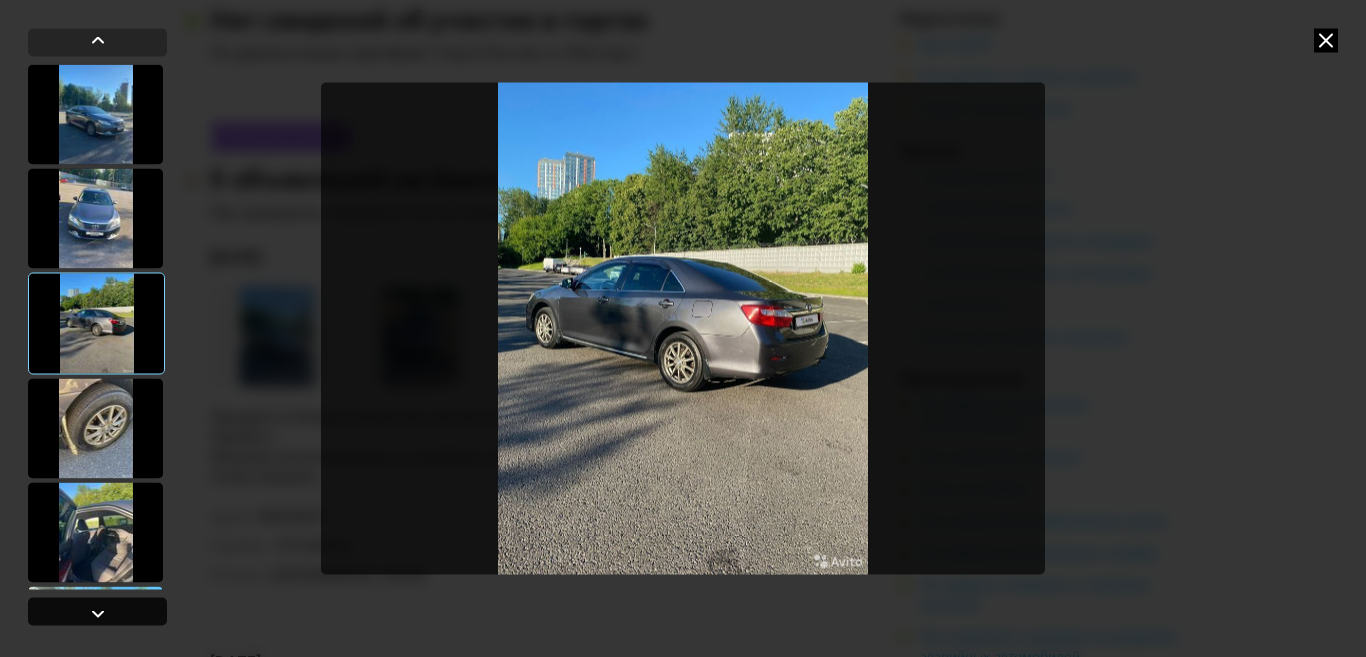 click at bounding box center [98, 614] 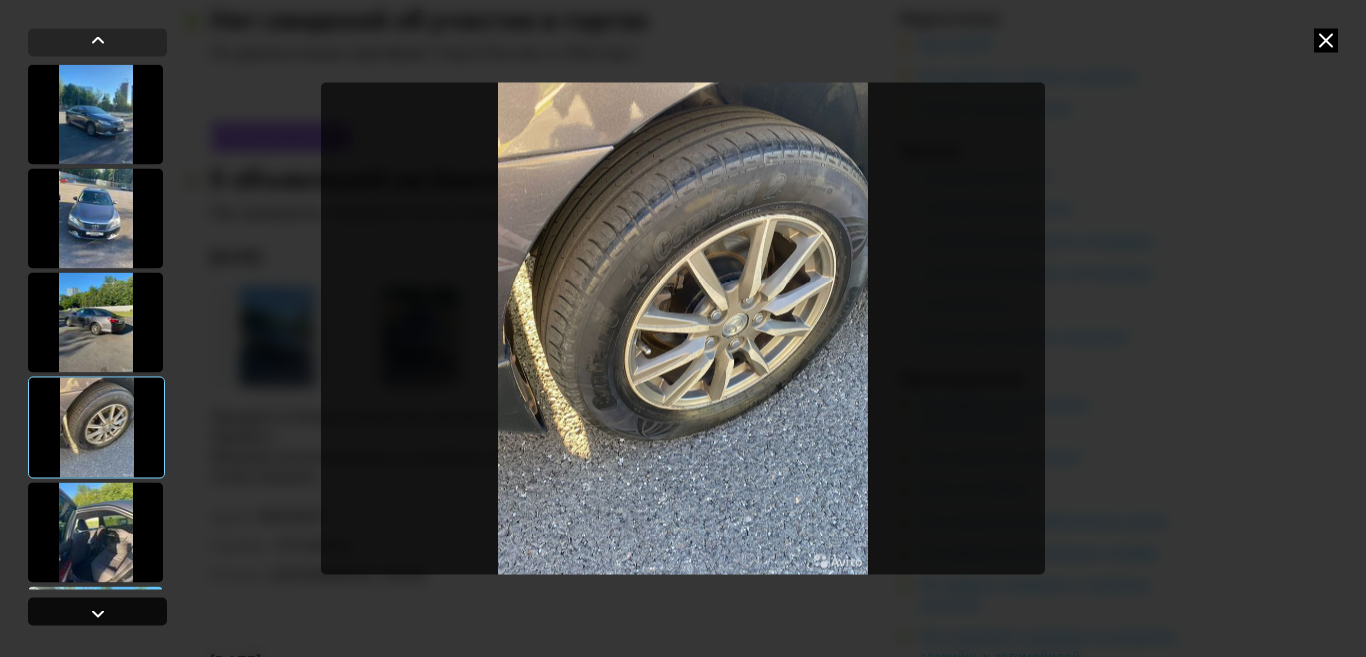 click at bounding box center (98, 614) 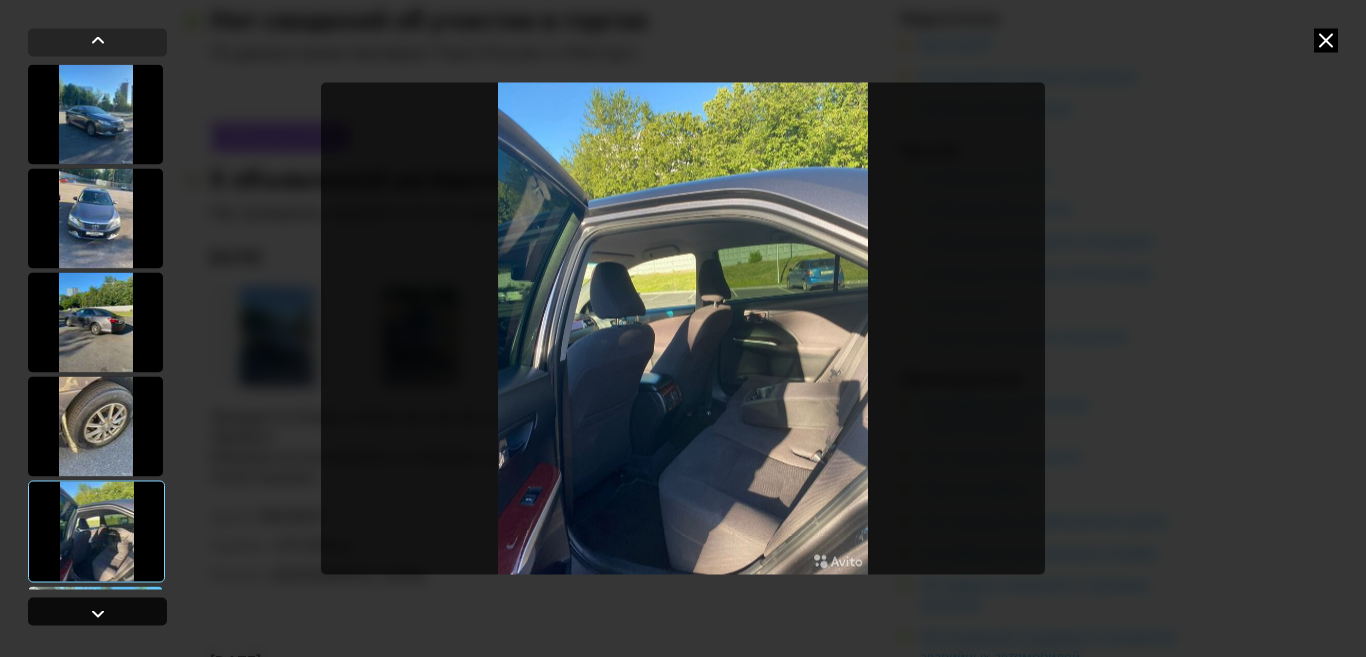 click at bounding box center [98, 614] 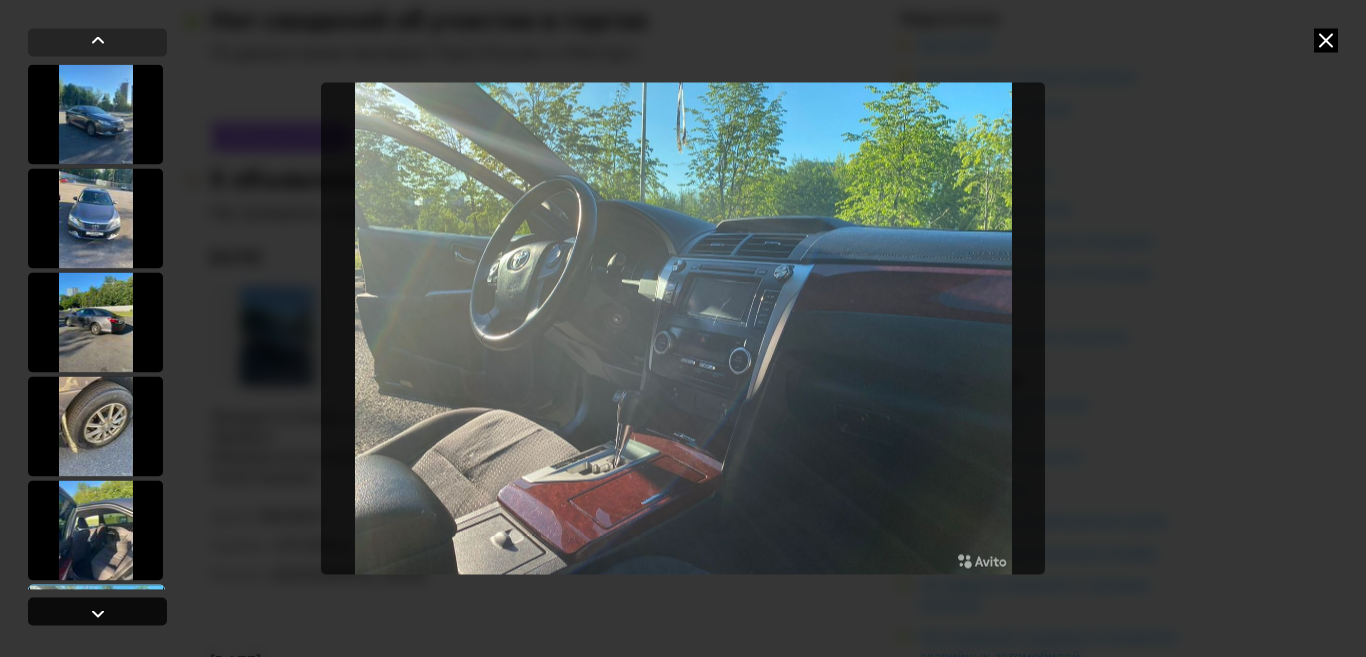 click at bounding box center (98, 614) 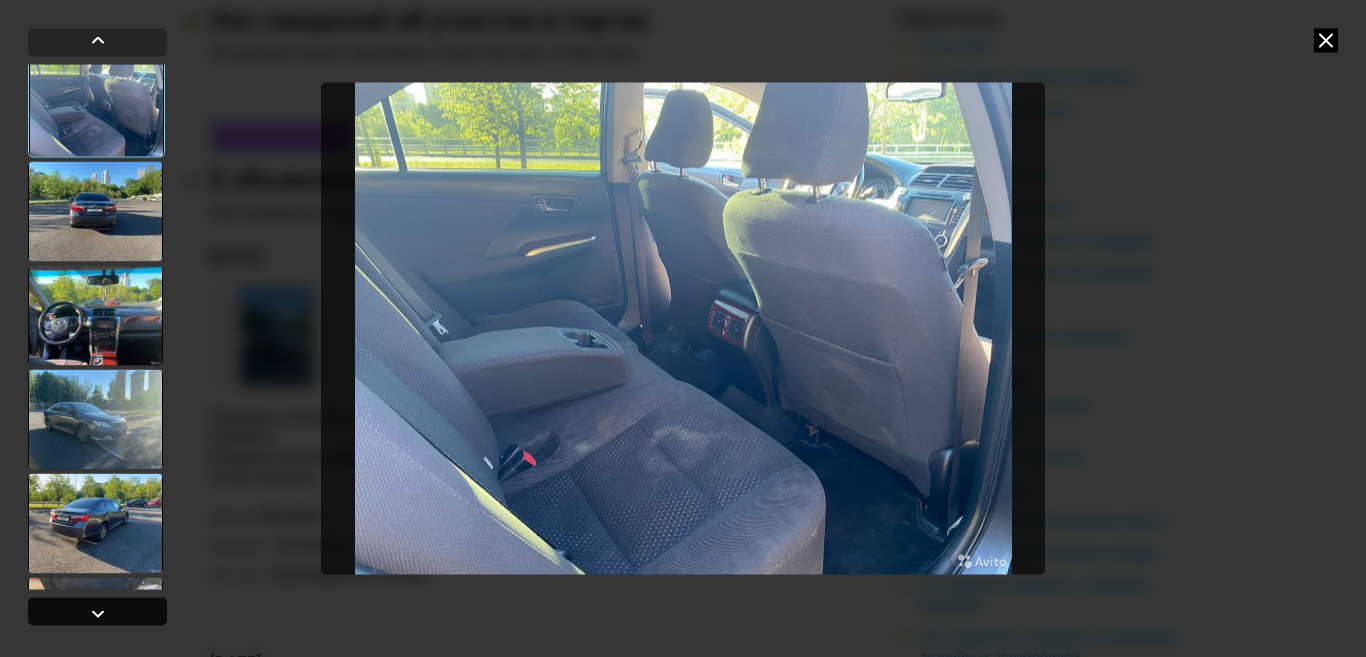 scroll, scrollTop: 631, scrollLeft: 0, axis: vertical 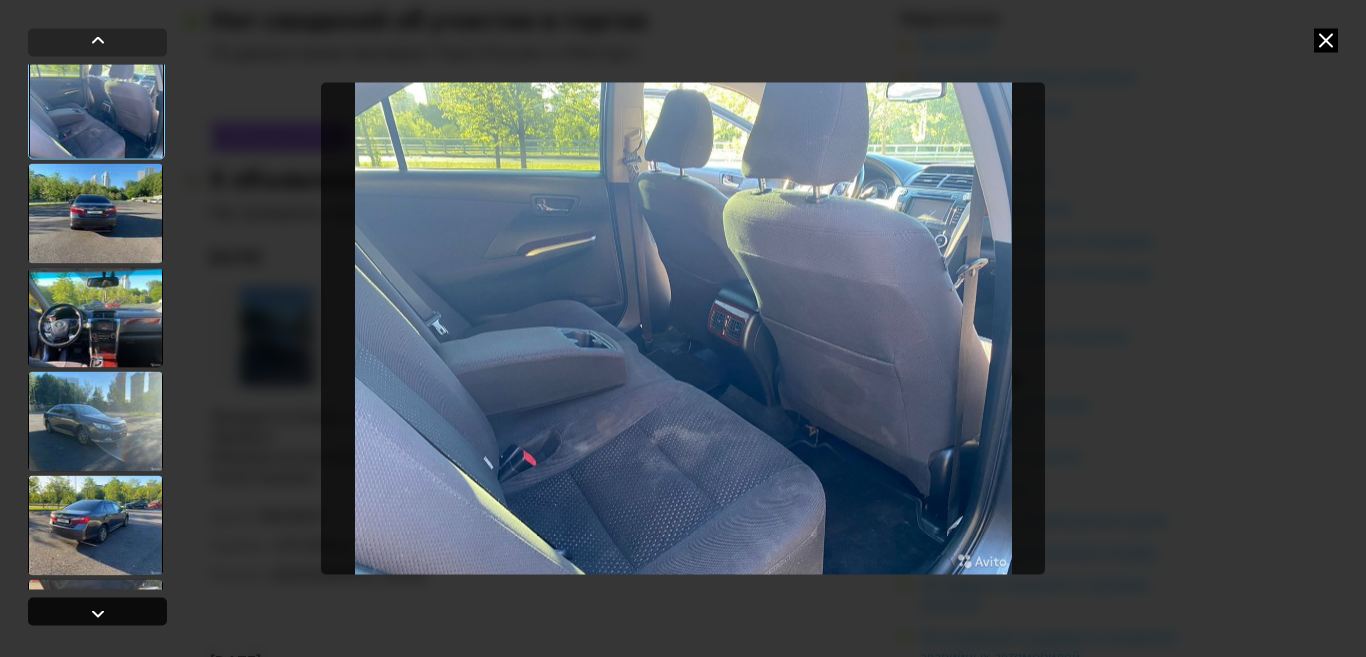 click at bounding box center [98, 614] 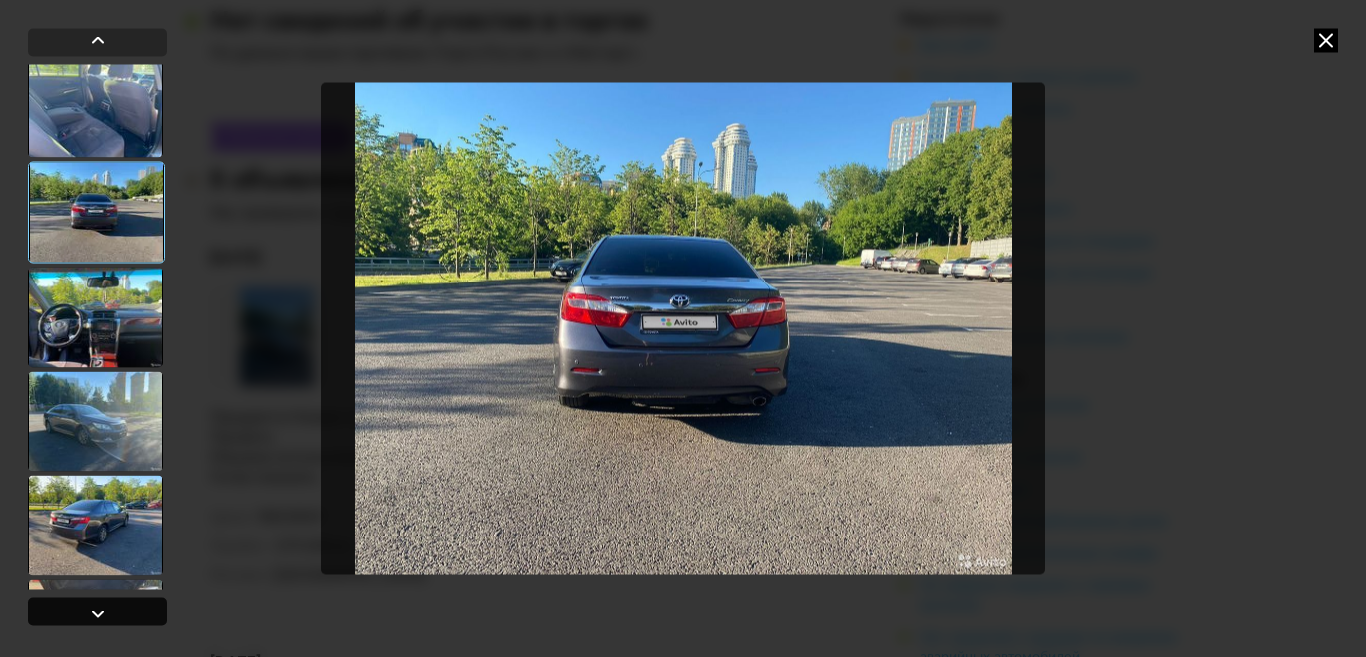click at bounding box center [98, 614] 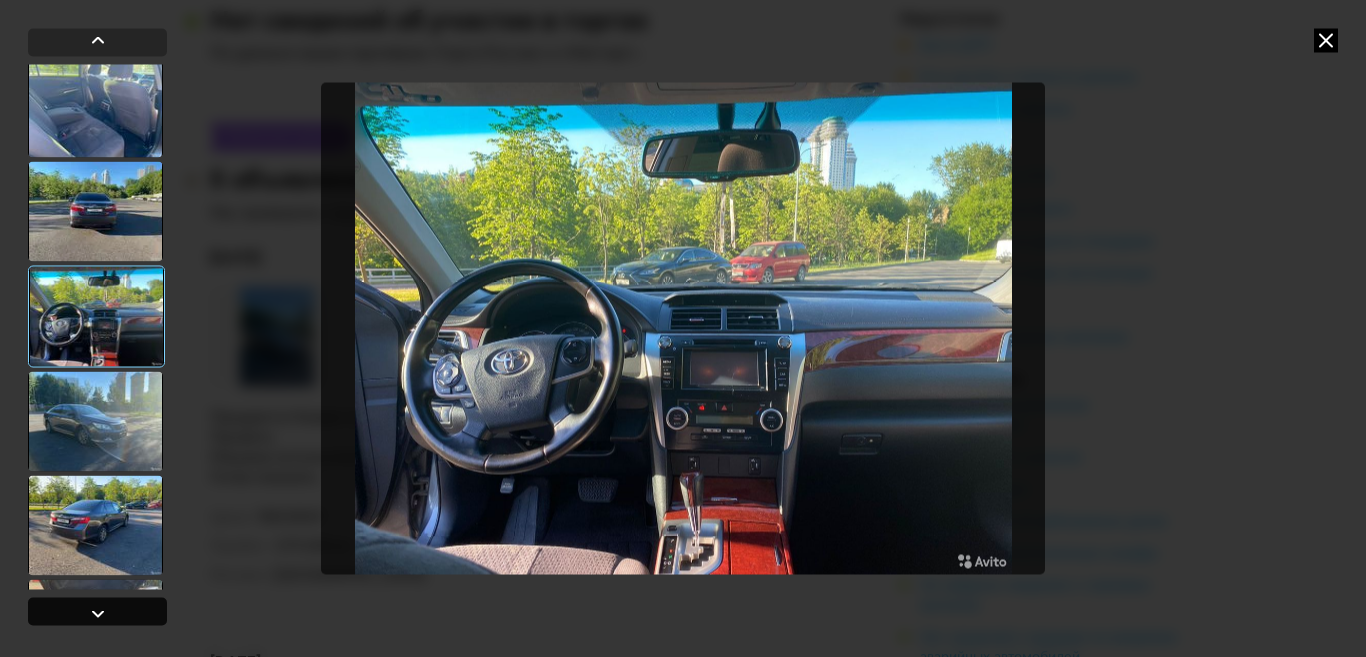 click at bounding box center [98, 614] 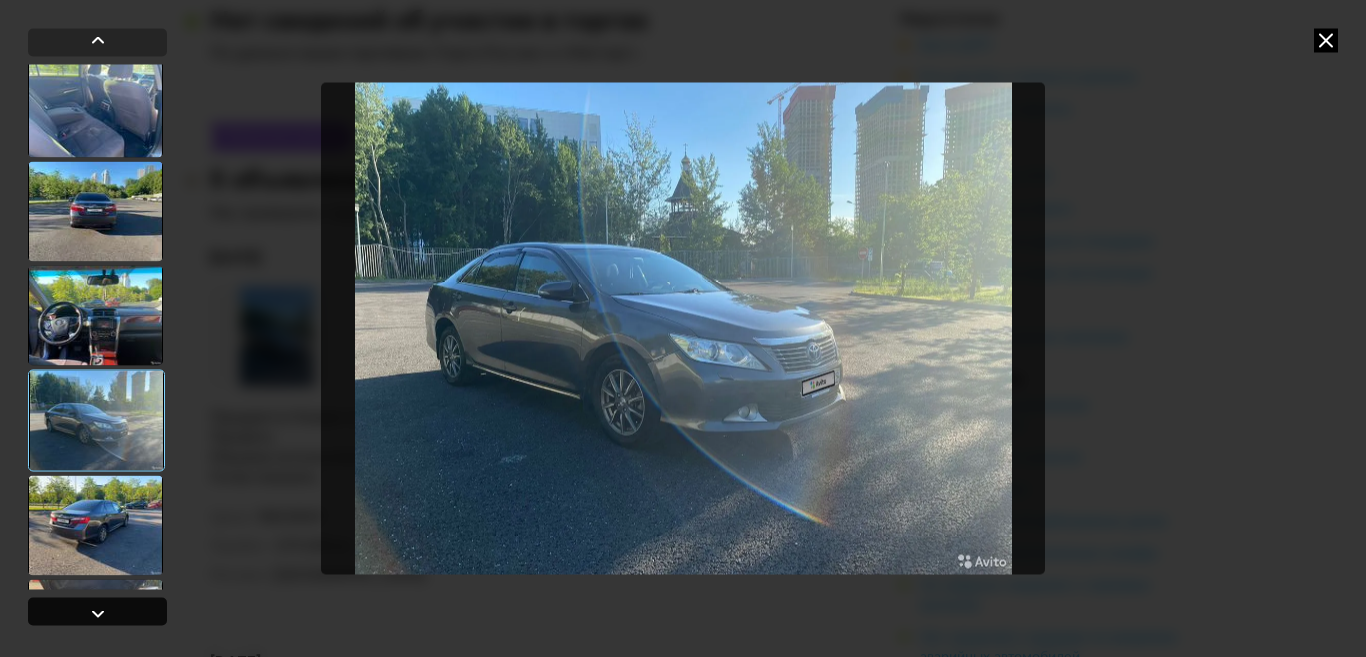 click at bounding box center (98, 614) 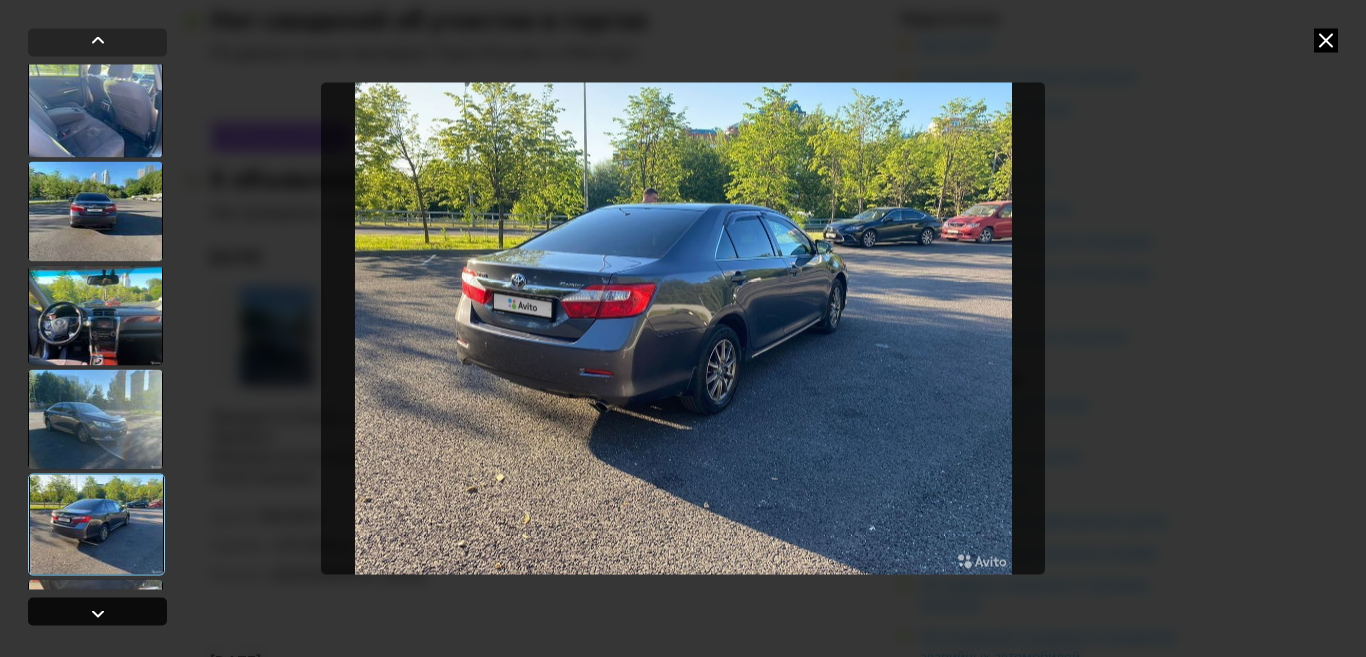 click at bounding box center [98, 614] 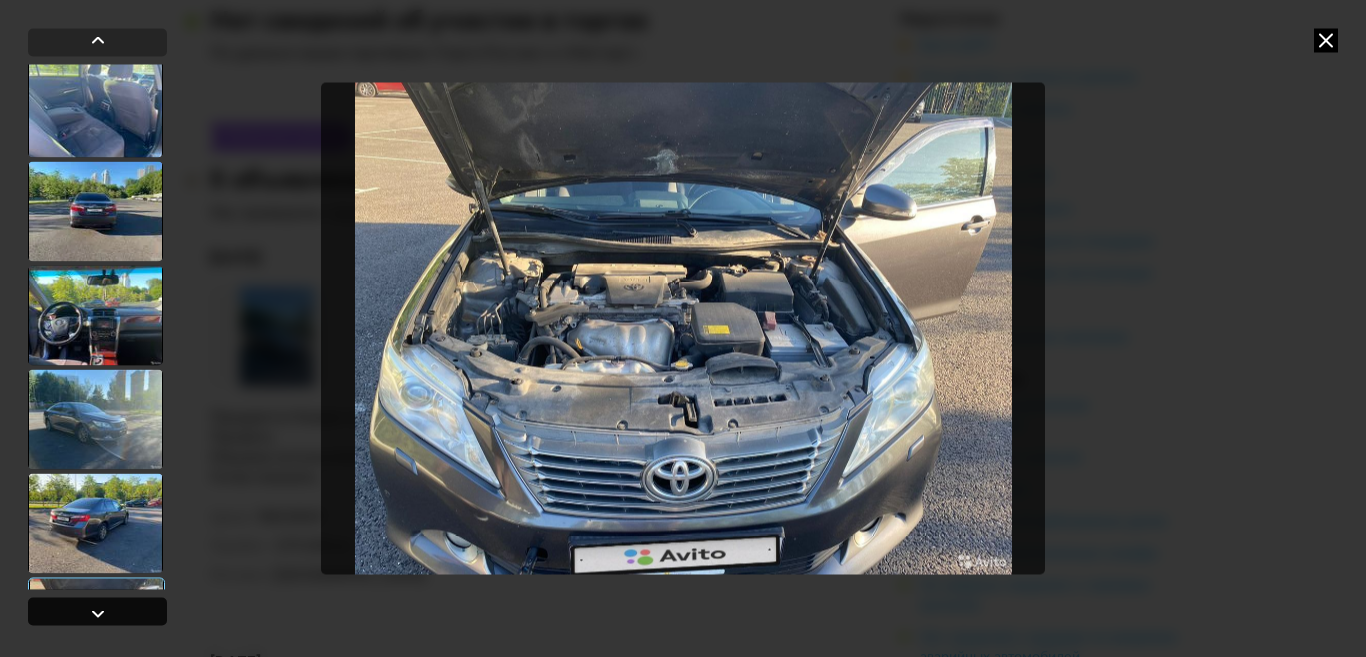 click at bounding box center (98, 614) 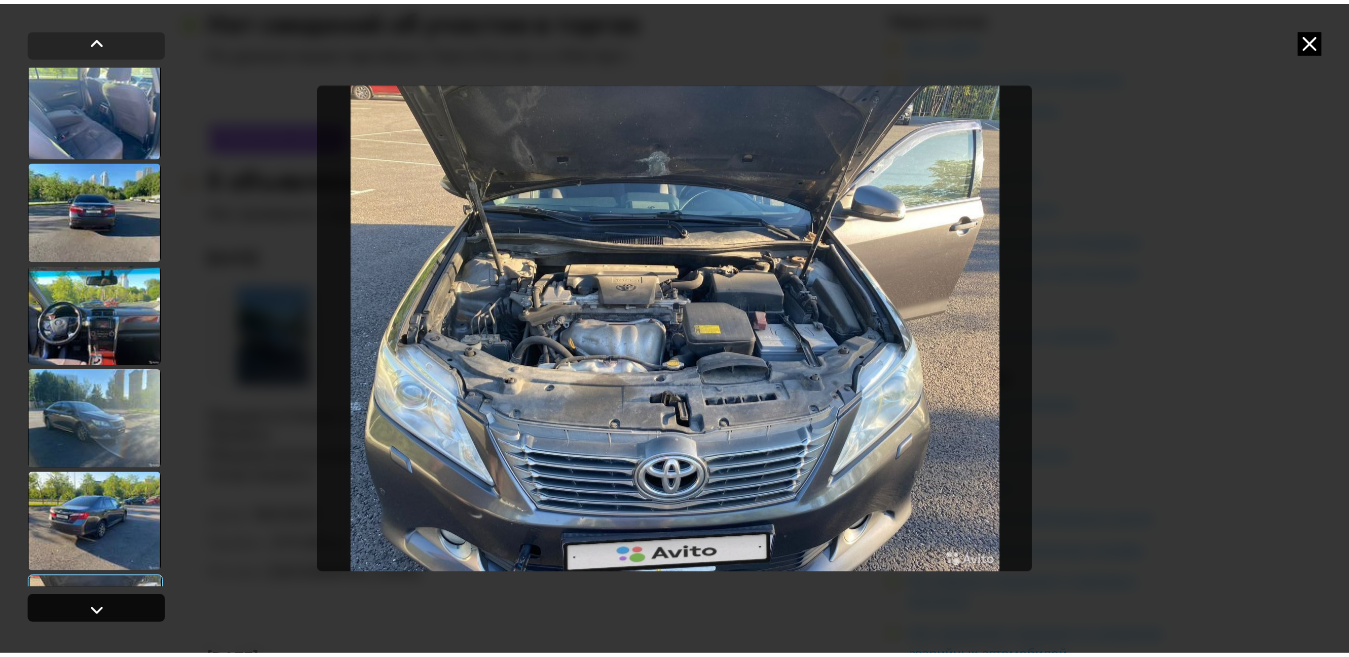 scroll, scrollTop: 1140, scrollLeft: 0, axis: vertical 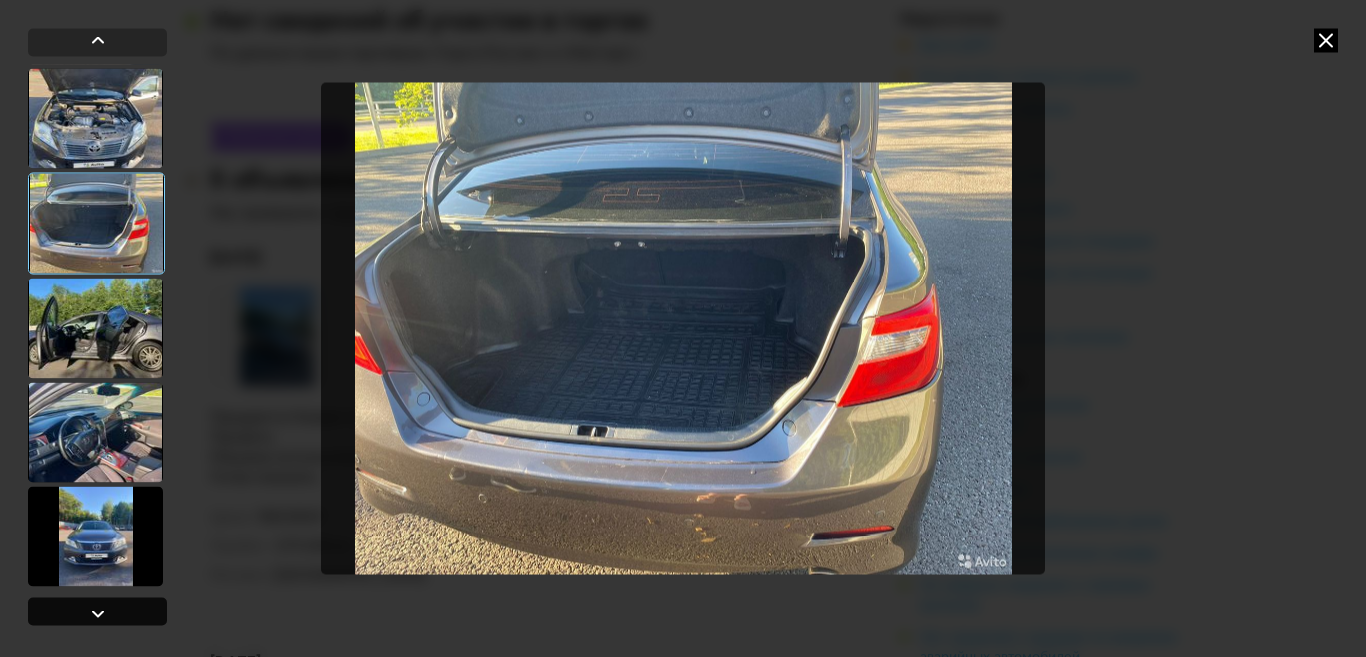 click at bounding box center (98, 614) 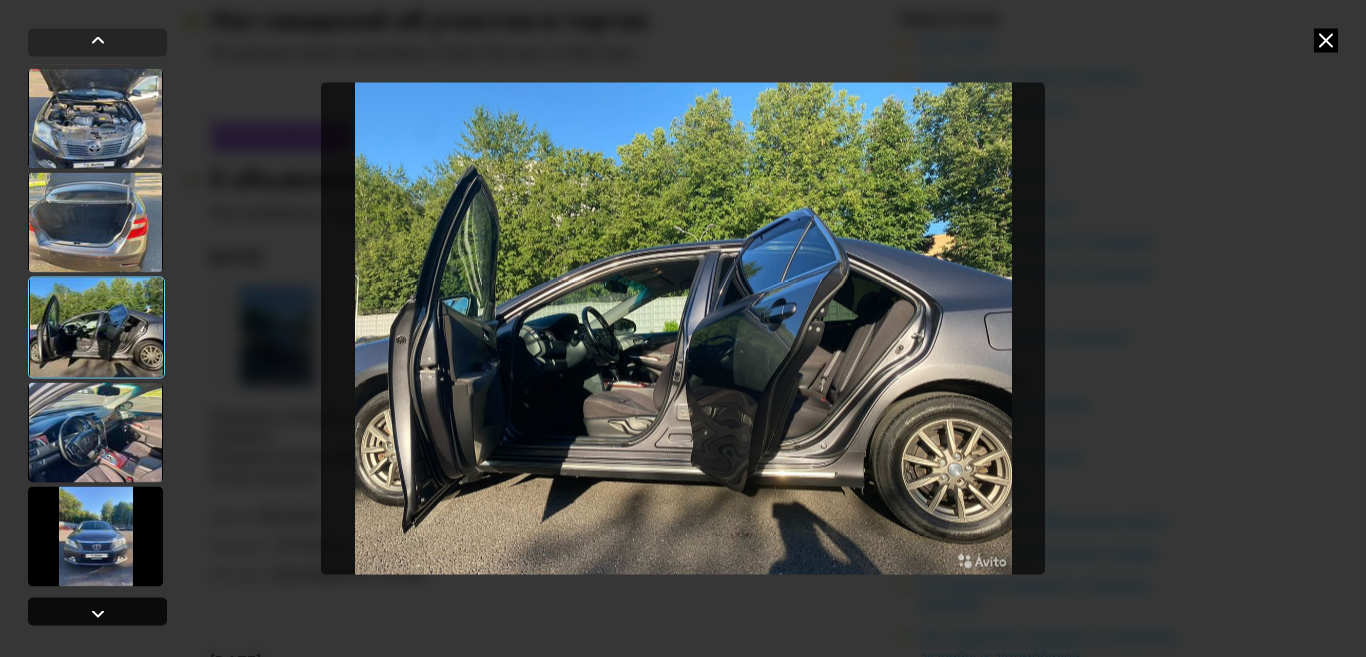 click at bounding box center [98, 614] 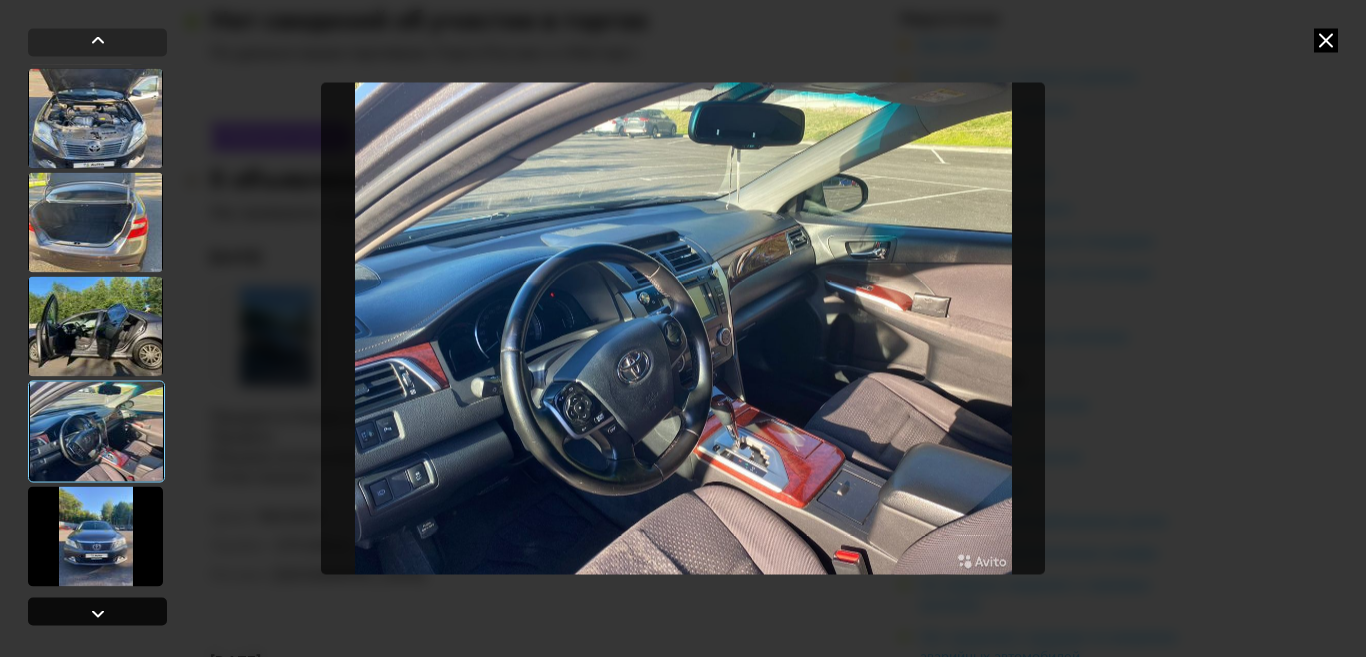click at bounding box center [98, 614] 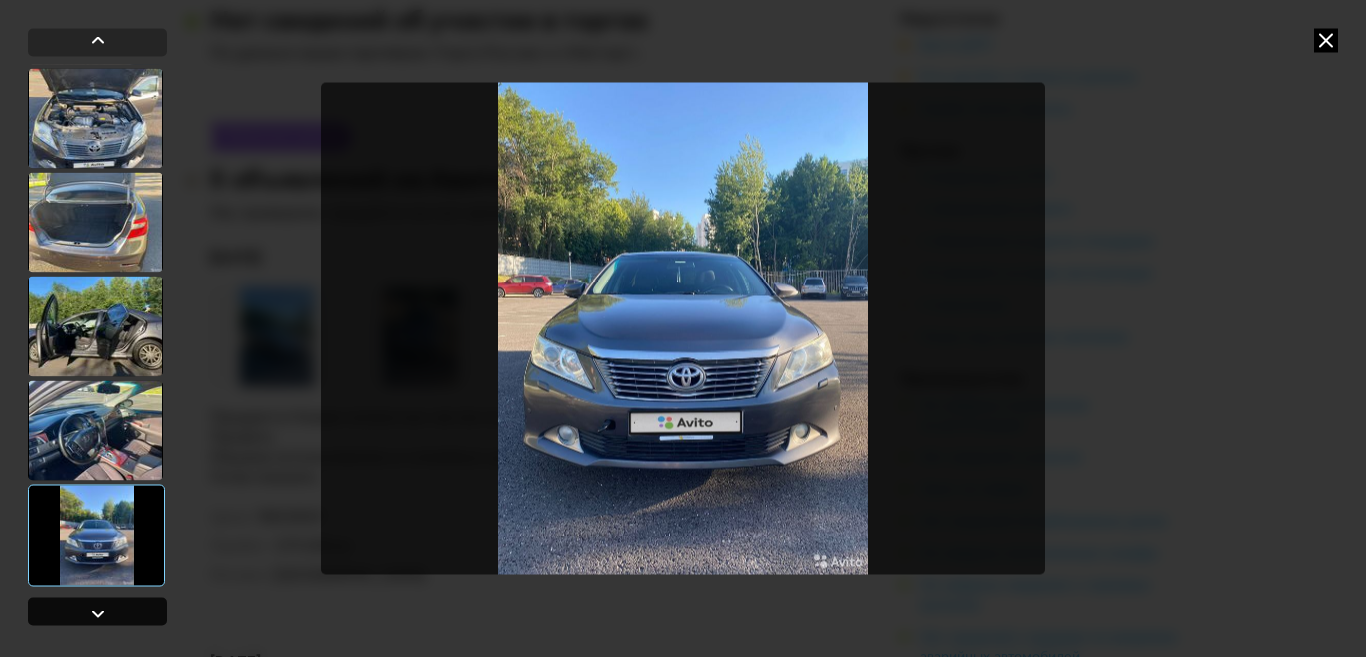 click at bounding box center (98, 614) 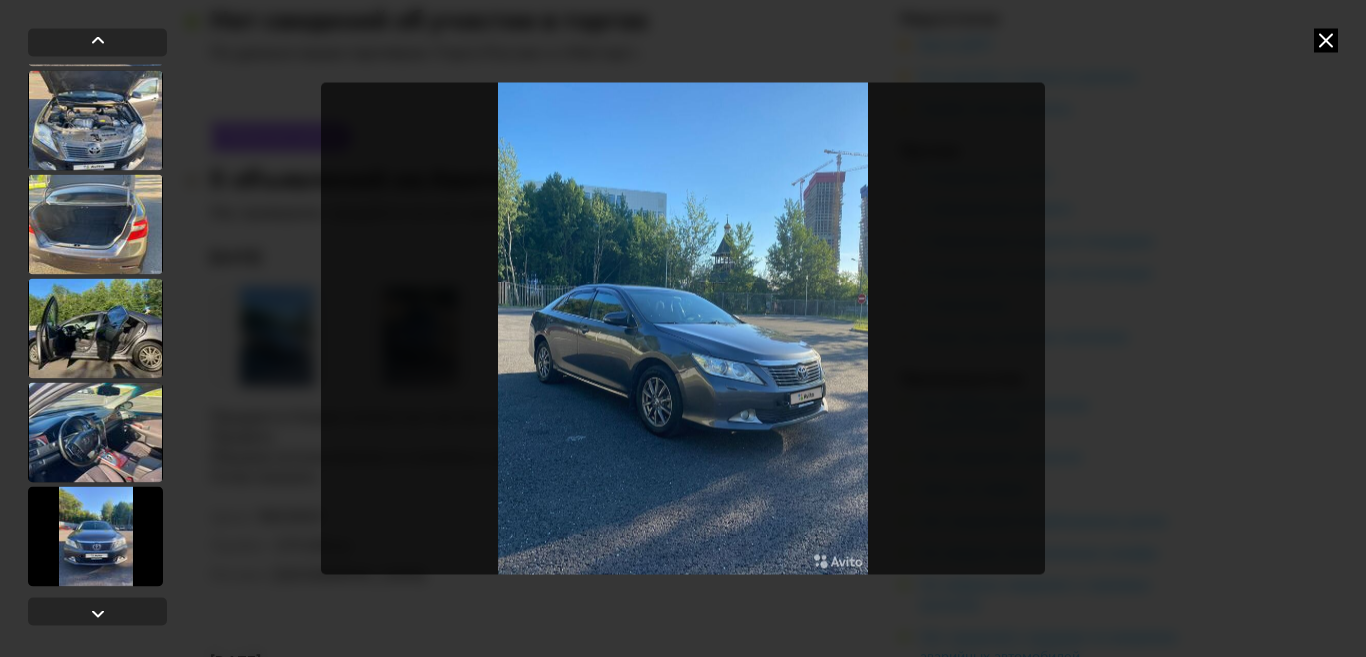 click at bounding box center [1326, 40] 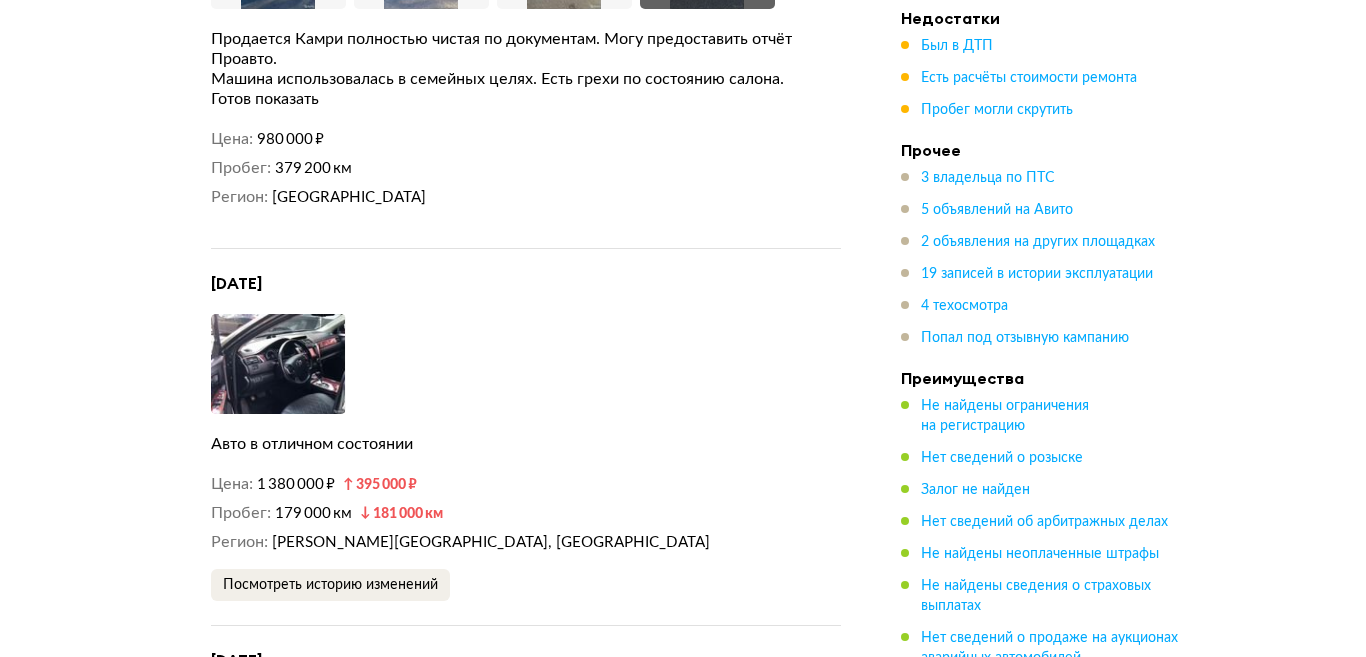 scroll, scrollTop: 5100, scrollLeft: 0, axis: vertical 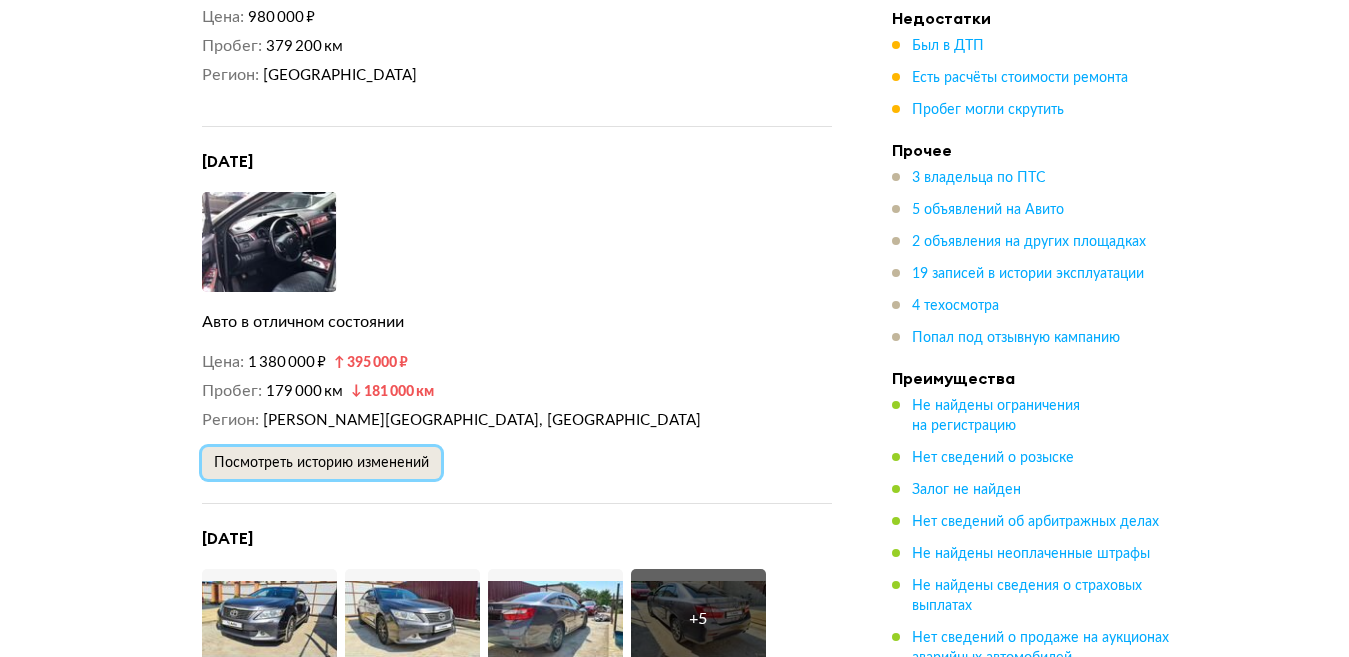 click on "Посмотреть историю изменений" at bounding box center (321, 463) 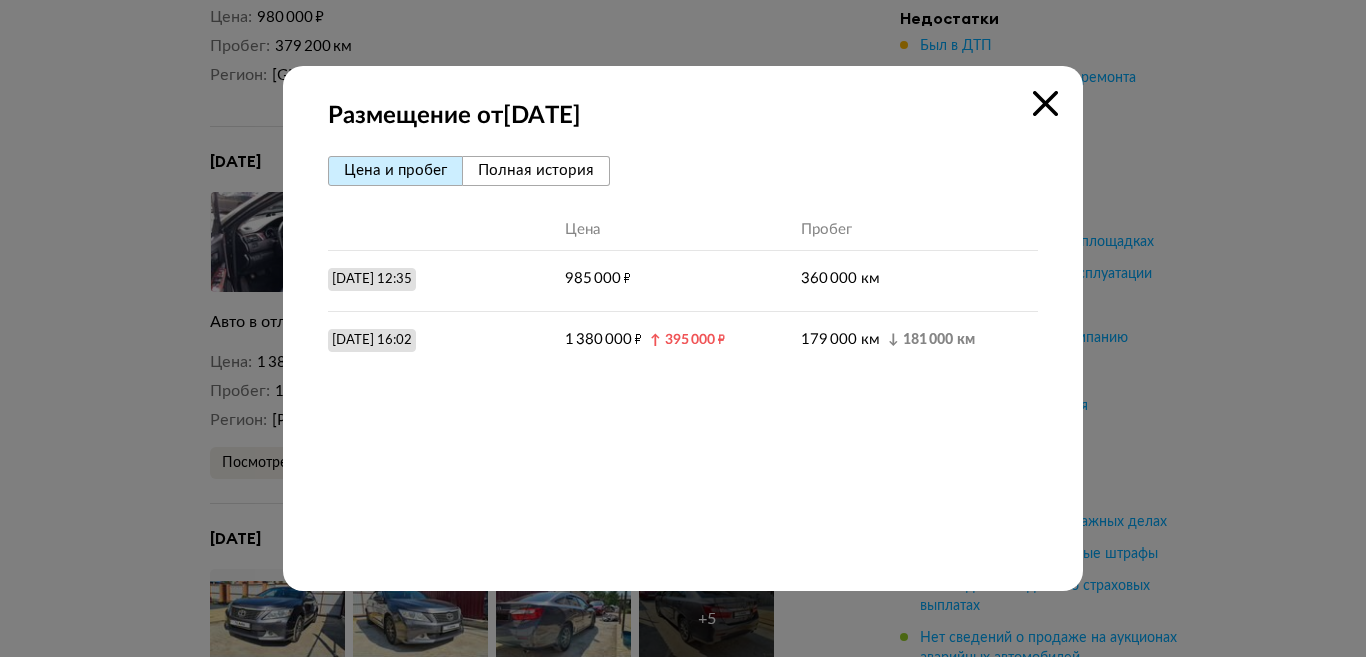 click on "Полная история" at bounding box center [536, 170] 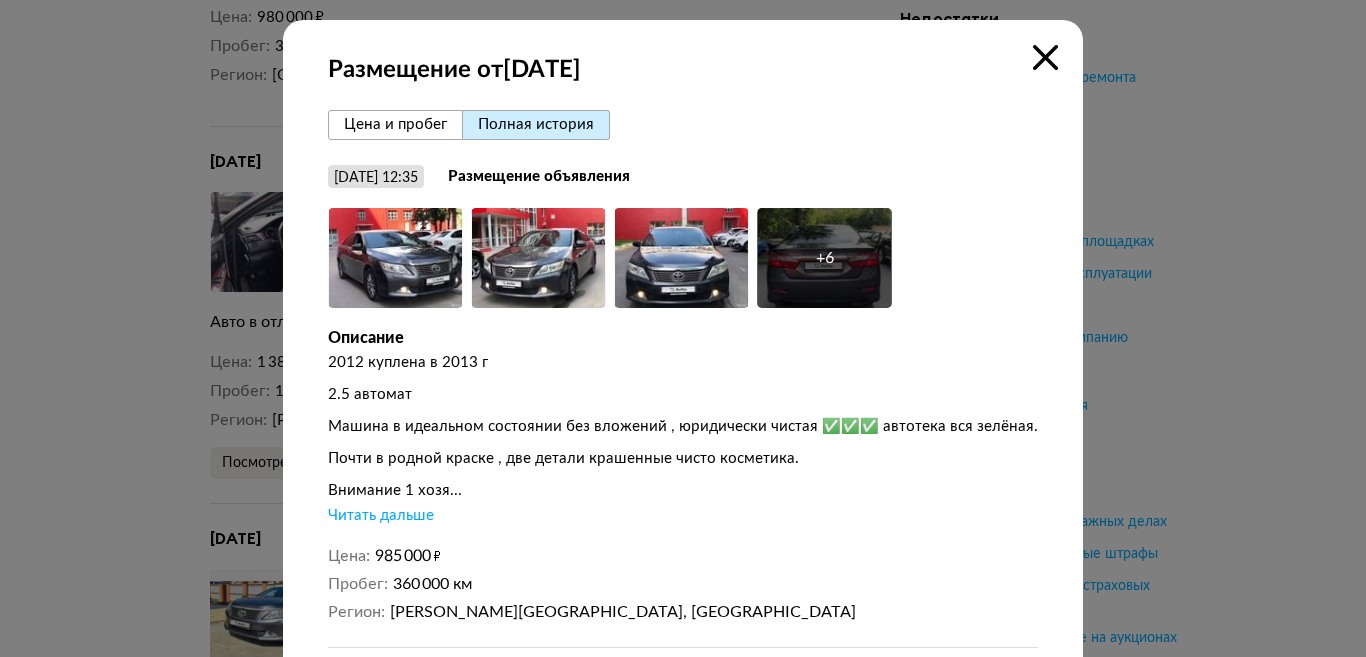 click on "Читать дальше" at bounding box center [381, 516] 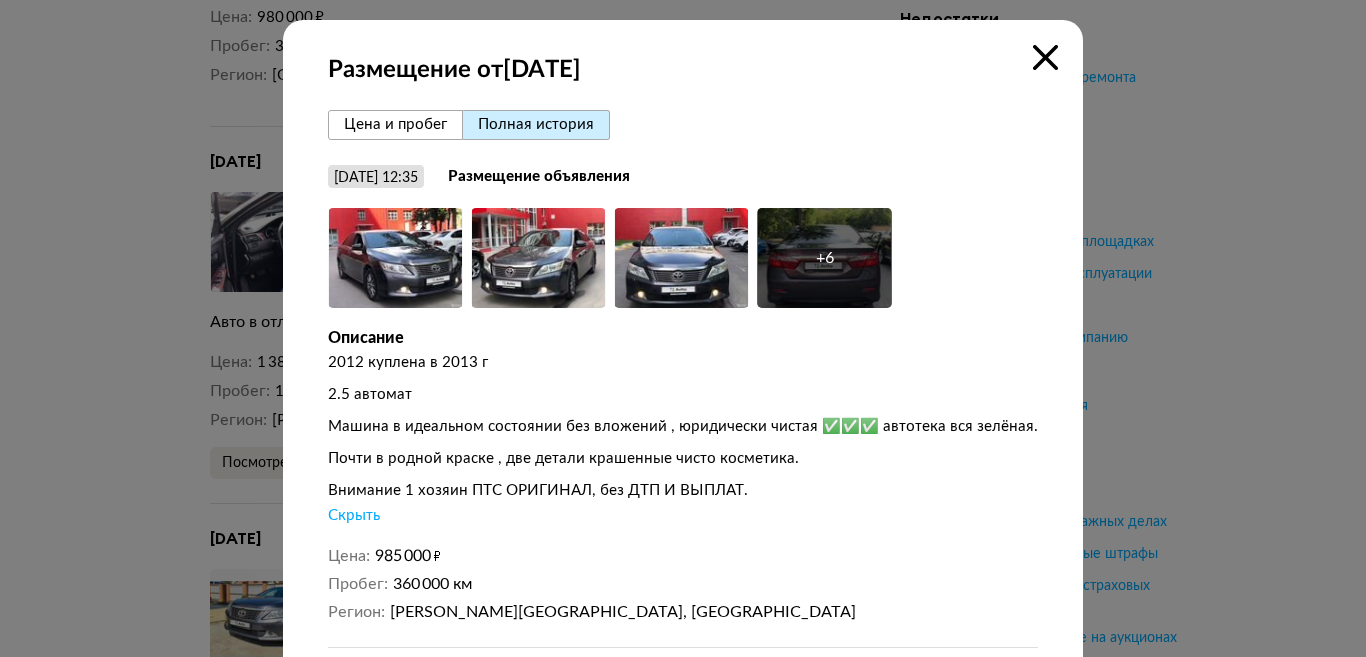 scroll, scrollTop: 400, scrollLeft: 0, axis: vertical 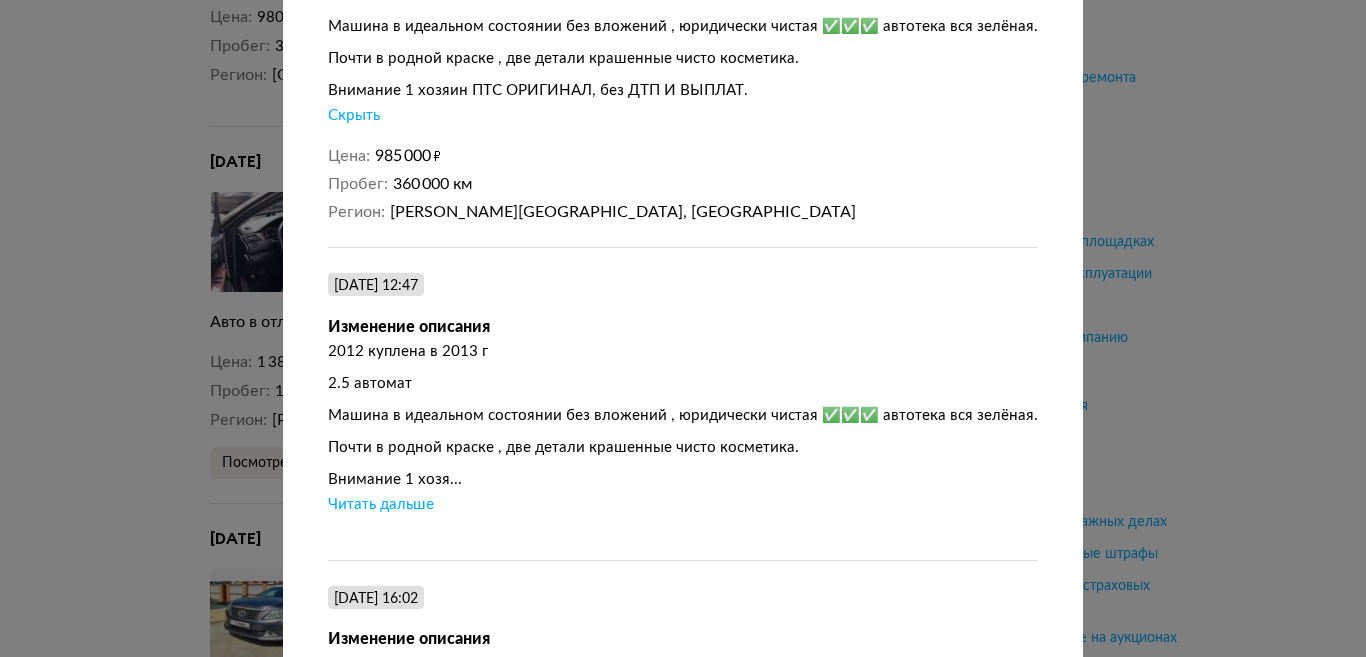 click on "Читать дальше" at bounding box center [381, 505] 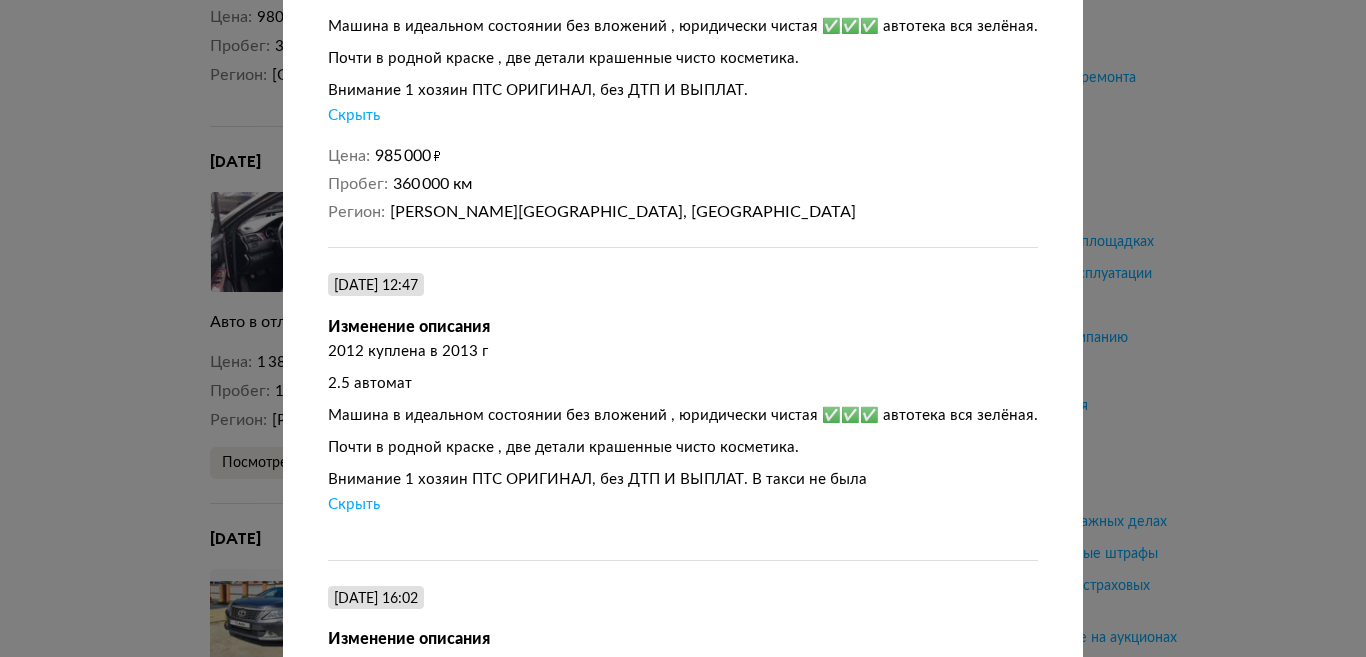 scroll, scrollTop: 847, scrollLeft: 0, axis: vertical 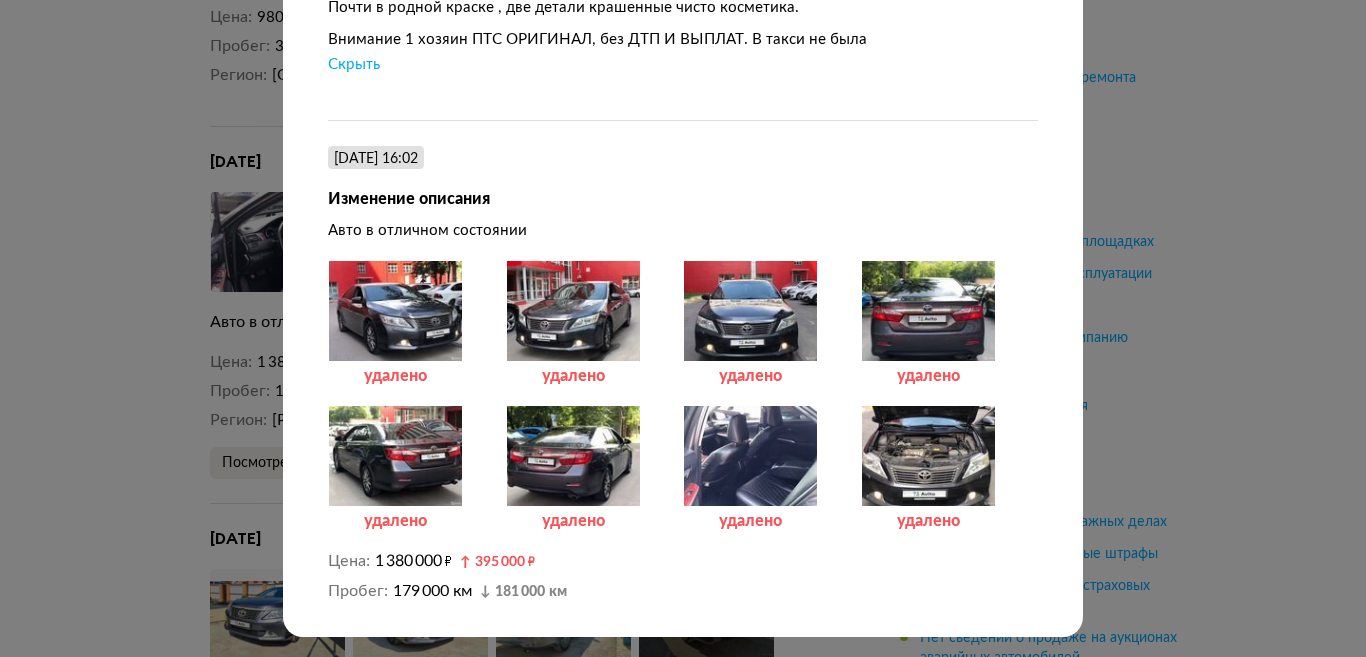 click at bounding box center [750, 456] 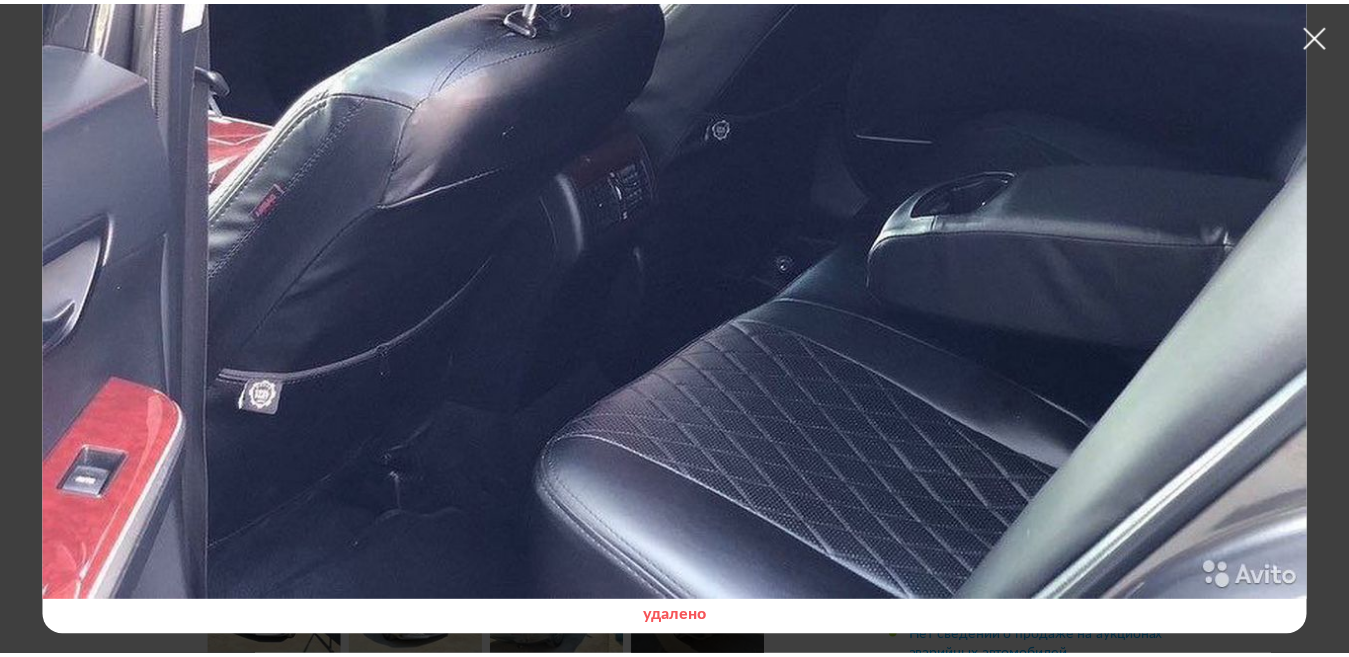 scroll, scrollTop: 0, scrollLeft: 0, axis: both 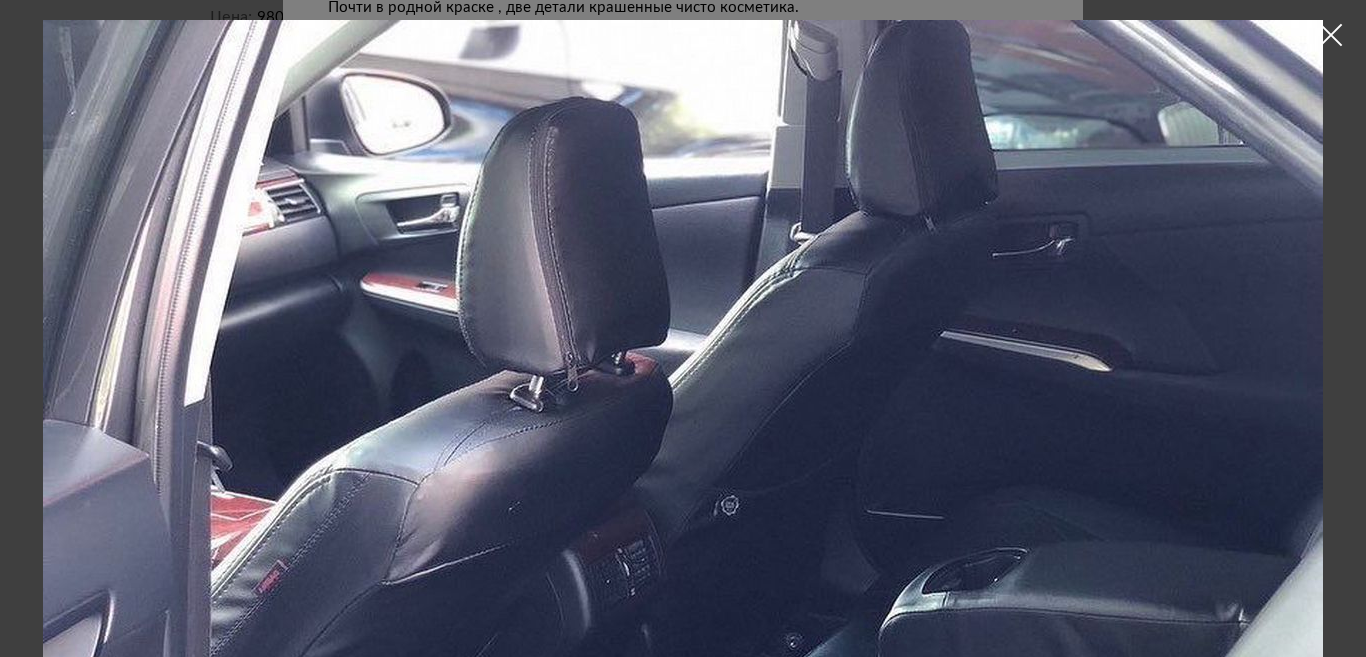 click at bounding box center (1331, 35) 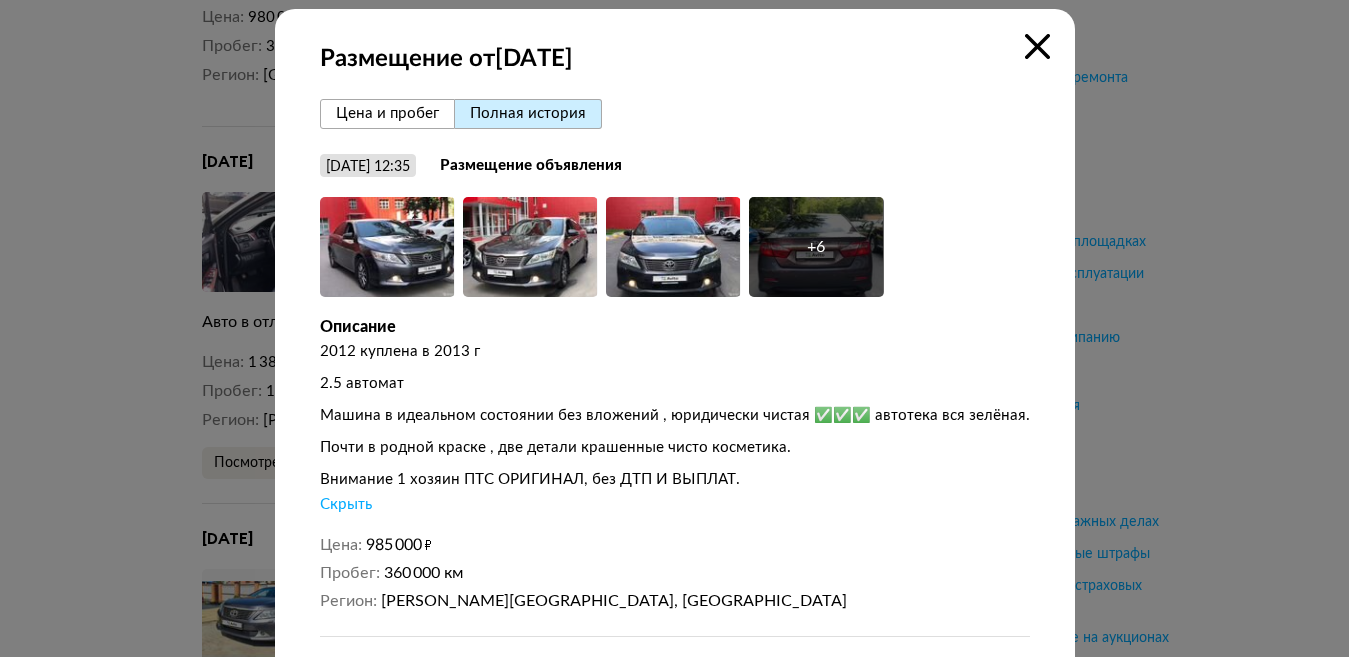 scroll, scrollTop: 0, scrollLeft: 0, axis: both 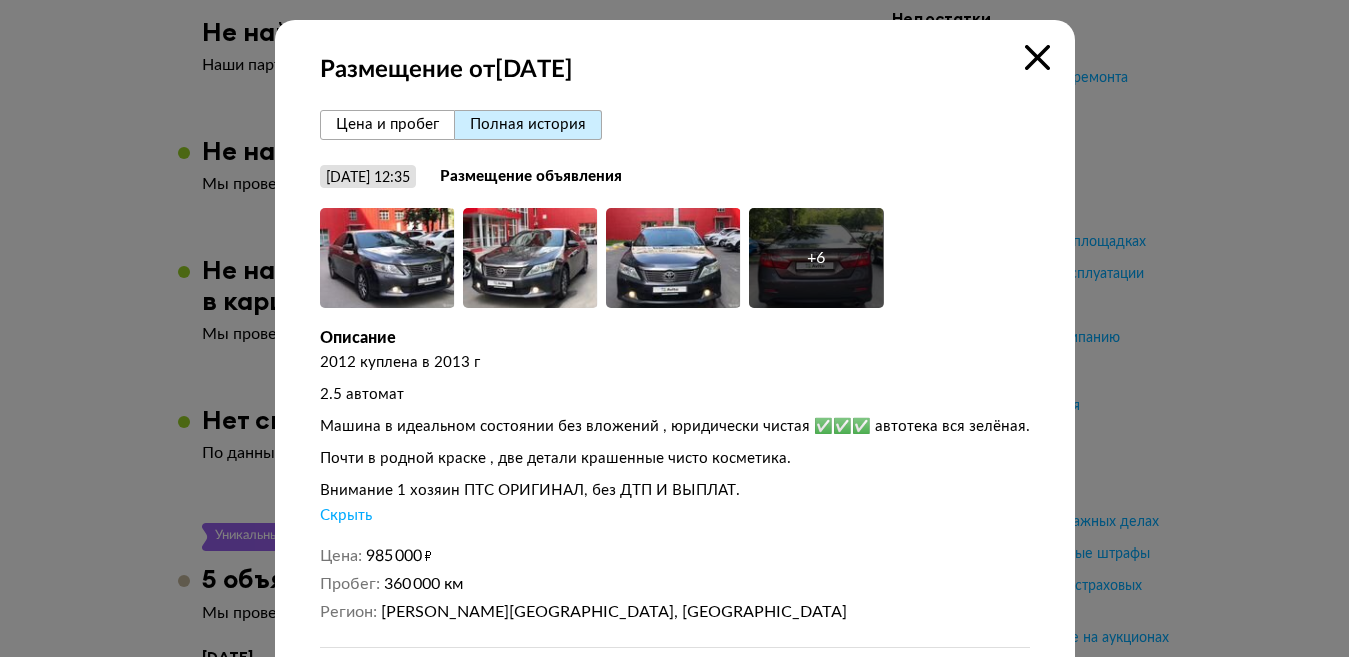 click on "Размещение от  [DATE] Цена и пробег Полная история [DATE] 12:35 Размещение объявления Увеличить фото Увеличить фото Увеличить фото + 6 Увеличить фото Описание 2012 куплена в 2013 г 2.5 автомат  [PERSON_NAME] в идеальном состоянии без вложений , юридически чистая ✅✅✅ автотека вся зелёная. Почти в родной краске , две детали крашенные чисто косметика. Внимание 1 хозяин ПТС ОРИГИНАЛ, без ДТП И ВЫПЛАТ. Скрыть Цена 985 000 ₽    Пробег 360 000 км    Регион [PERSON_NAME][GEOGRAPHIC_DATA], [GEOGRAPHIC_DATA] [DATE] 12:47 Изменение описания 2012 куплена в 2013 г 2.5 автомат  Скрыть [DATE] 16:02" at bounding box center (675, 748) 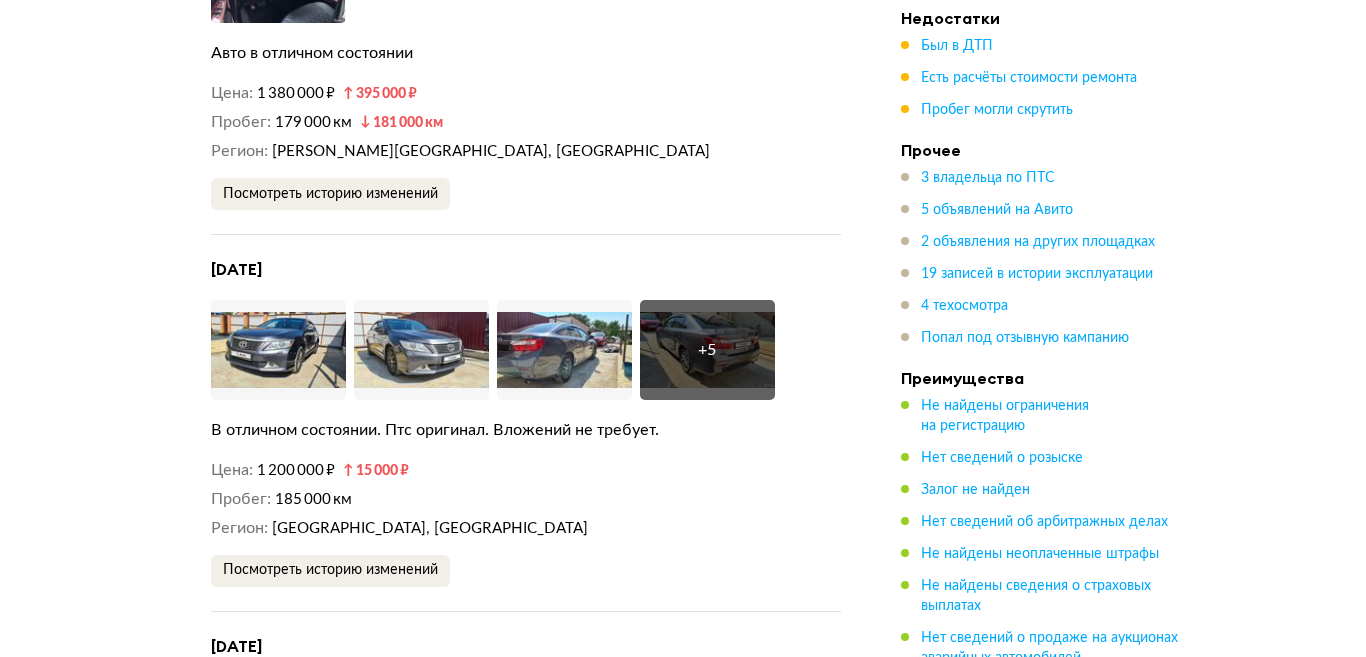 scroll, scrollTop: 5400, scrollLeft: 0, axis: vertical 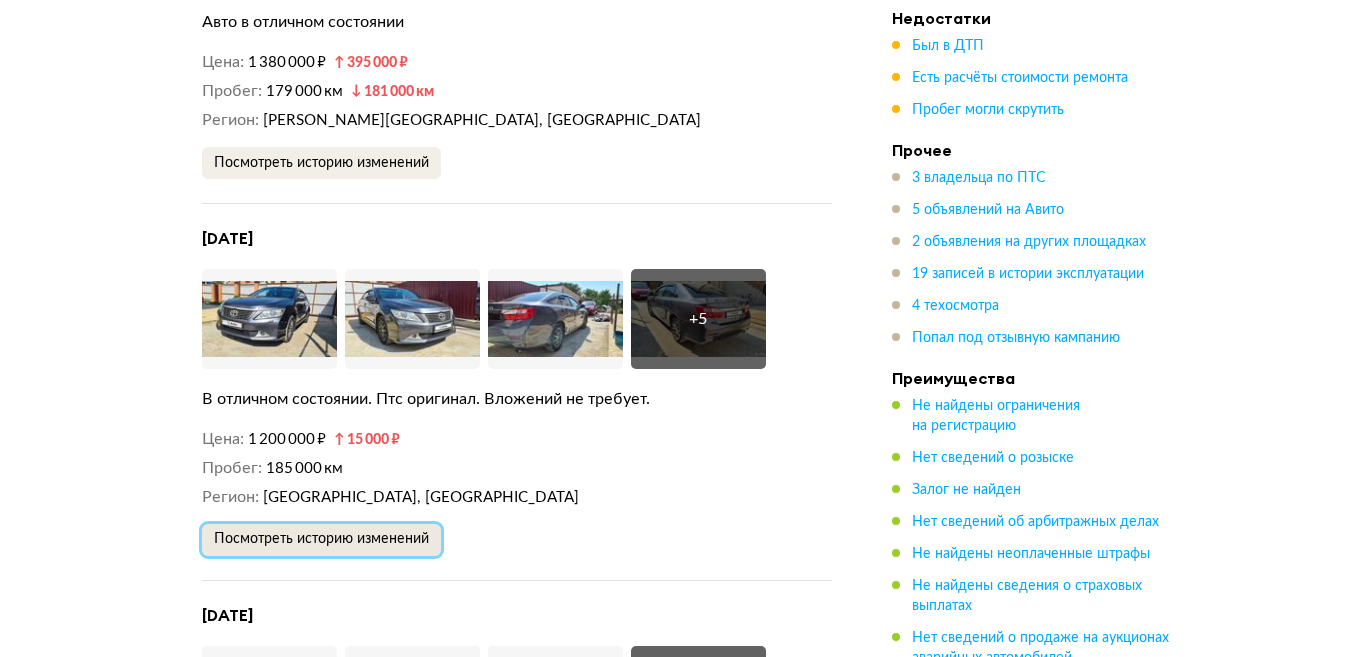 click on "Посмотреть историю изменений" at bounding box center [321, 539] 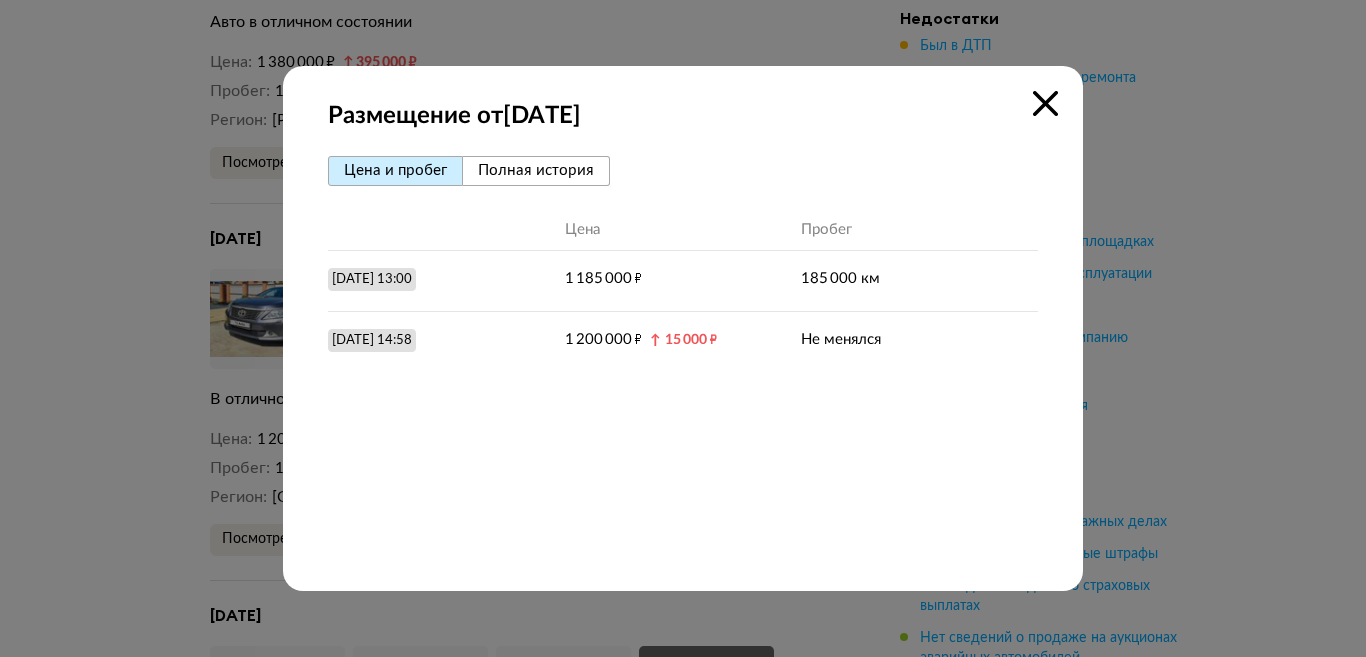 click on "Полная история" at bounding box center (536, 170) 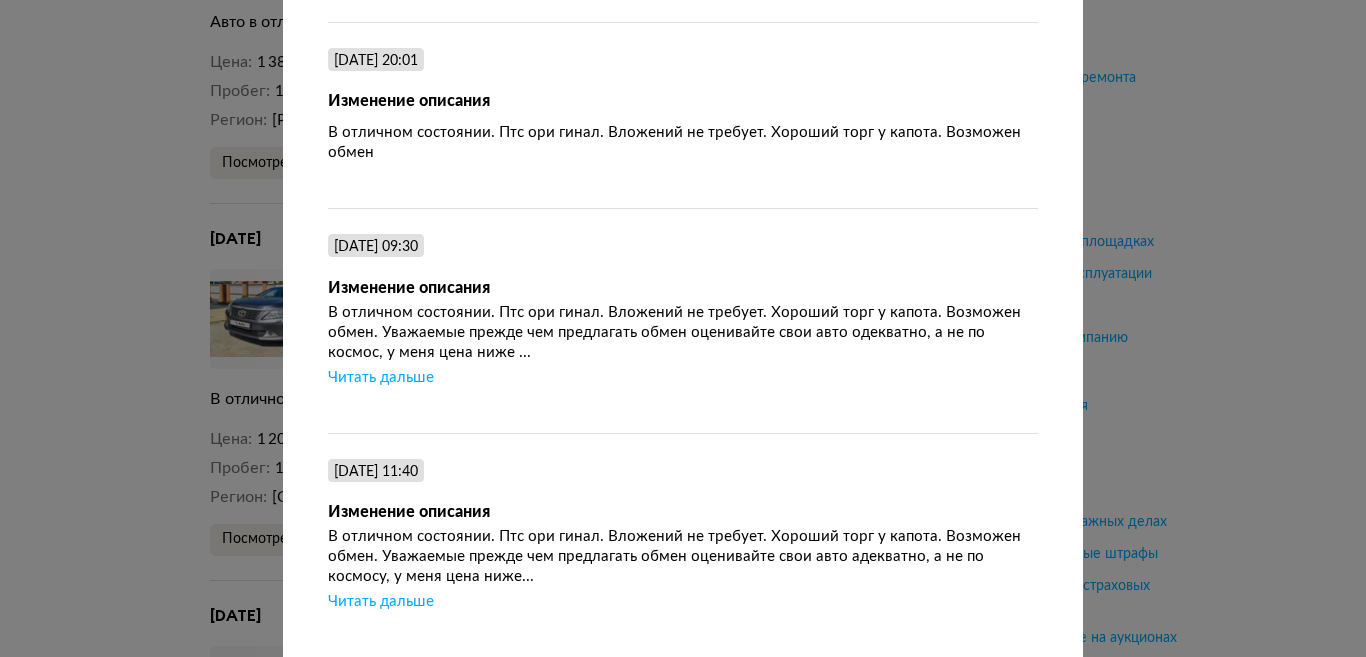 scroll, scrollTop: 600, scrollLeft: 0, axis: vertical 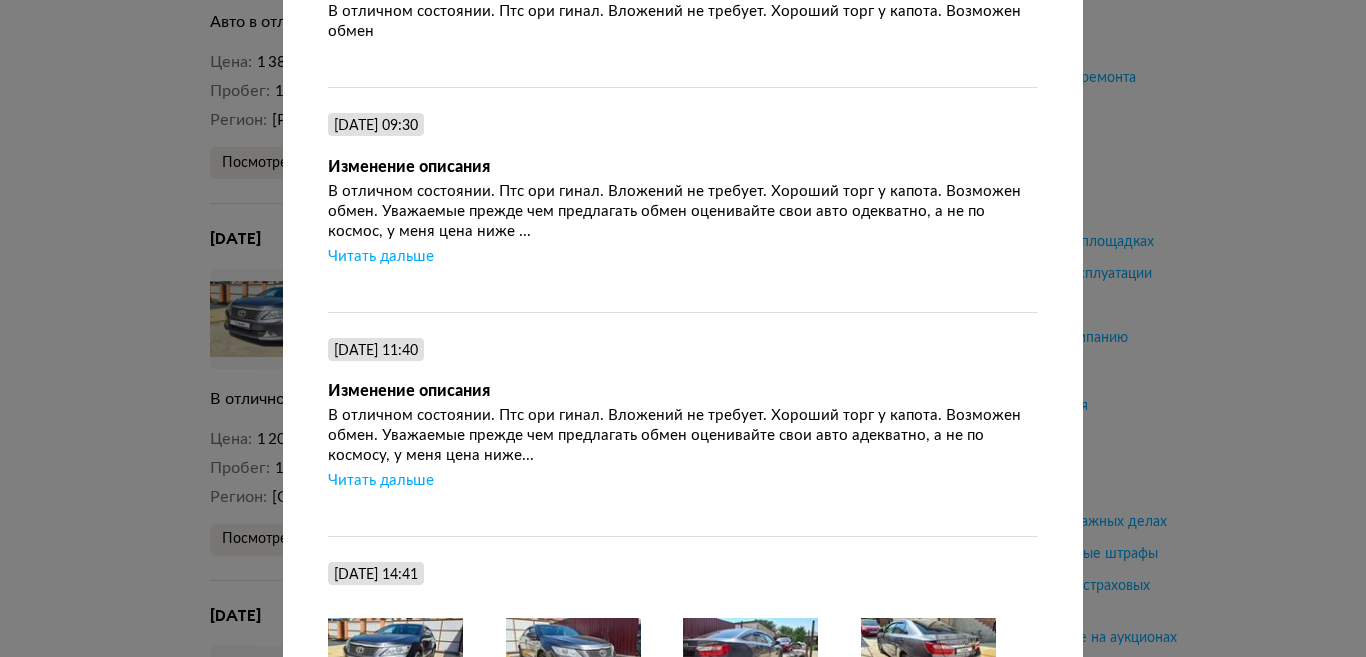 click on "Читать дальше" at bounding box center (381, 481) 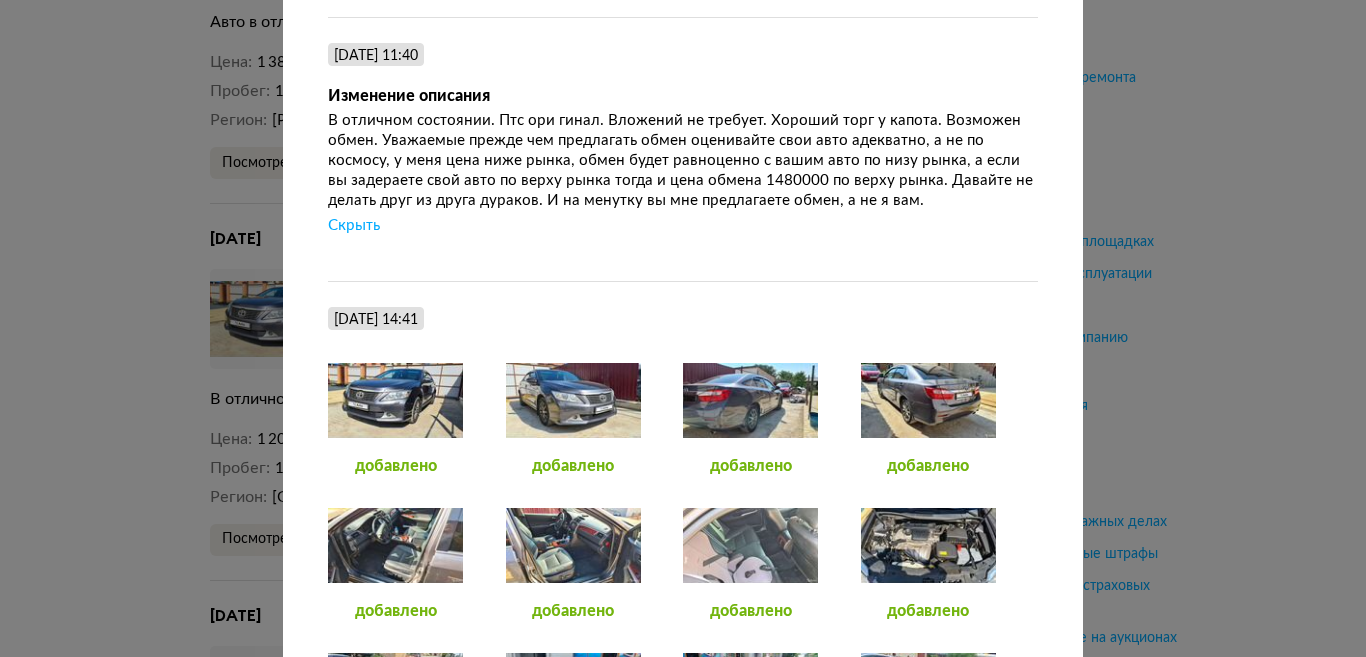 scroll, scrollTop: 1000, scrollLeft: 0, axis: vertical 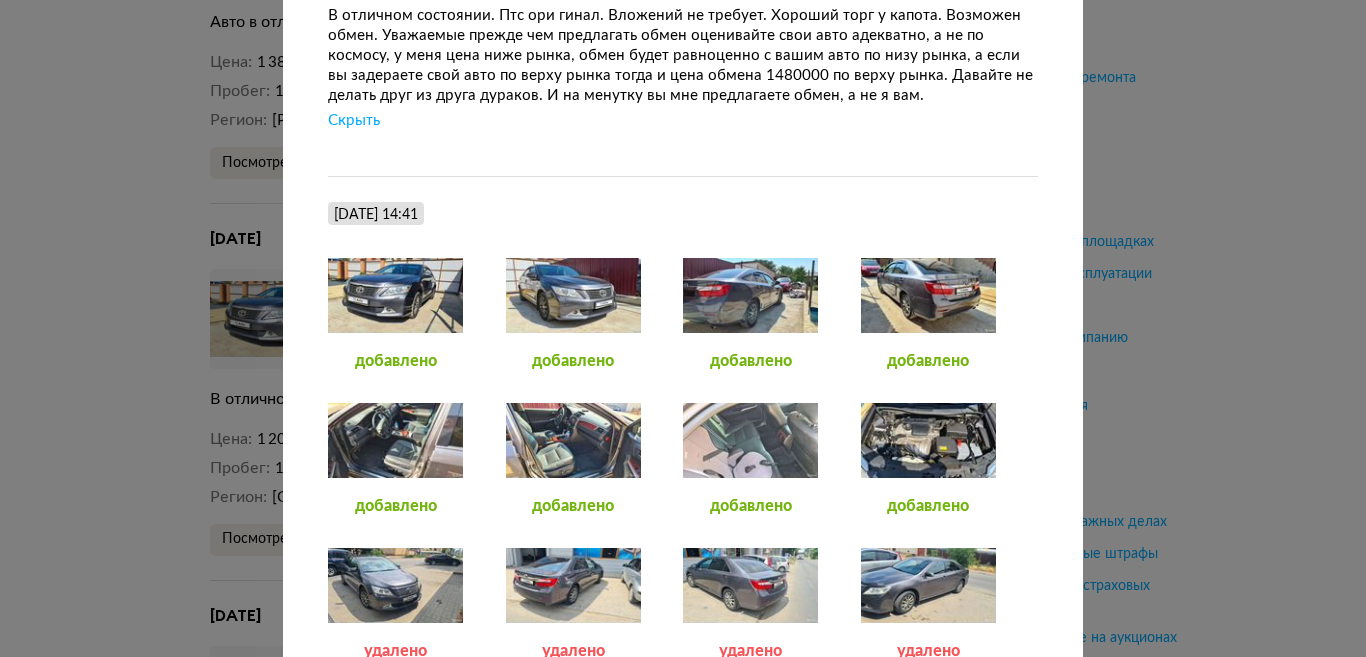 click at bounding box center [750, 441] 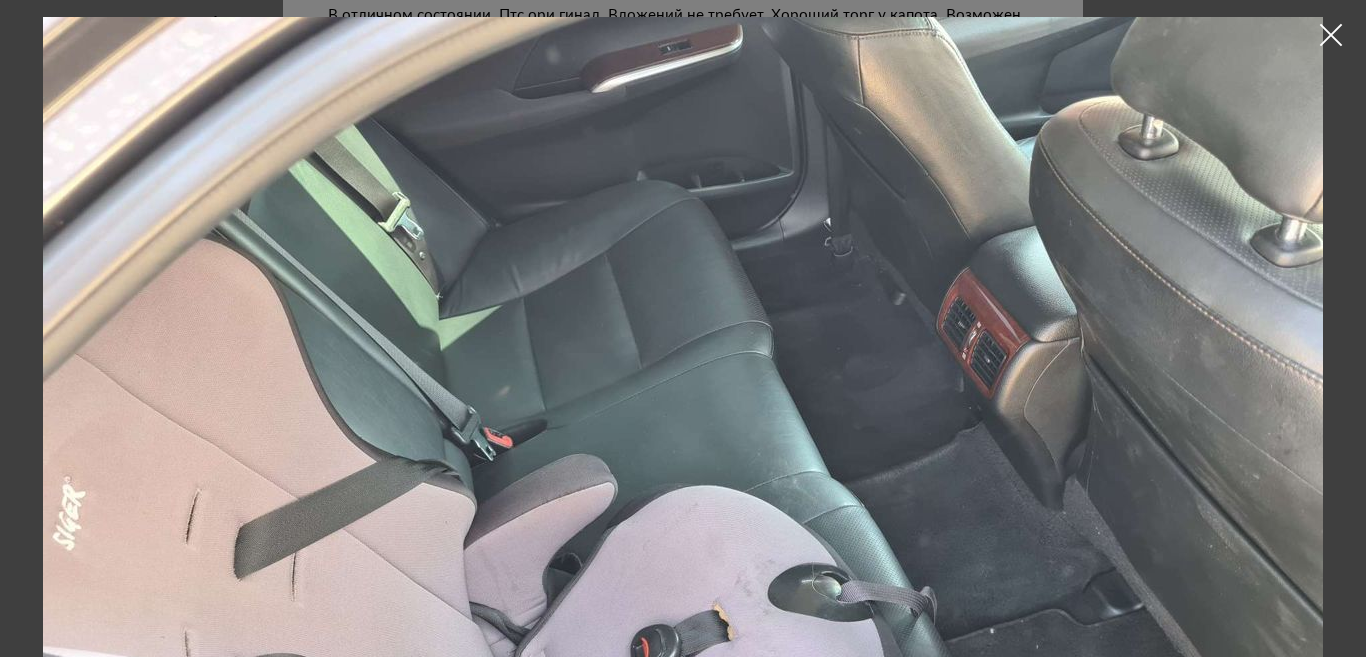 scroll, scrollTop: 0, scrollLeft: 0, axis: both 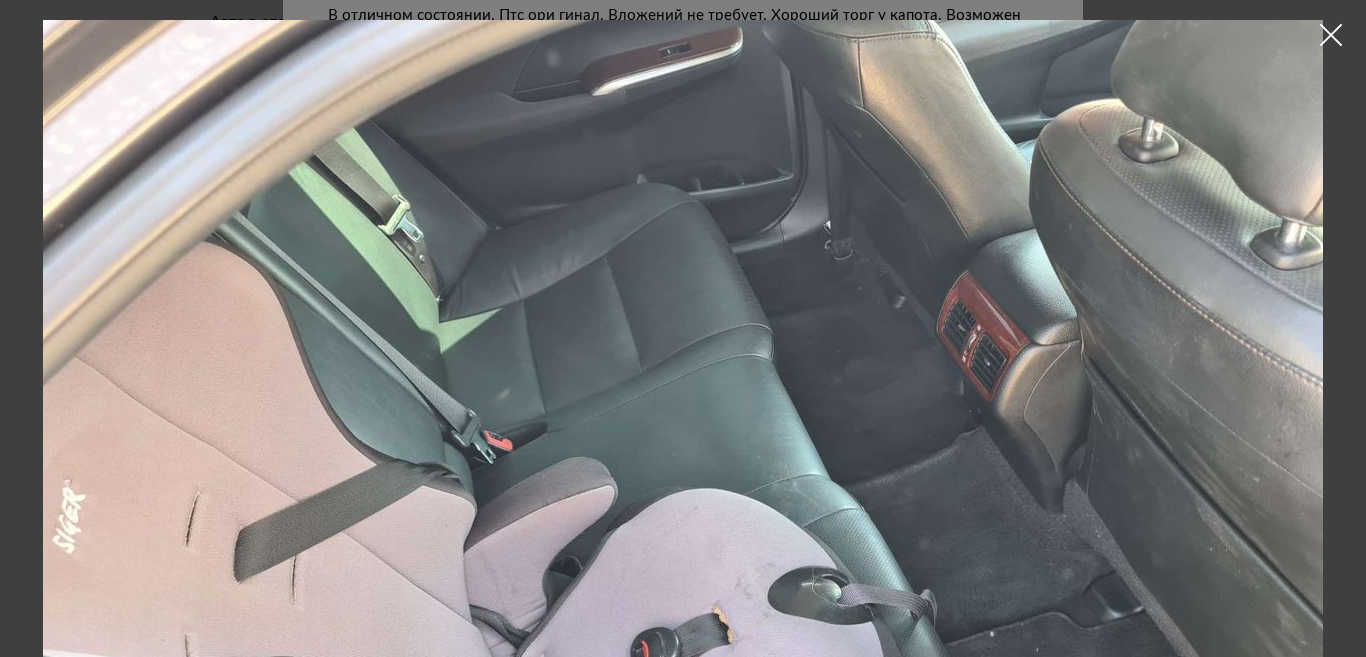 click at bounding box center (1331, 35) 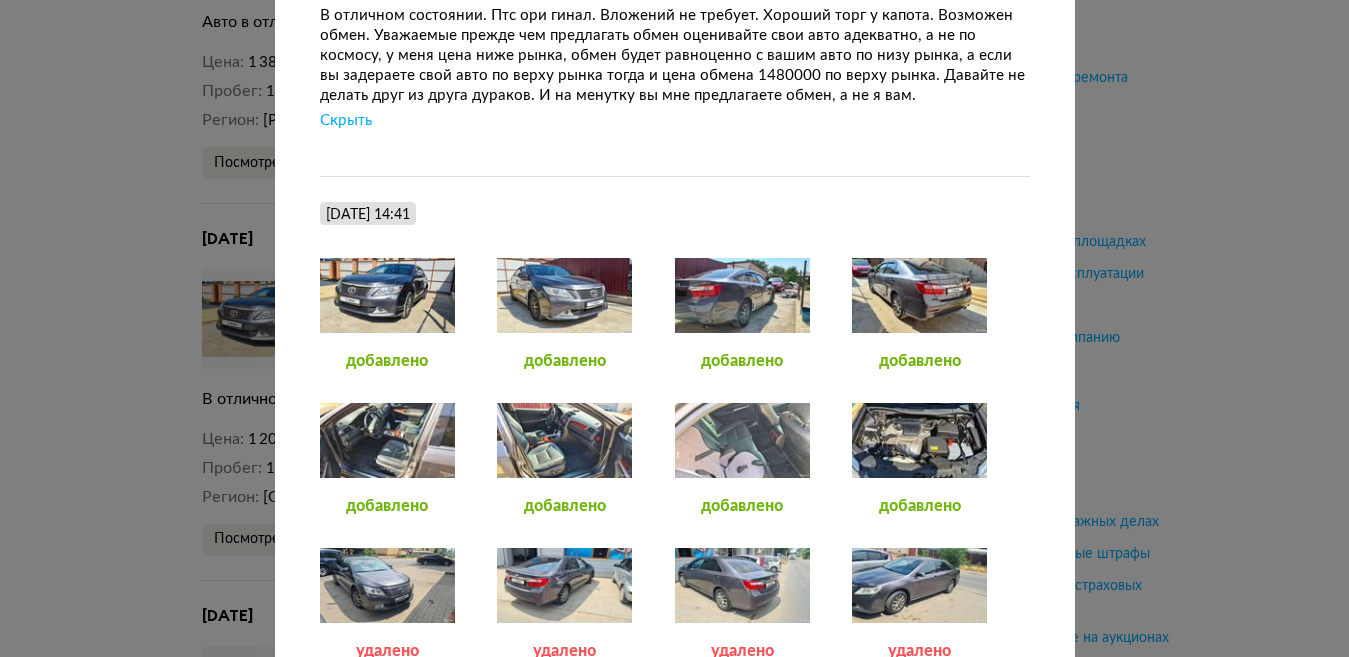 click at bounding box center [387, 441] 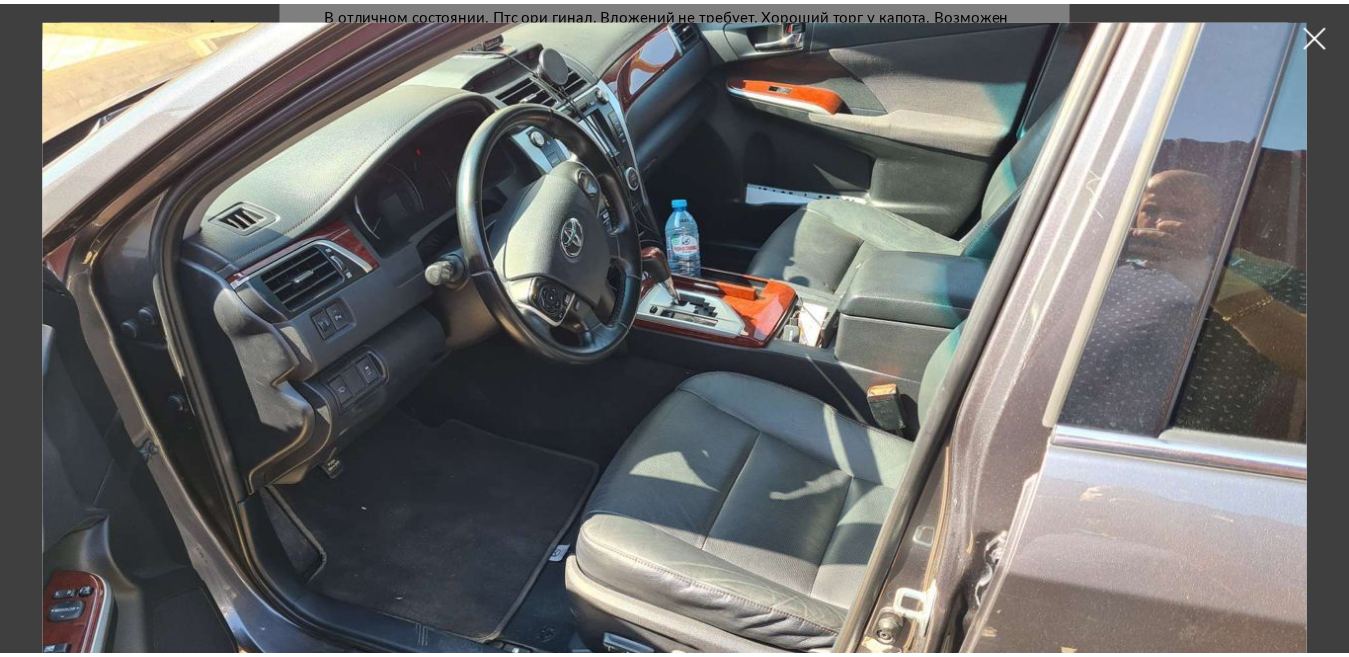 scroll, scrollTop: 0, scrollLeft: 0, axis: both 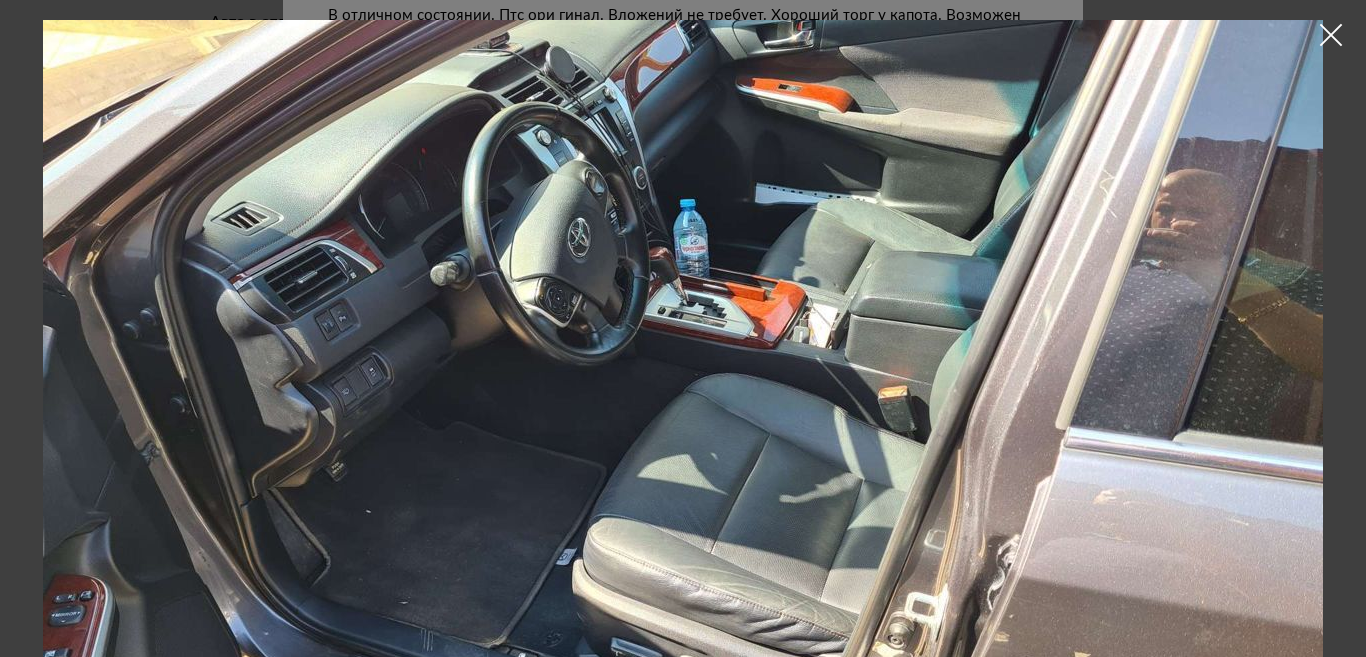 click at bounding box center [1331, 35] 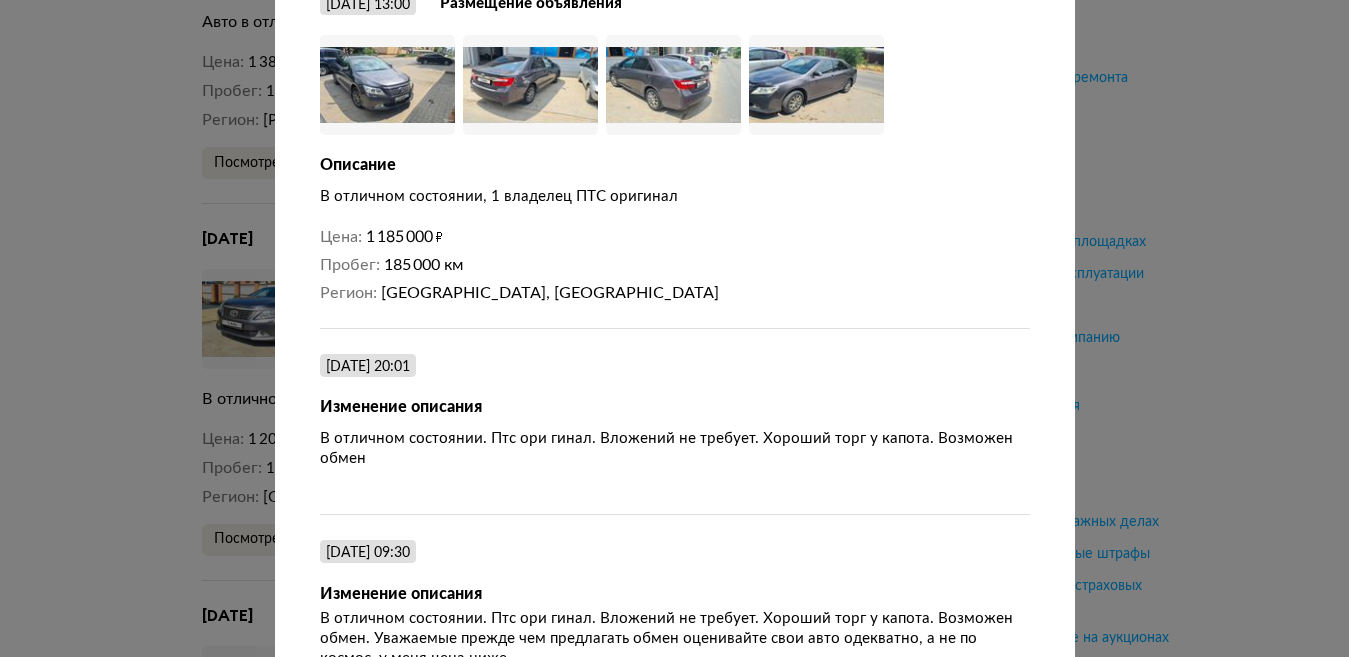 scroll, scrollTop: 0, scrollLeft: 0, axis: both 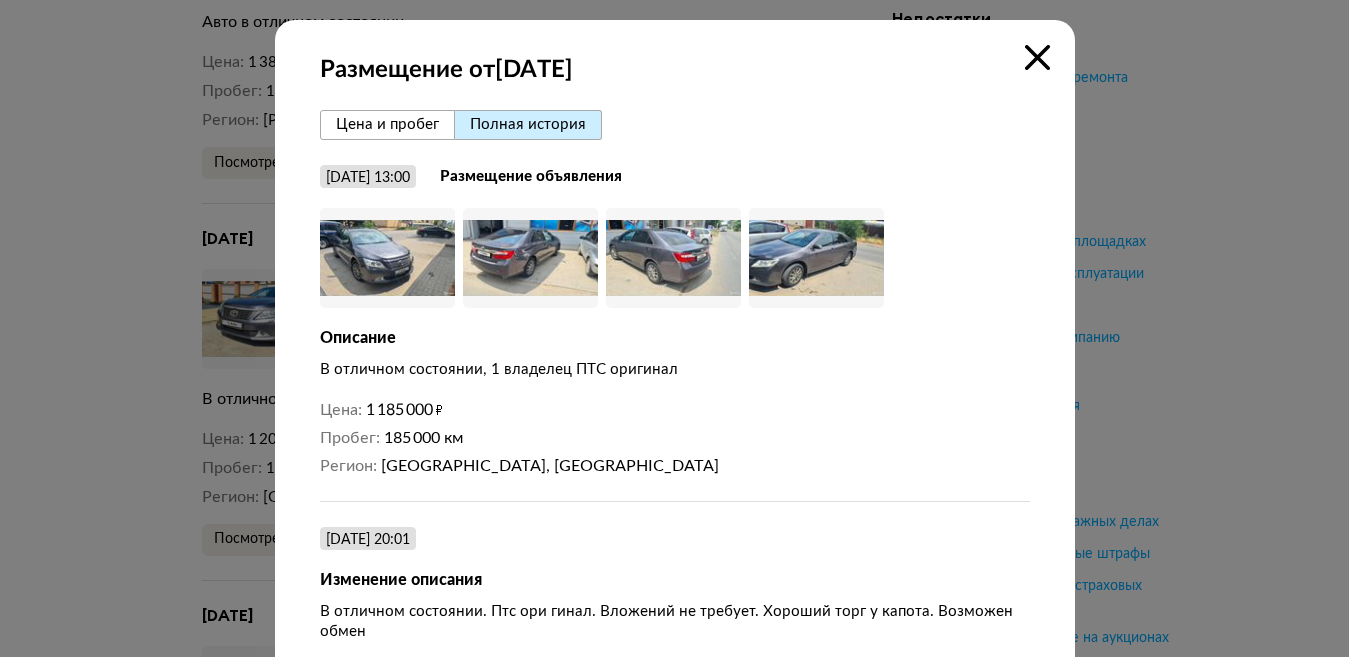 click at bounding box center (1037, 57) 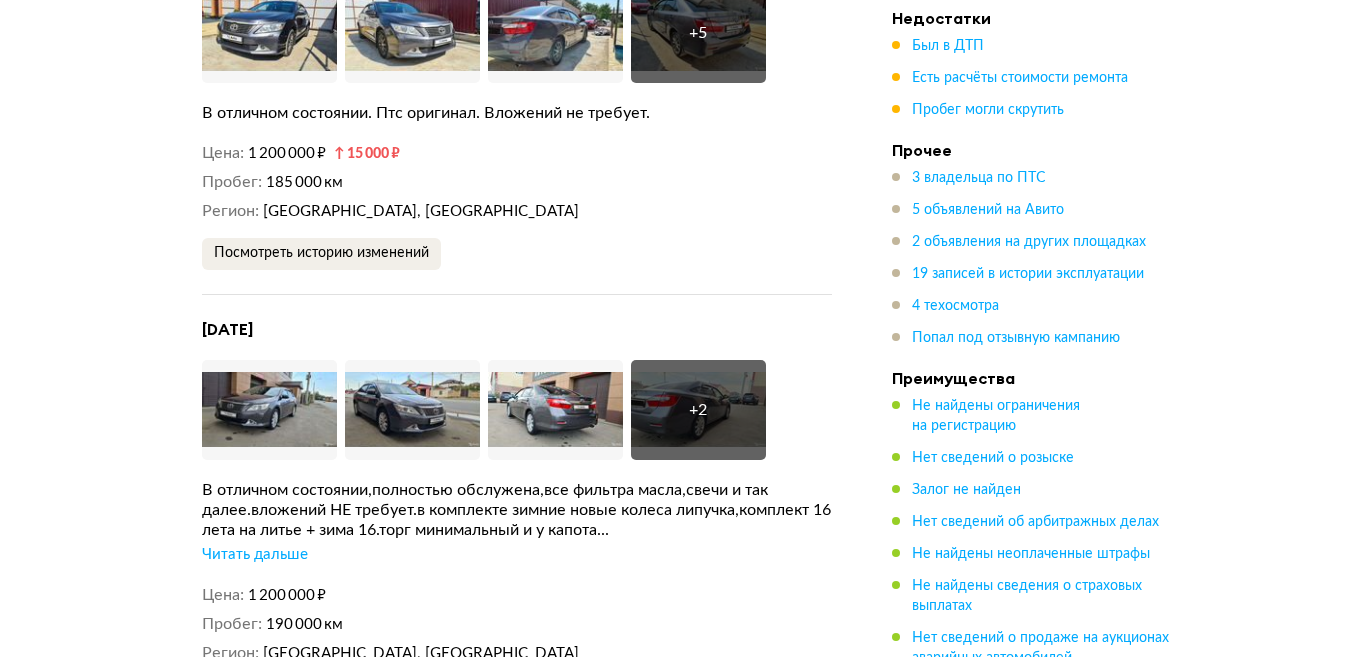 scroll, scrollTop: 5700, scrollLeft: 0, axis: vertical 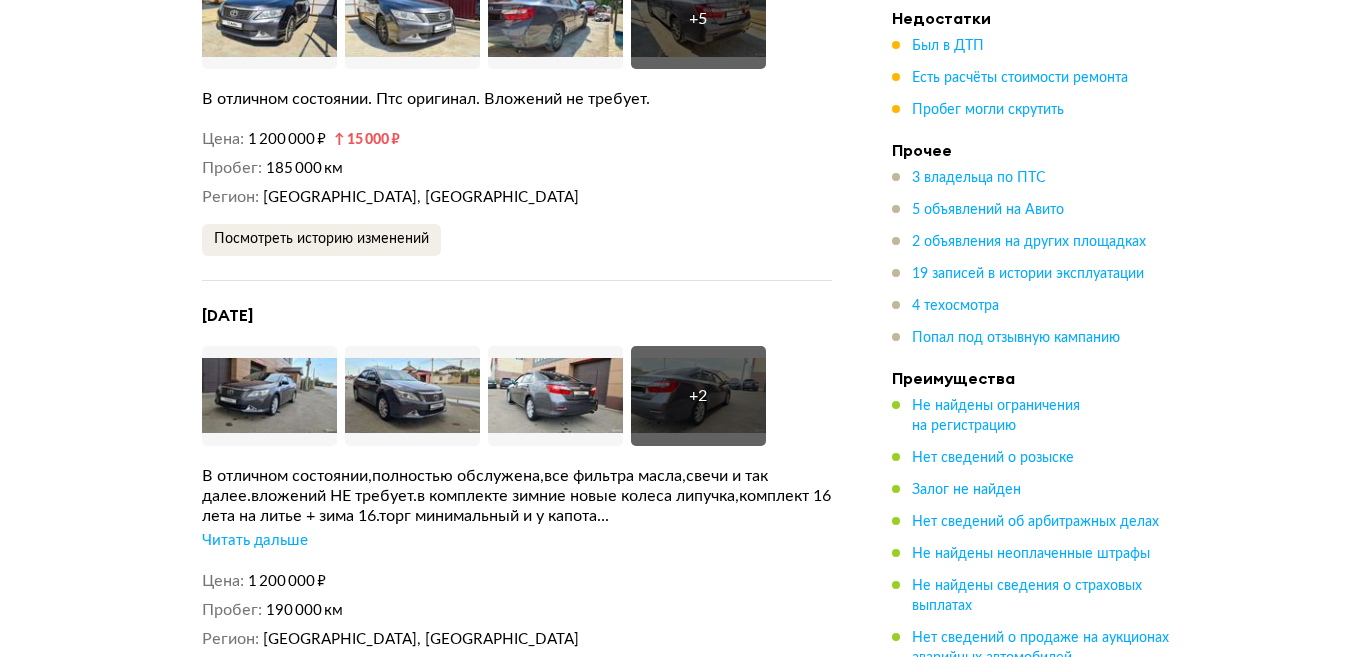 click on "Читать дальше" at bounding box center (255, 541) 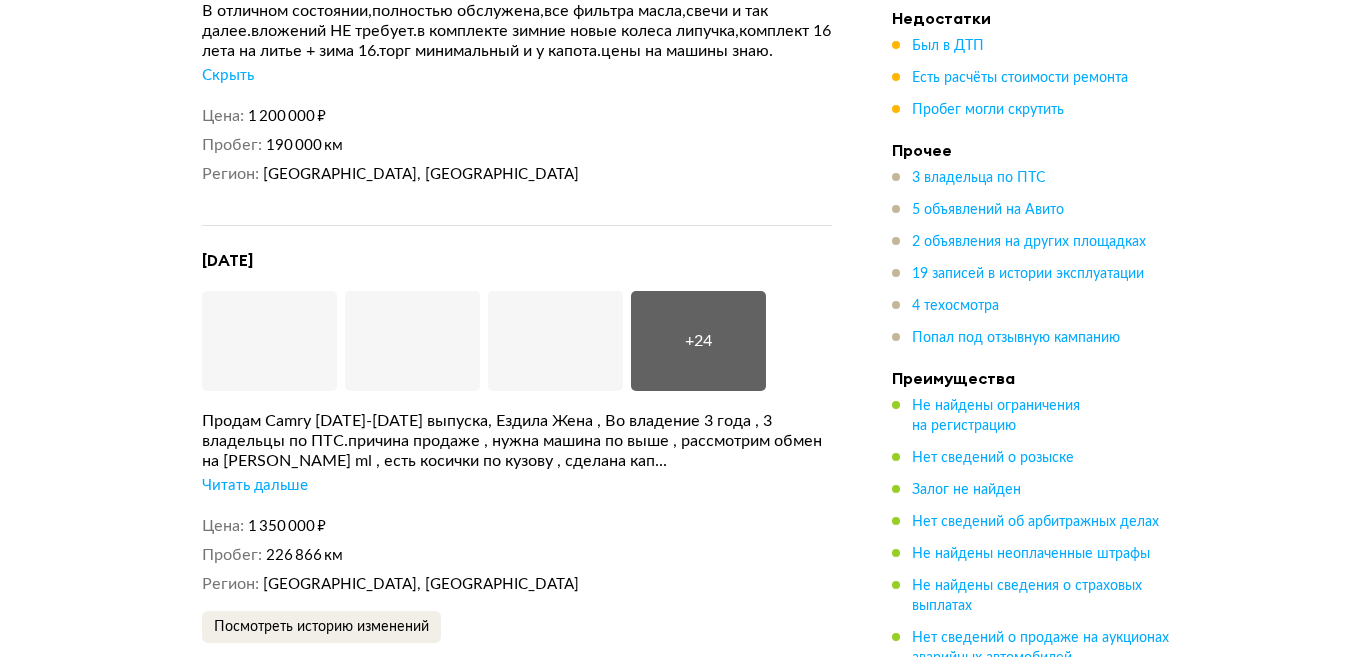 scroll, scrollTop: 6200, scrollLeft: 0, axis: vertical 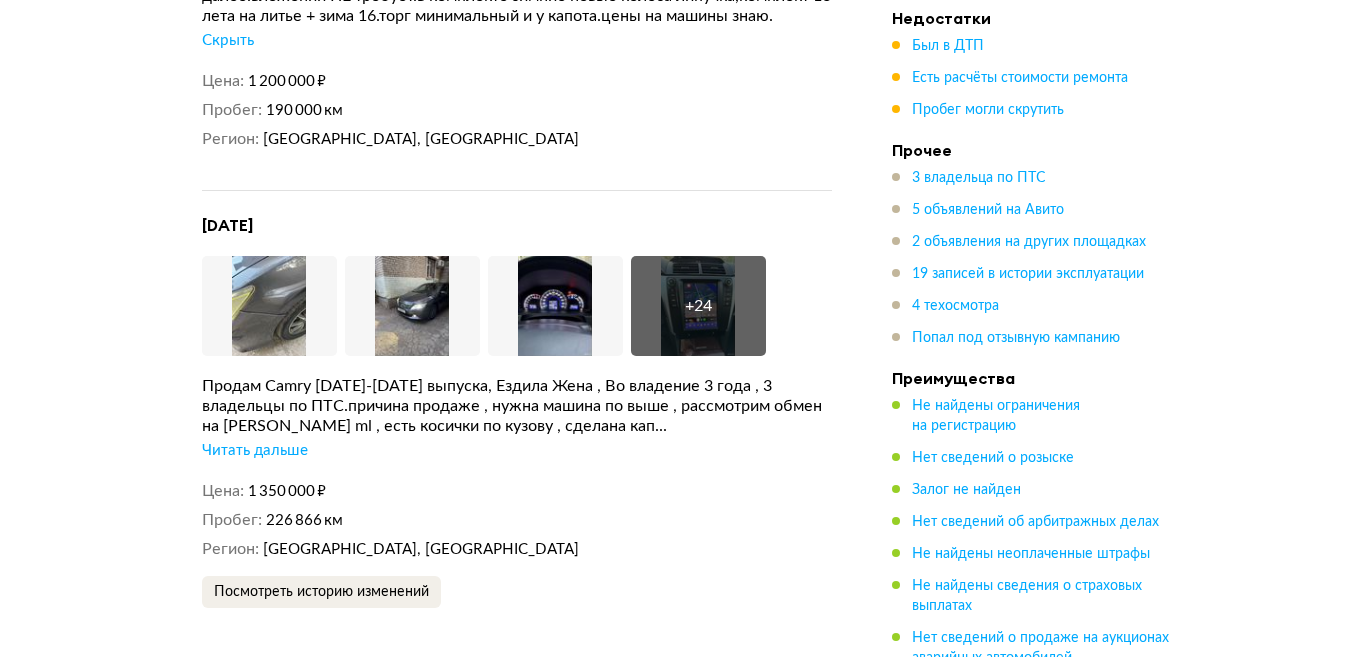 click on "Читать дальше" at bounding box center (255, 451) 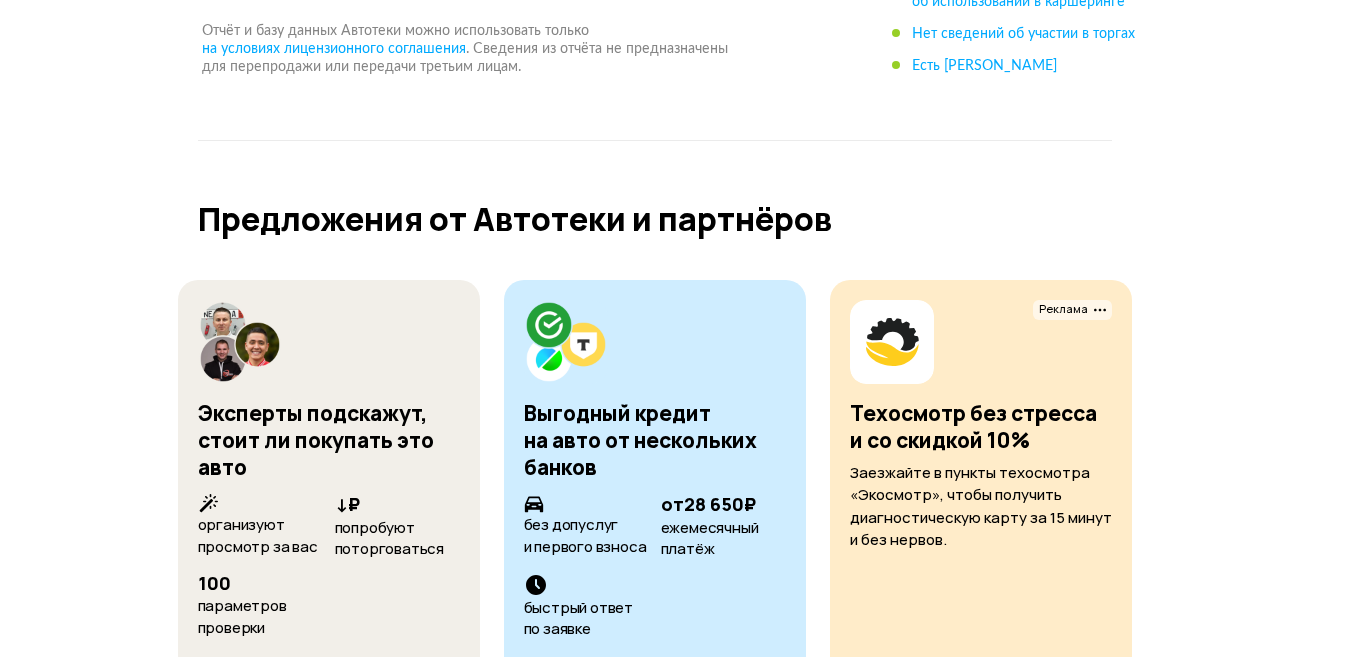 scroll, scrollTop: 13200, scrollLeft: 0, axis: vertical 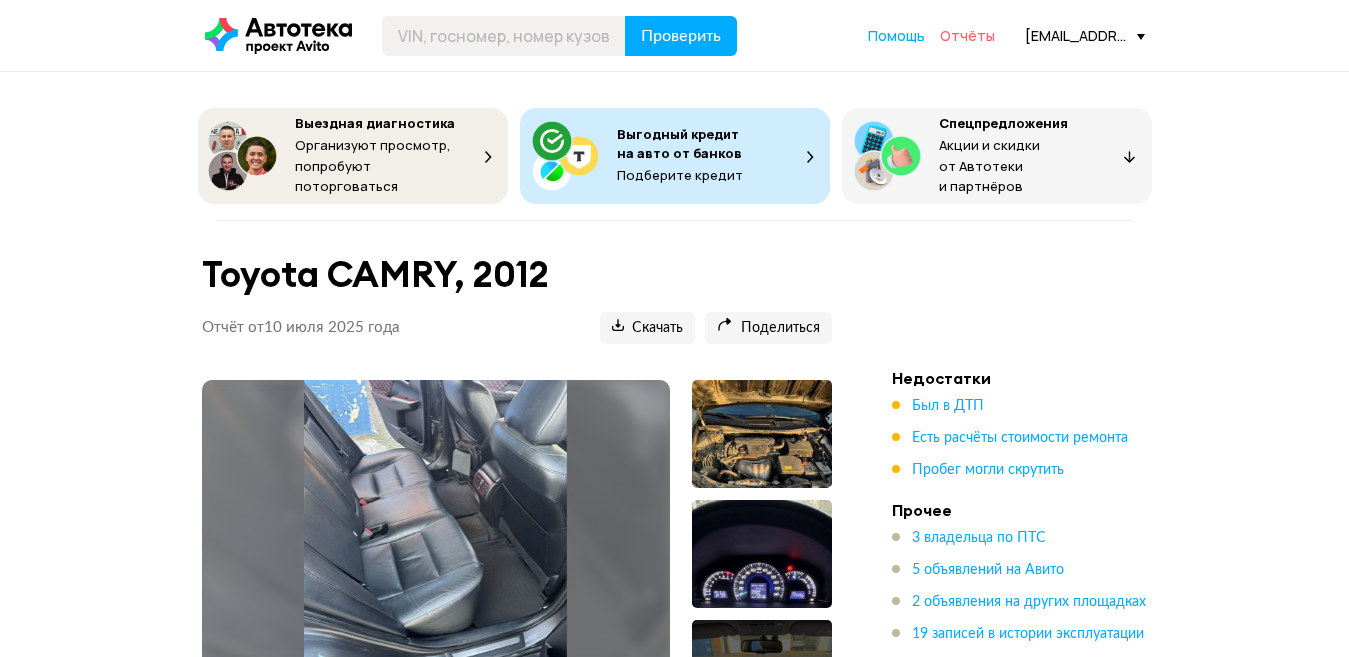 click on "Отчёты" at bounding box center [967, 35] 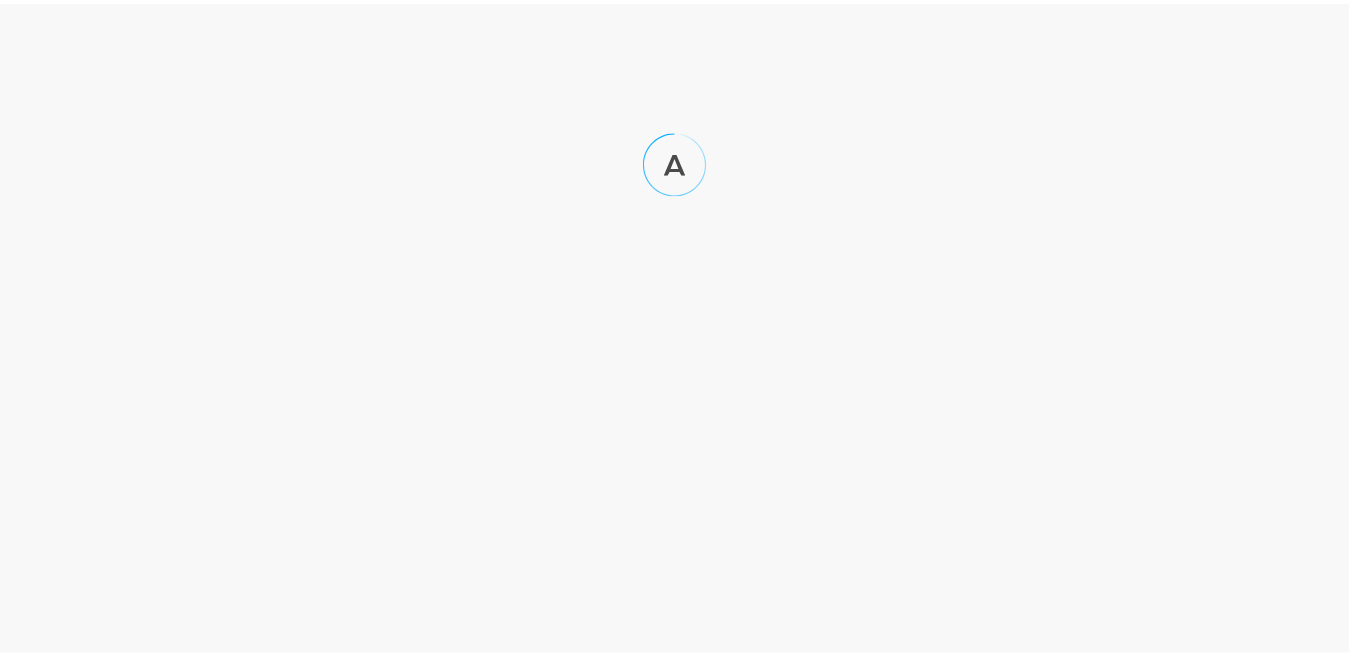 scroll, scrollTop: 0, scrollLeft: 0, axis: both 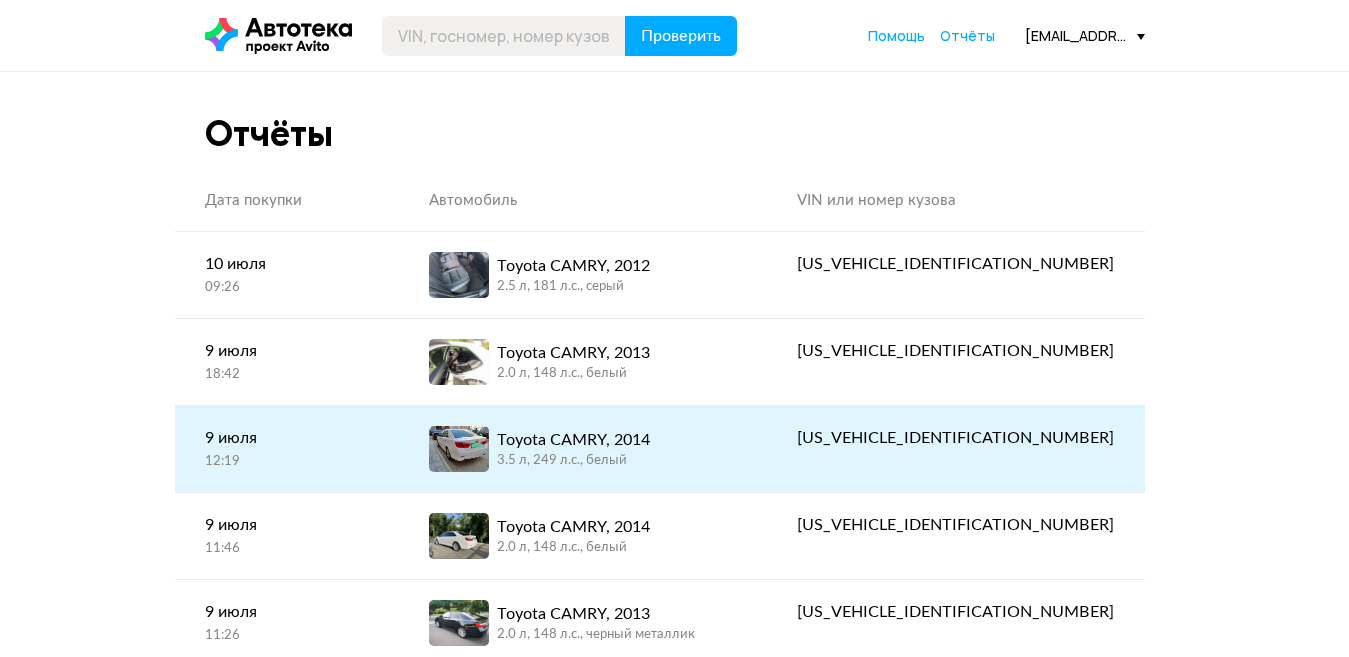 click on "12:19" at bounding box center [287, 462] 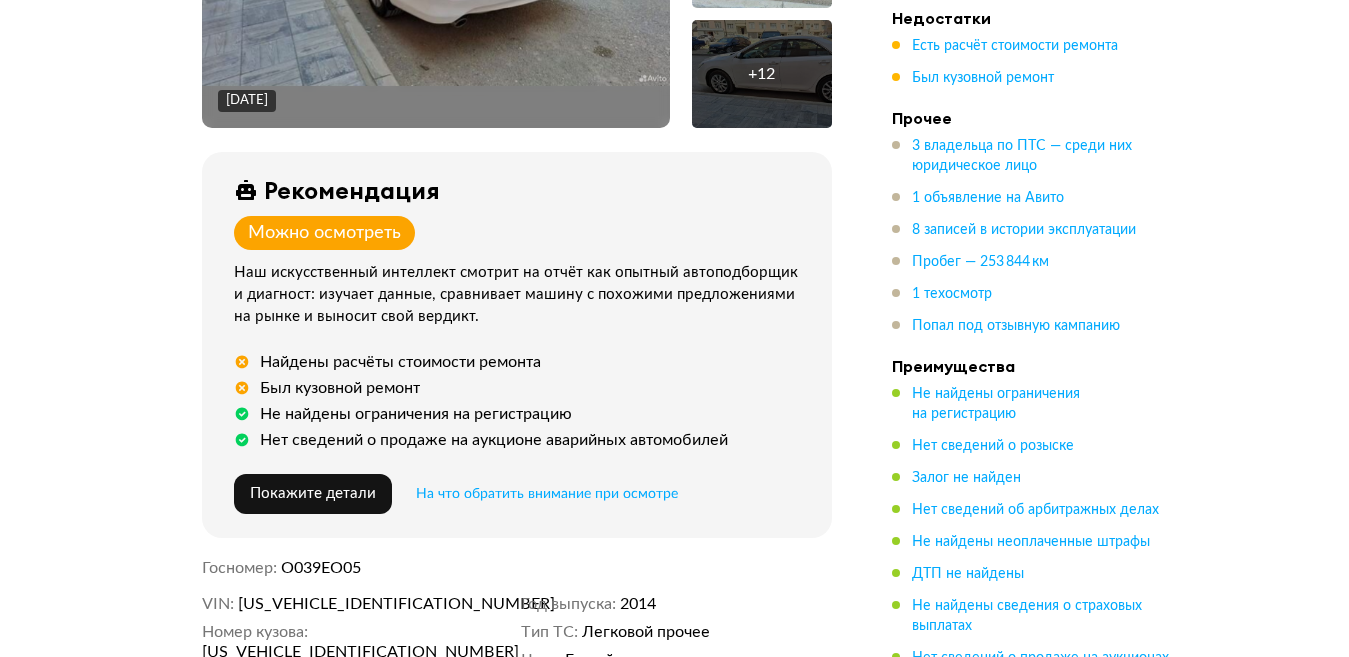 scroll, scrollTop: 1100, scrollLeft: 0, axis: vertical 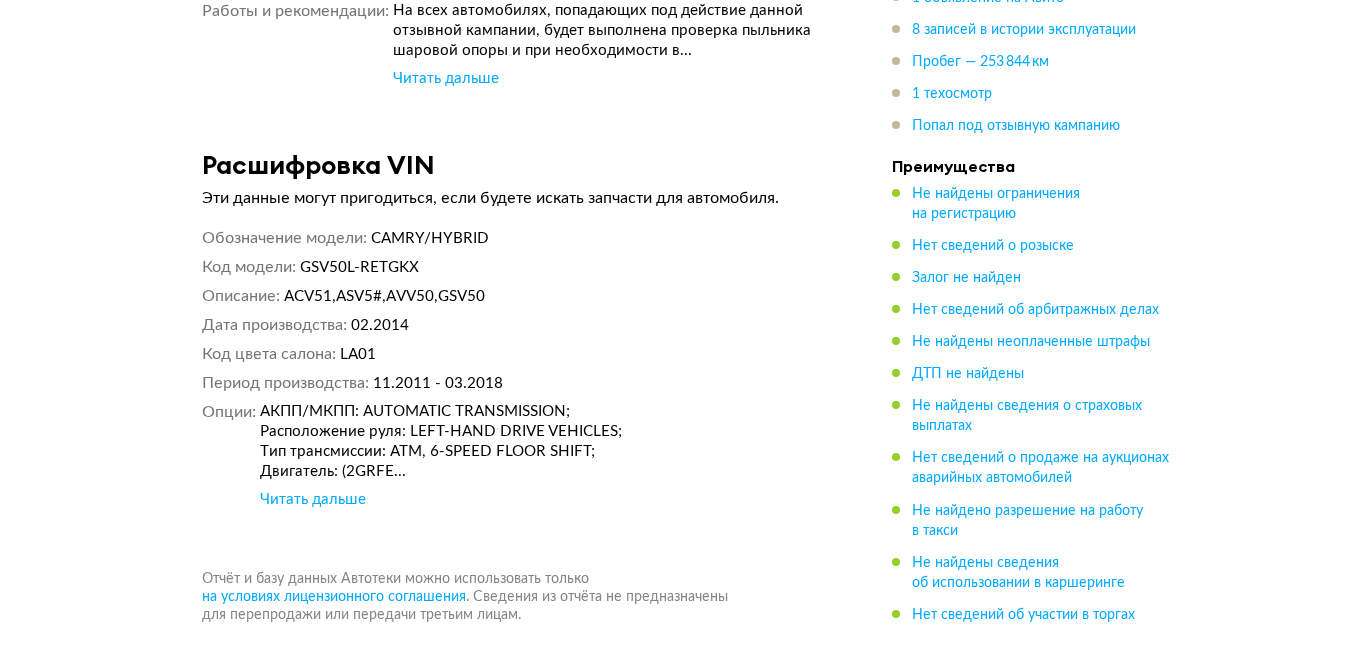 click on "Читать дальше" at bounding box center (313, 500) 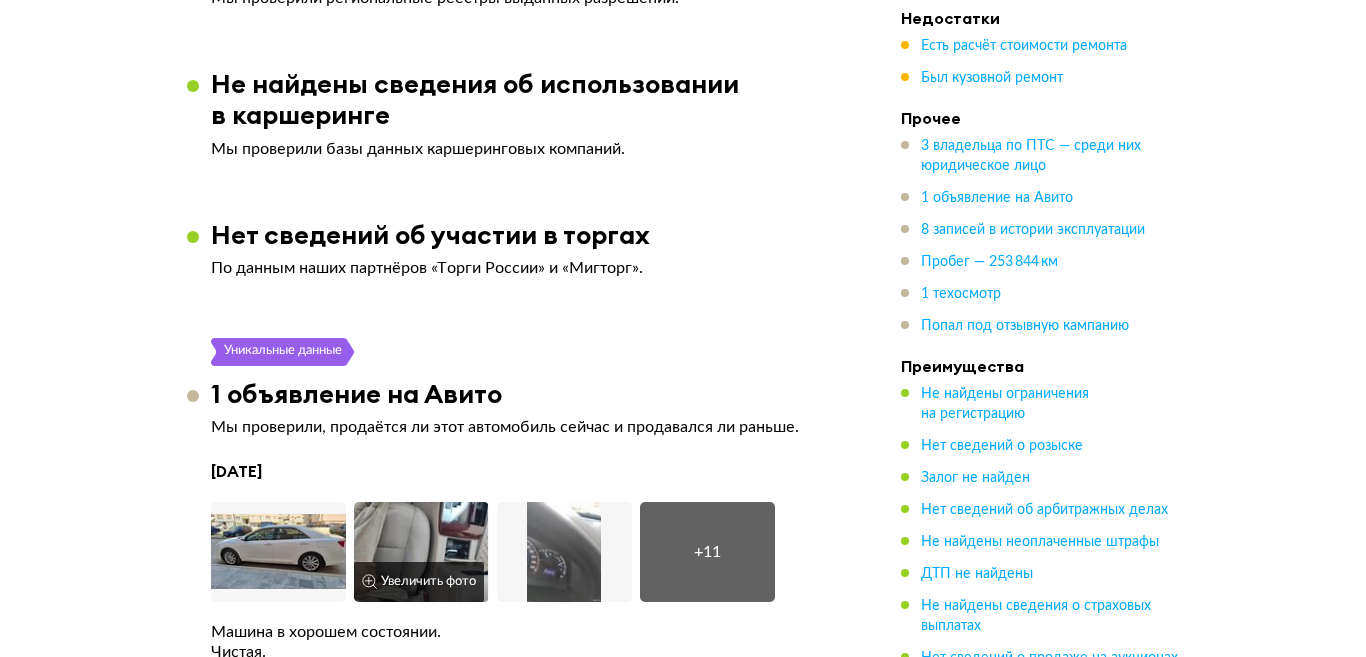 scroll, scrollTop: 3985, scrollLeft: 0, axis: vertical 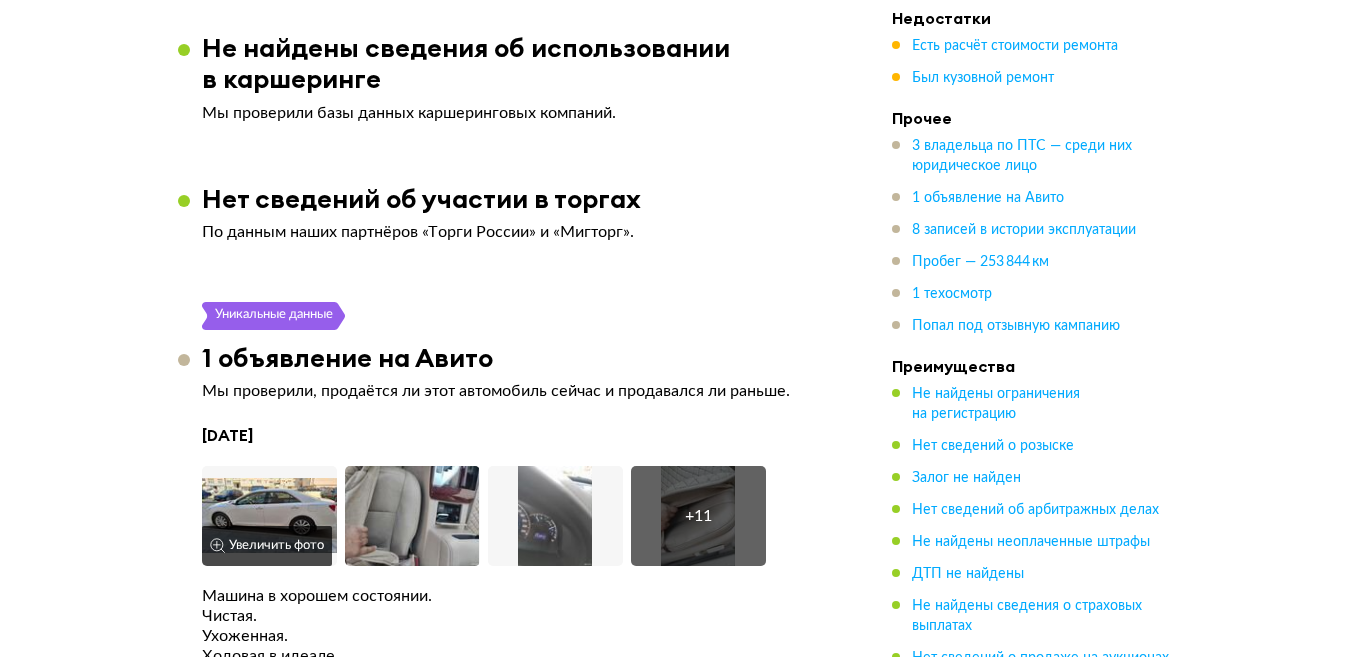 click at bounding box center (269, 516) 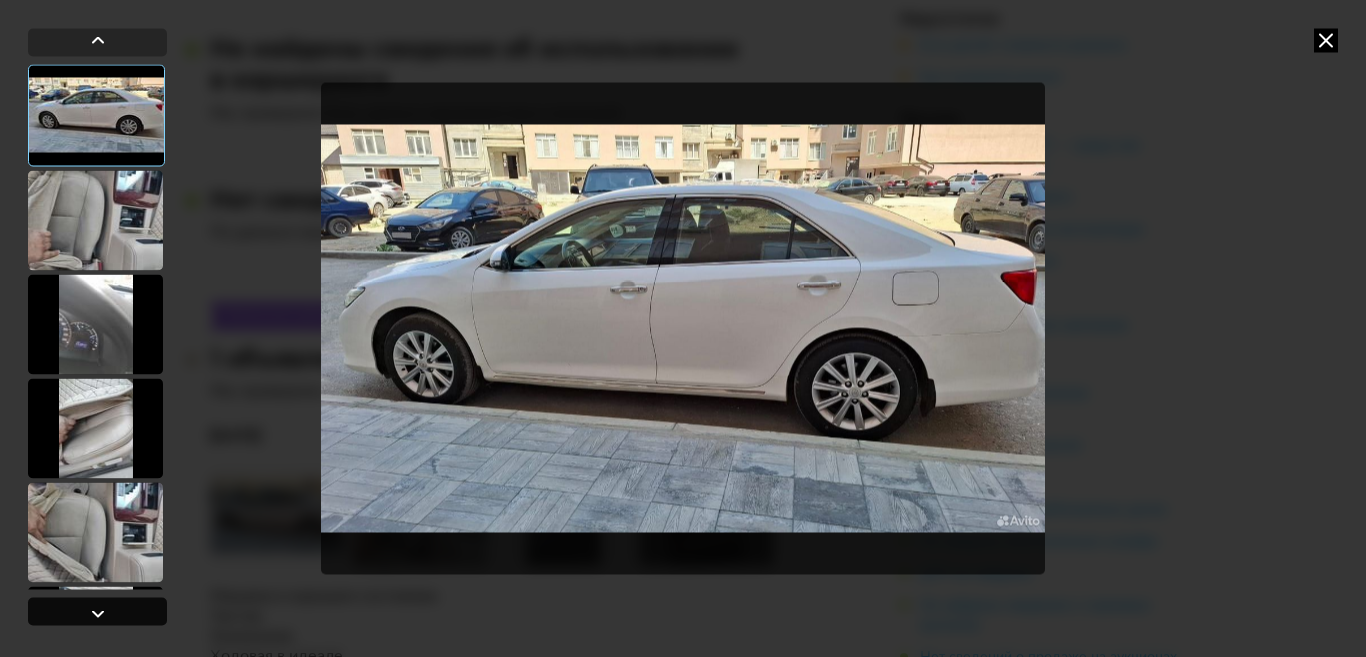 click at bounding box center [98, 614] 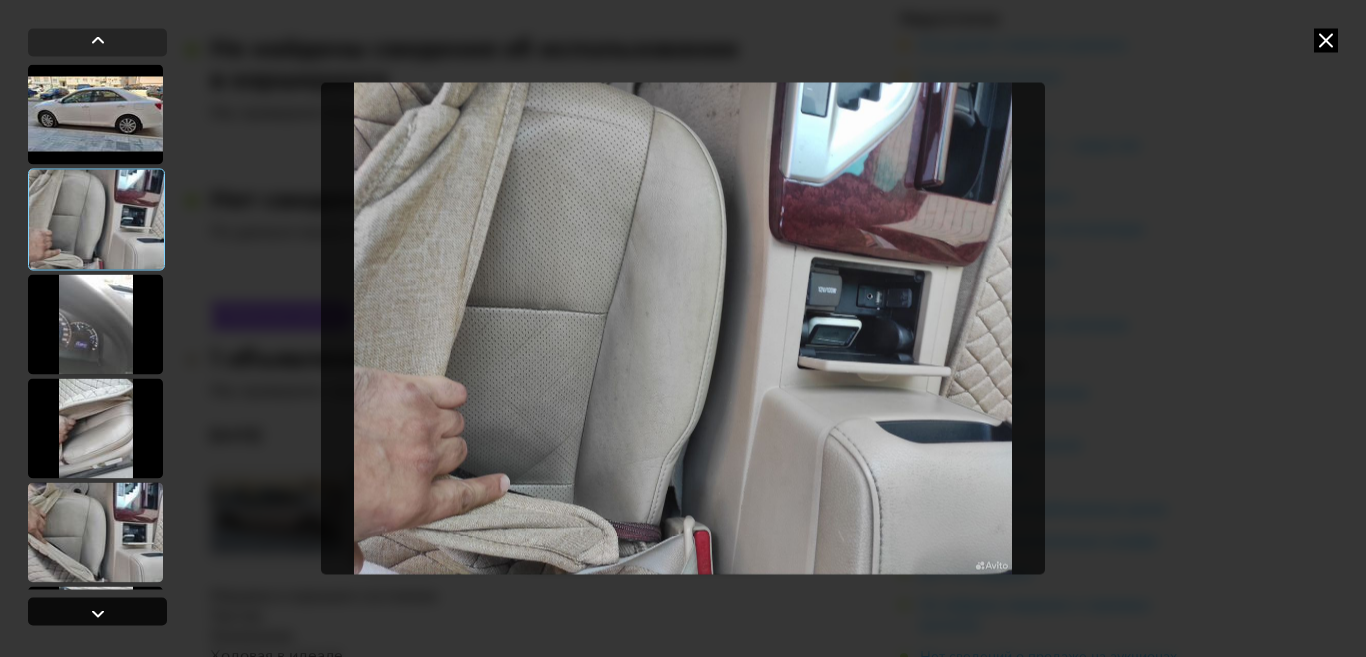 click at bounding box center (98, 614) 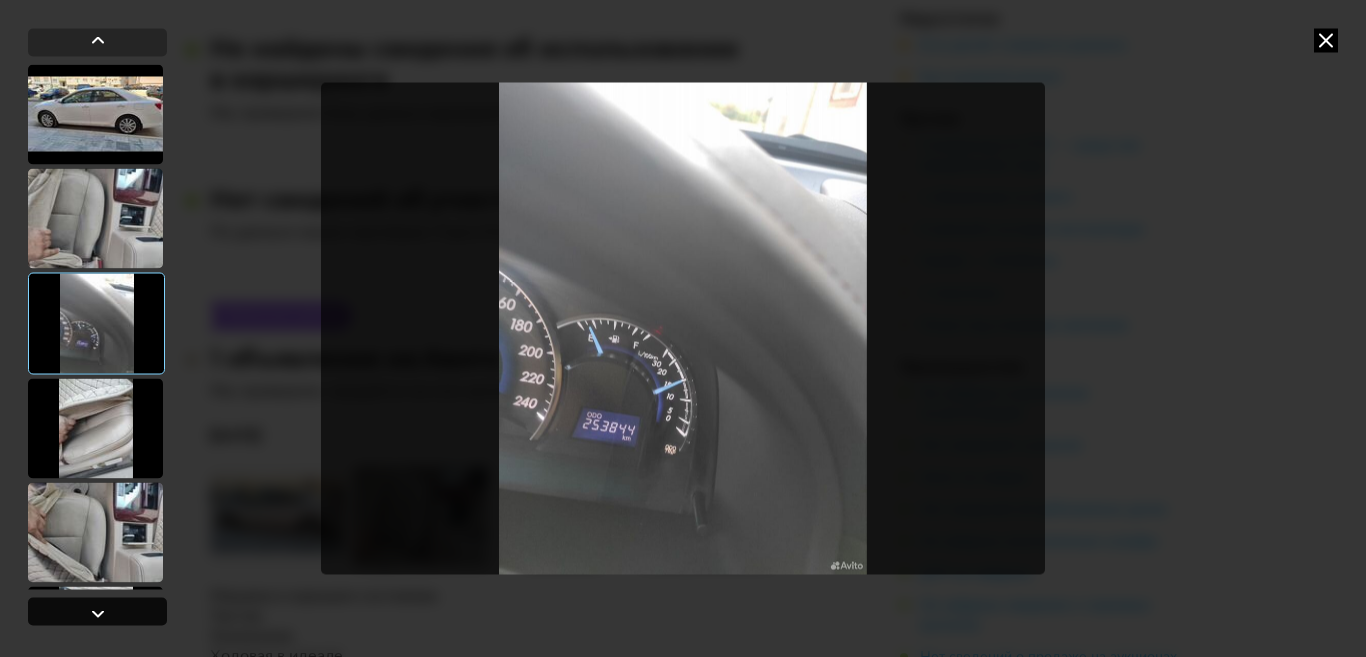 click at bounding box center (98, 614) 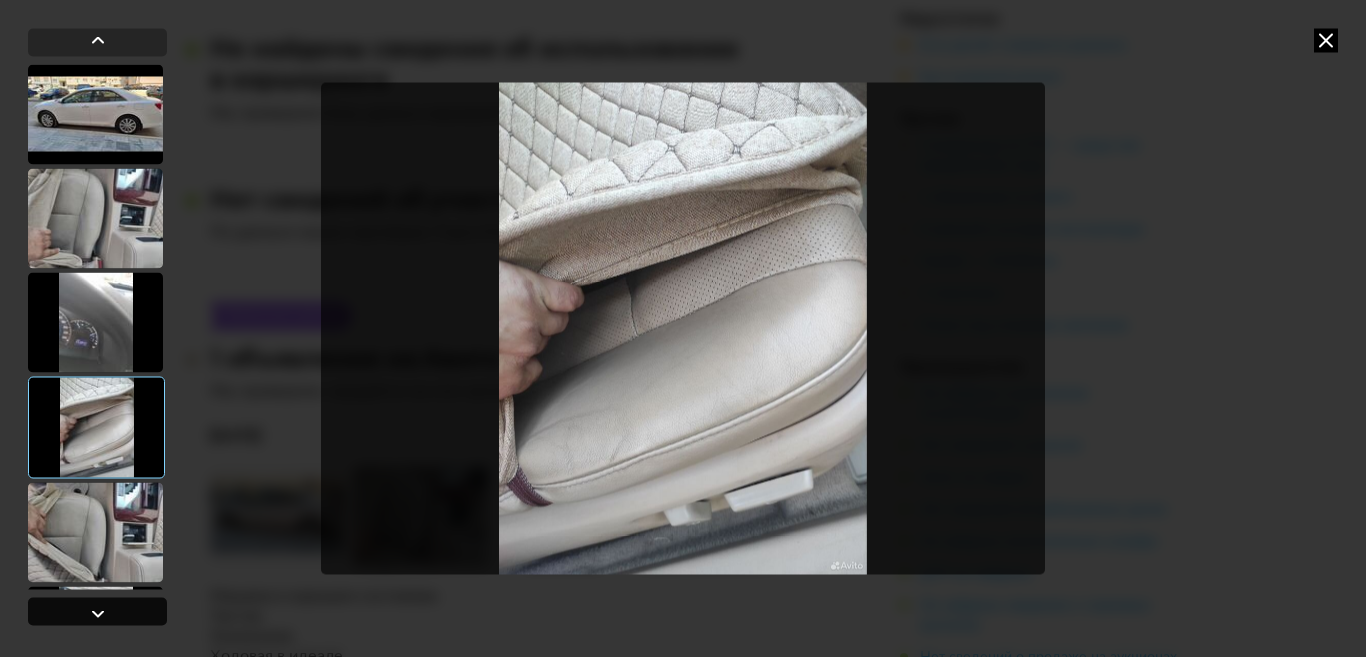 click at bounding box center [98, 614] 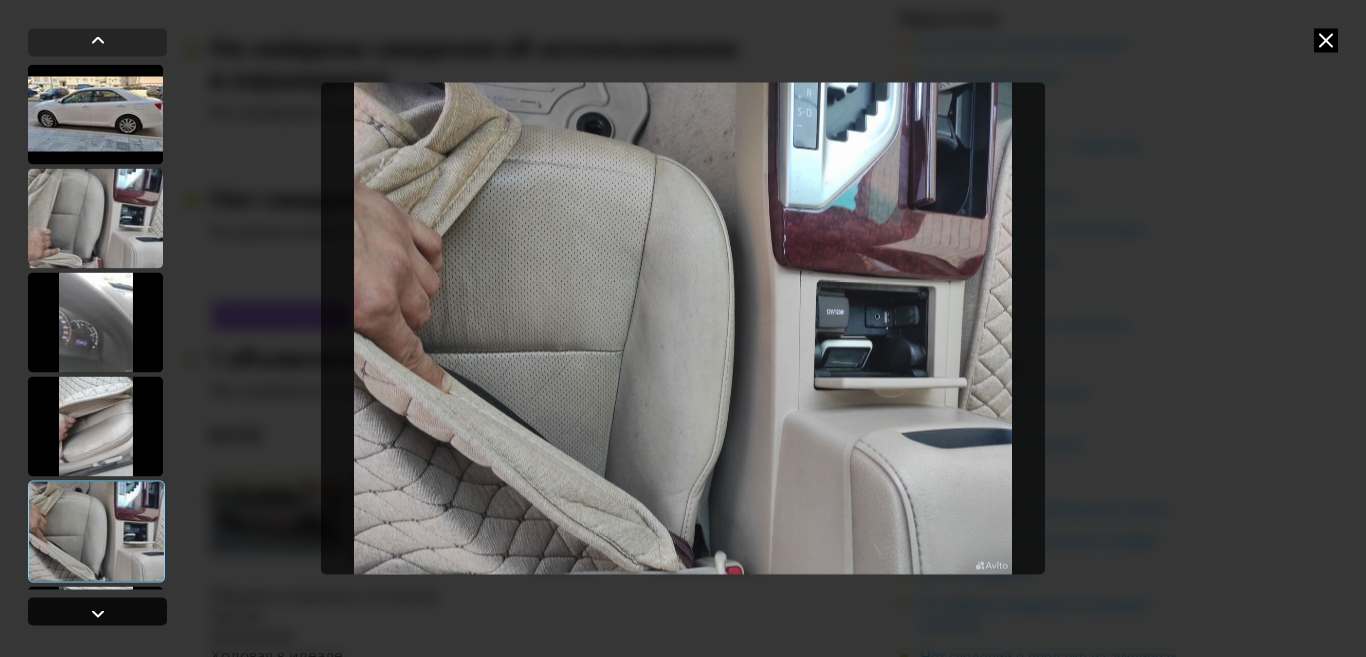 click at bounding box center [98, 614] 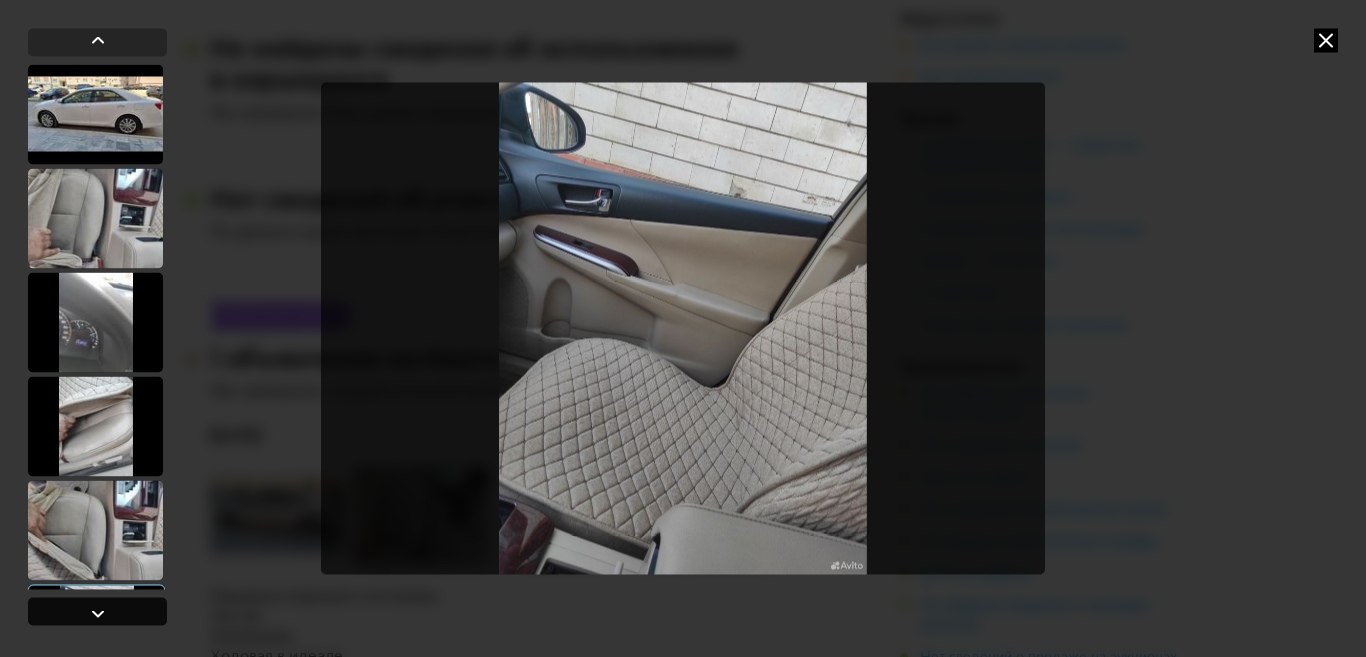 click at bounding box center [98, 614] 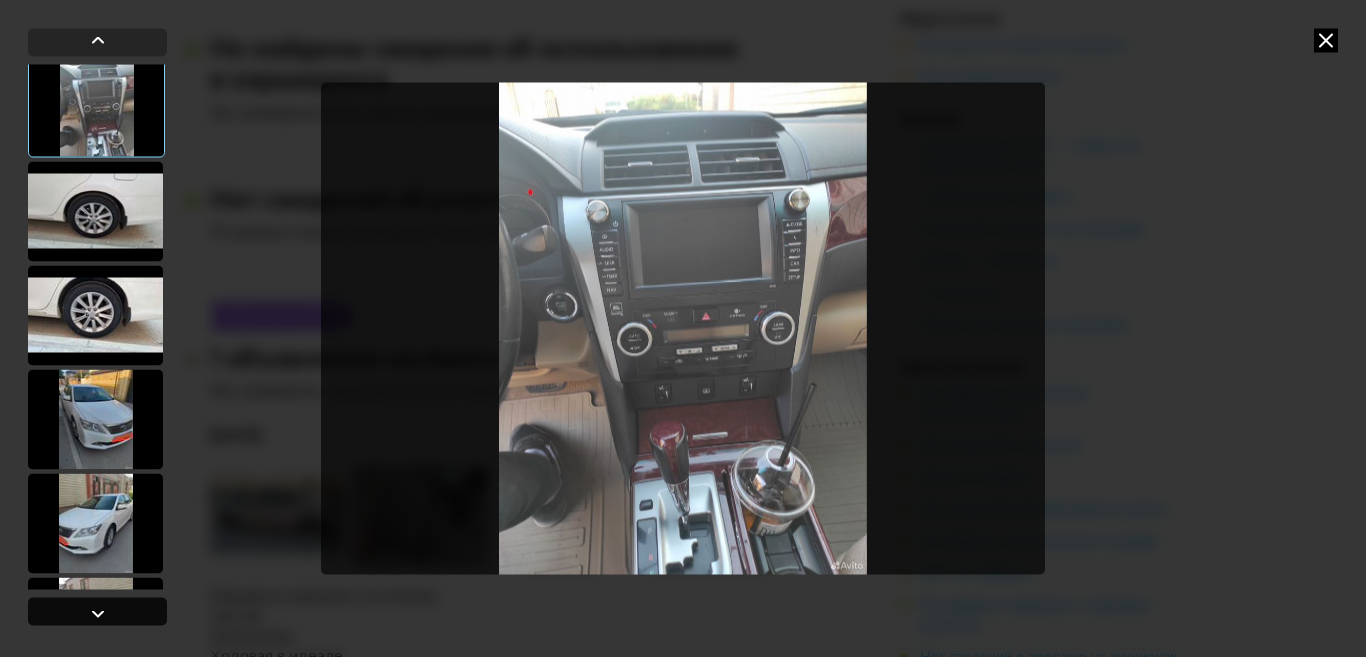 scroll, scrollTop: 631, scrollLeft: 0, axis: vertical 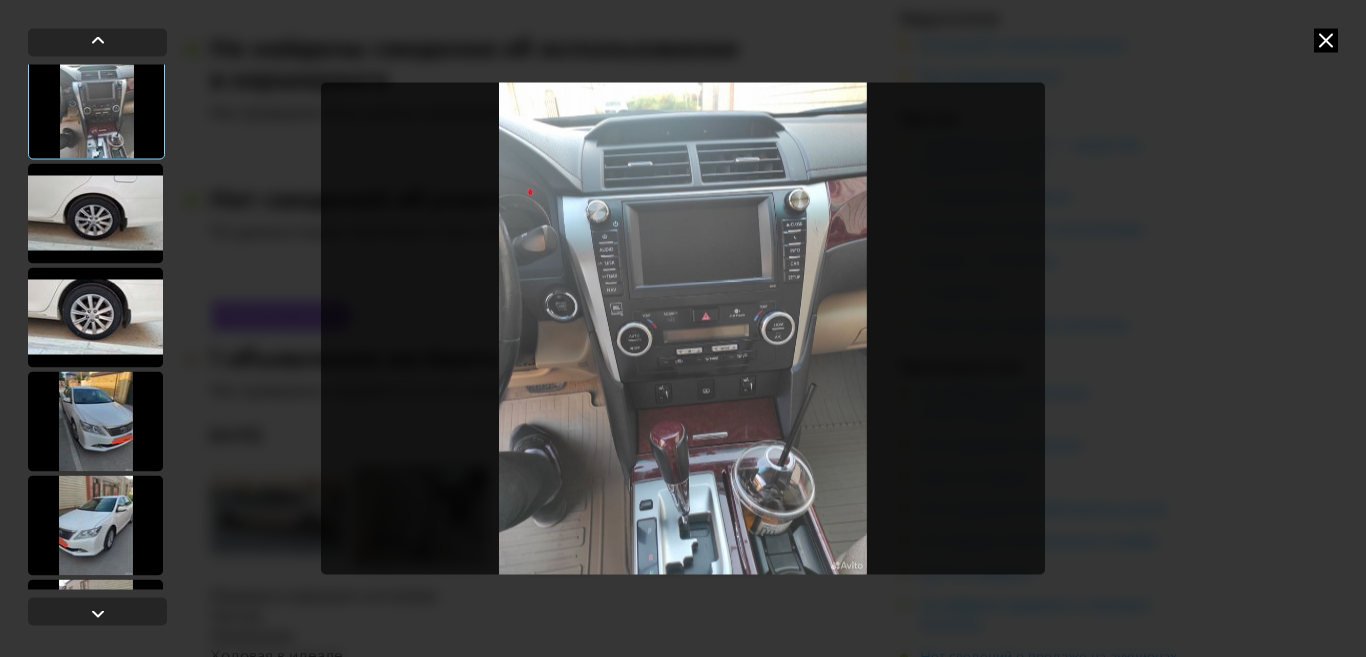 click at bounding box center [683, 328] 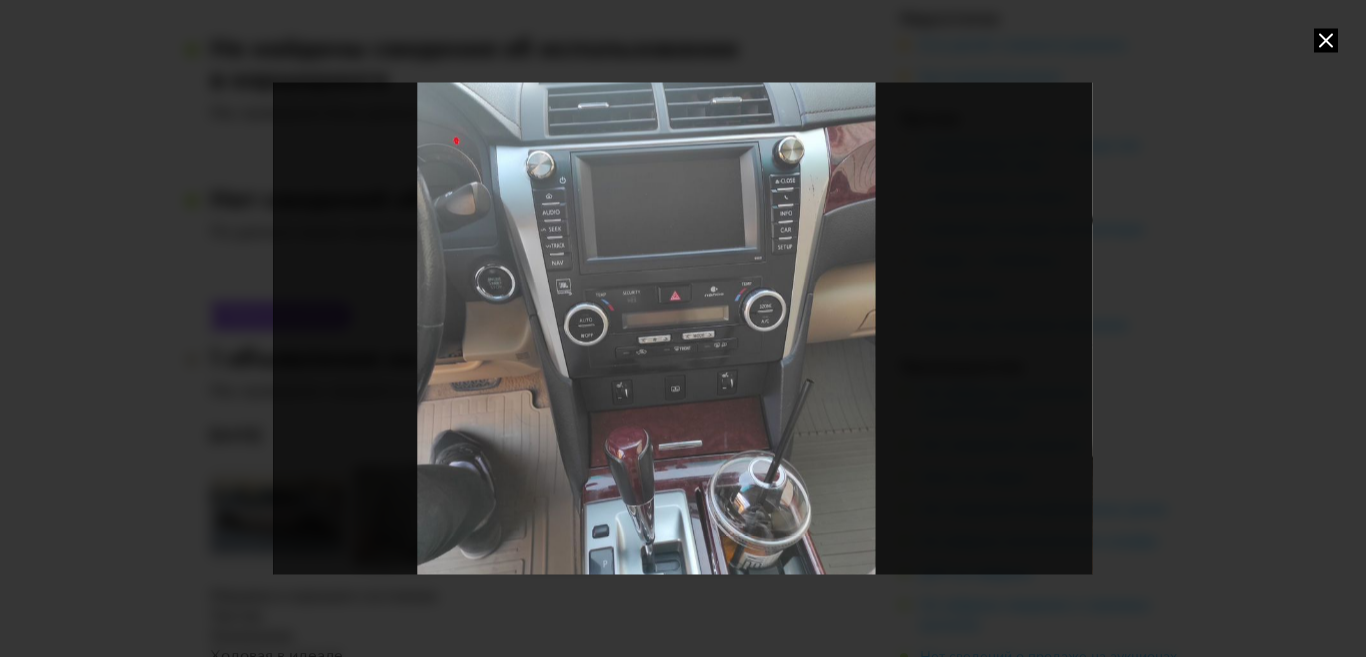 drag, startPoint x: 658, startPoint y: 250, endPoint x: 689, endPoint y: 265, distance: 34.43835 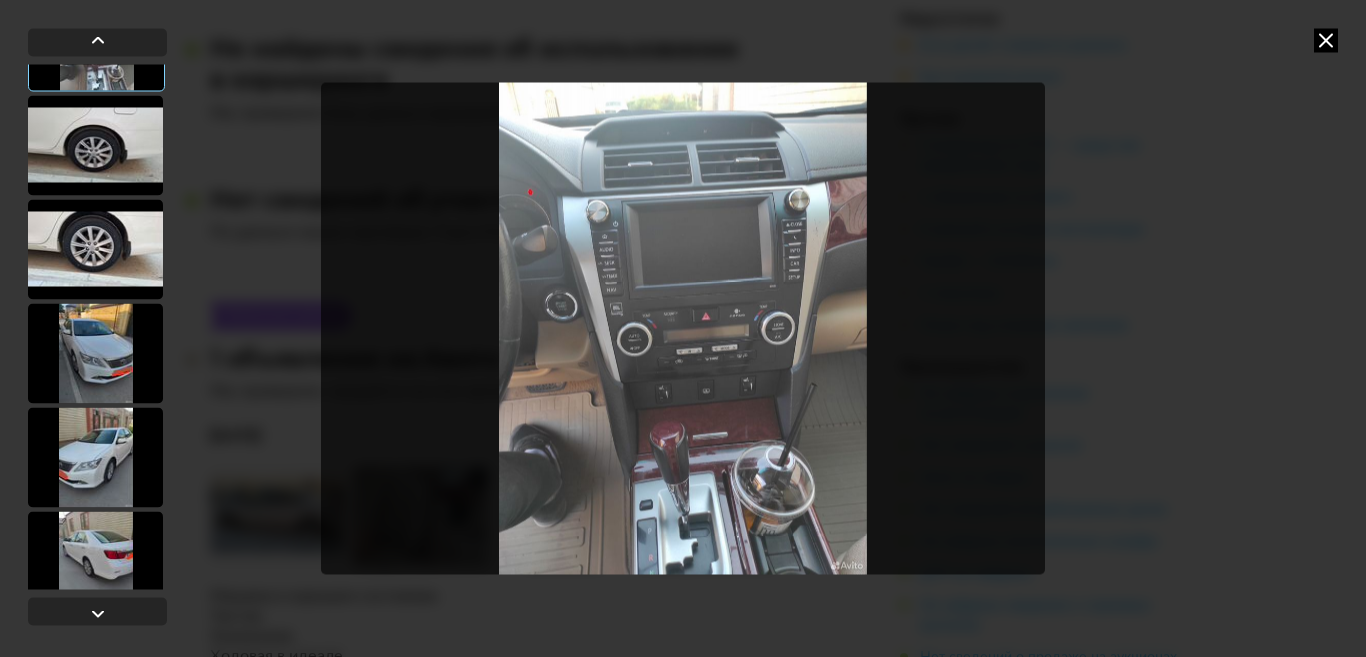 scroll, scrollTop: 700, scrollLeft: 0, axis: vertical 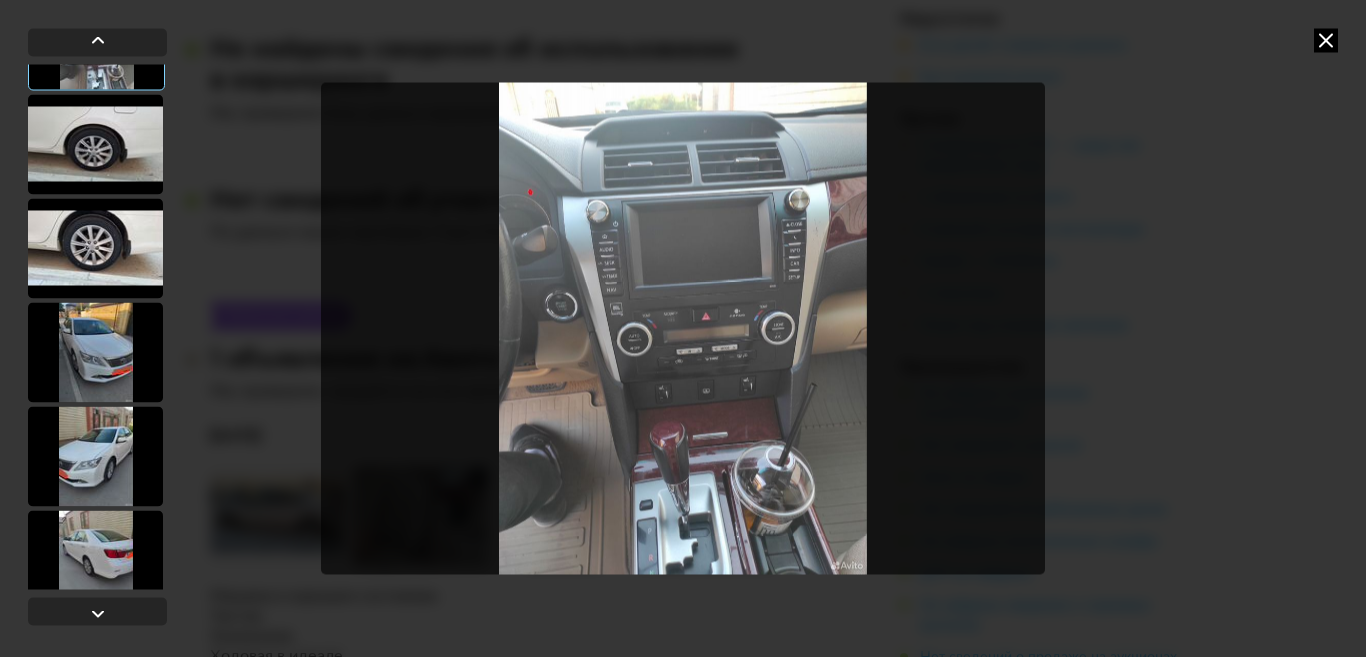 click at bounding box center [95, 352] 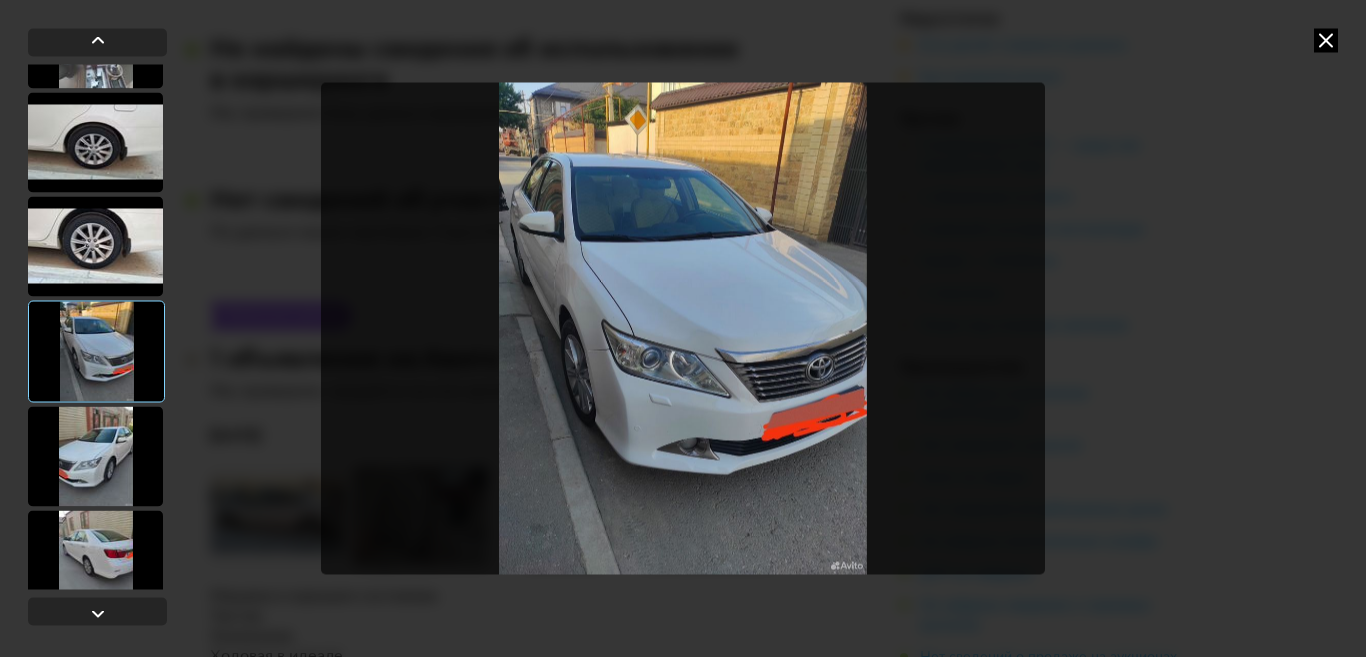 click at bounding box center [95, 456] 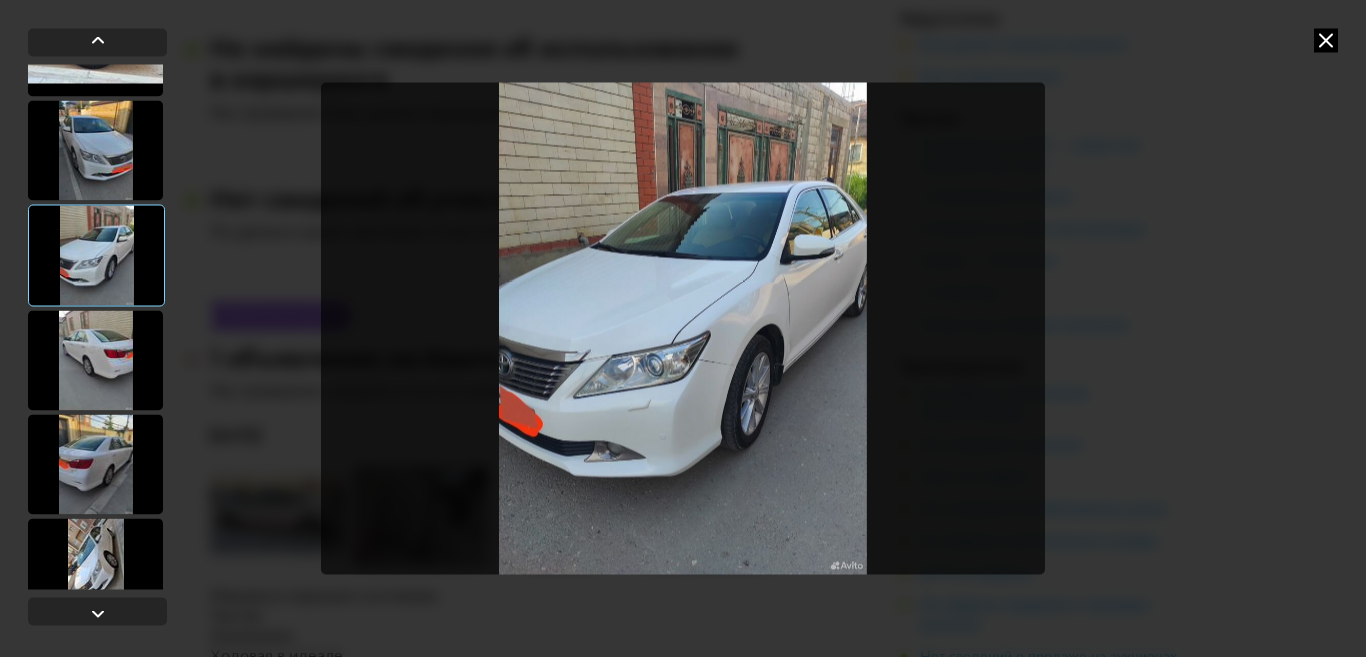 scroll, scrollTop: 932, scrollLeft: 0, axis: vertical 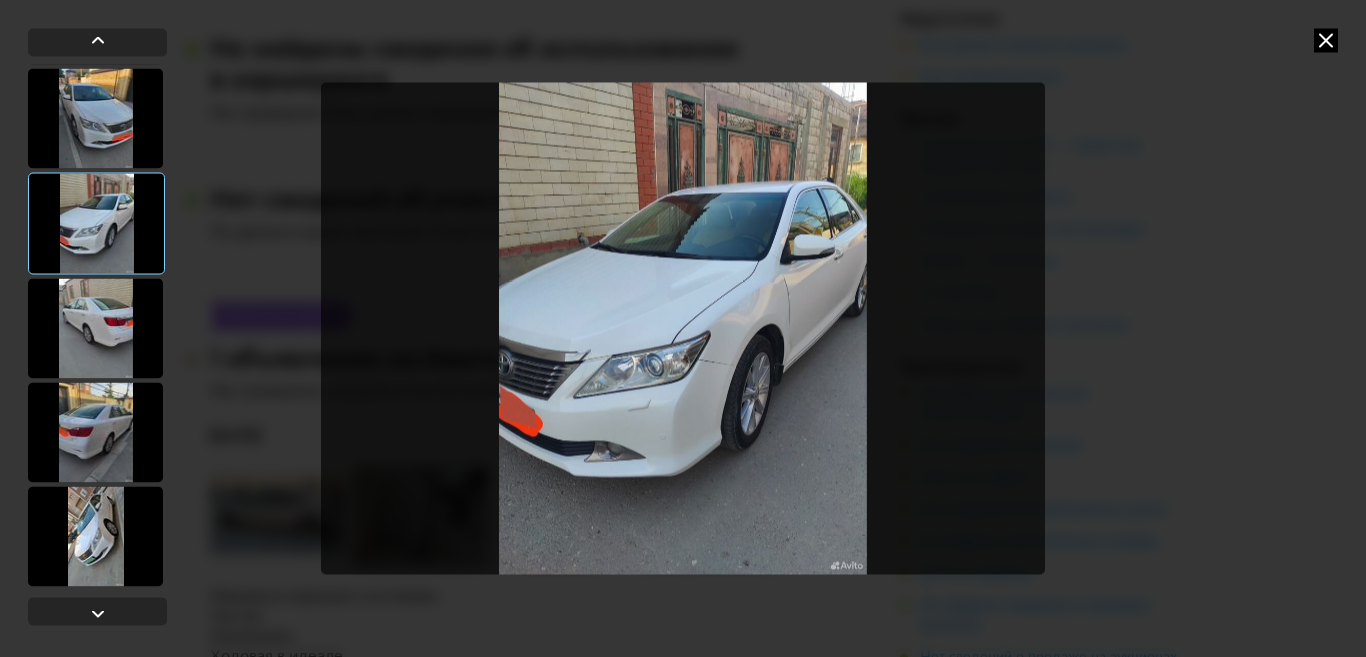 click at bounding box center (95, 536) 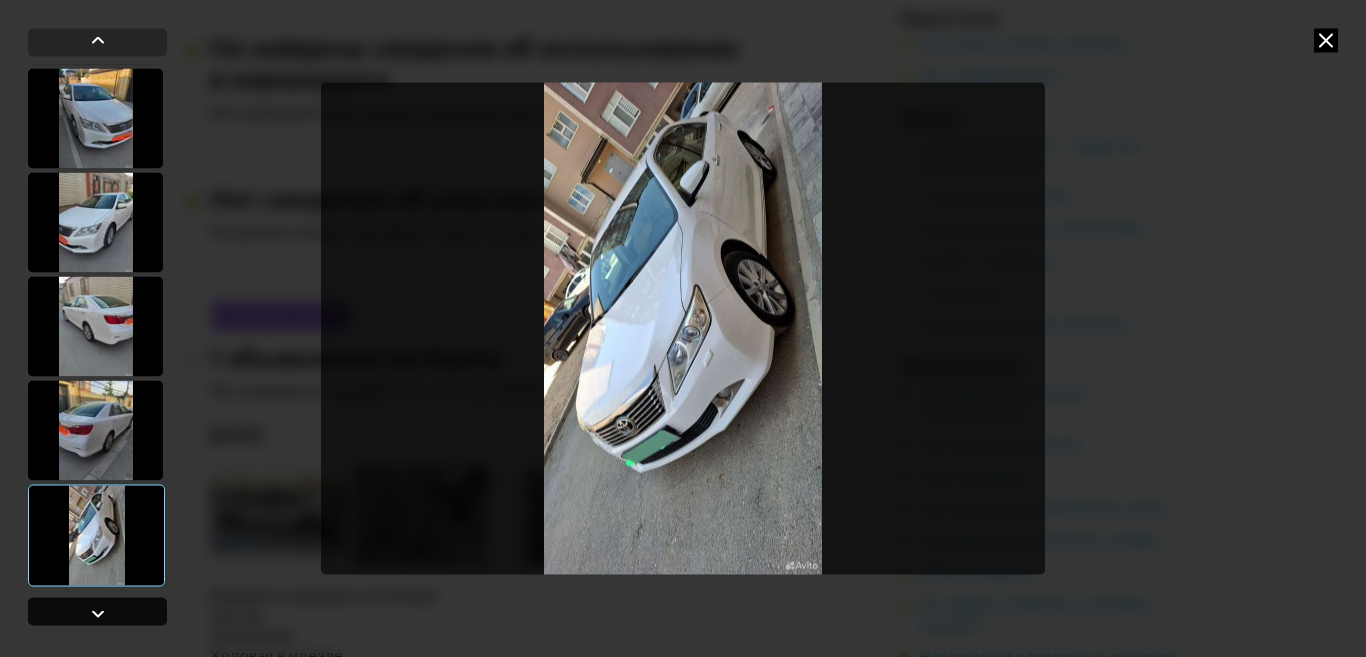 click at bounding box center [98, 614] 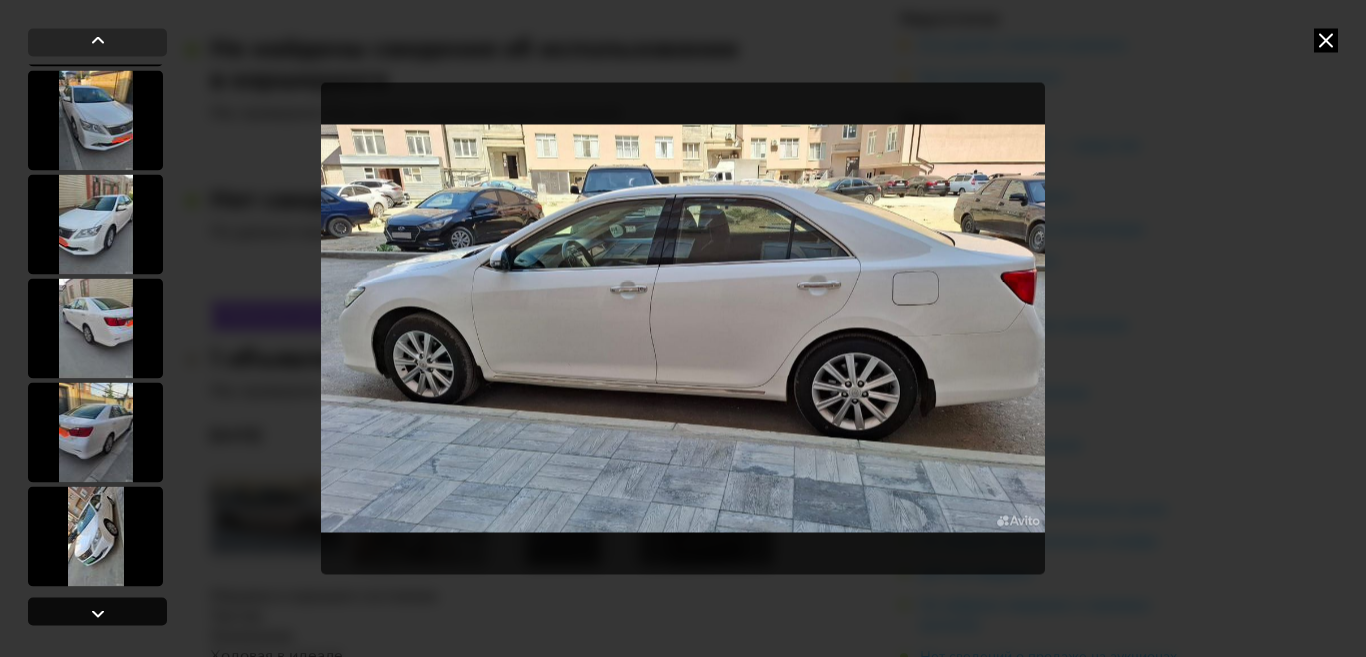 click at bounding box center [98, 614] 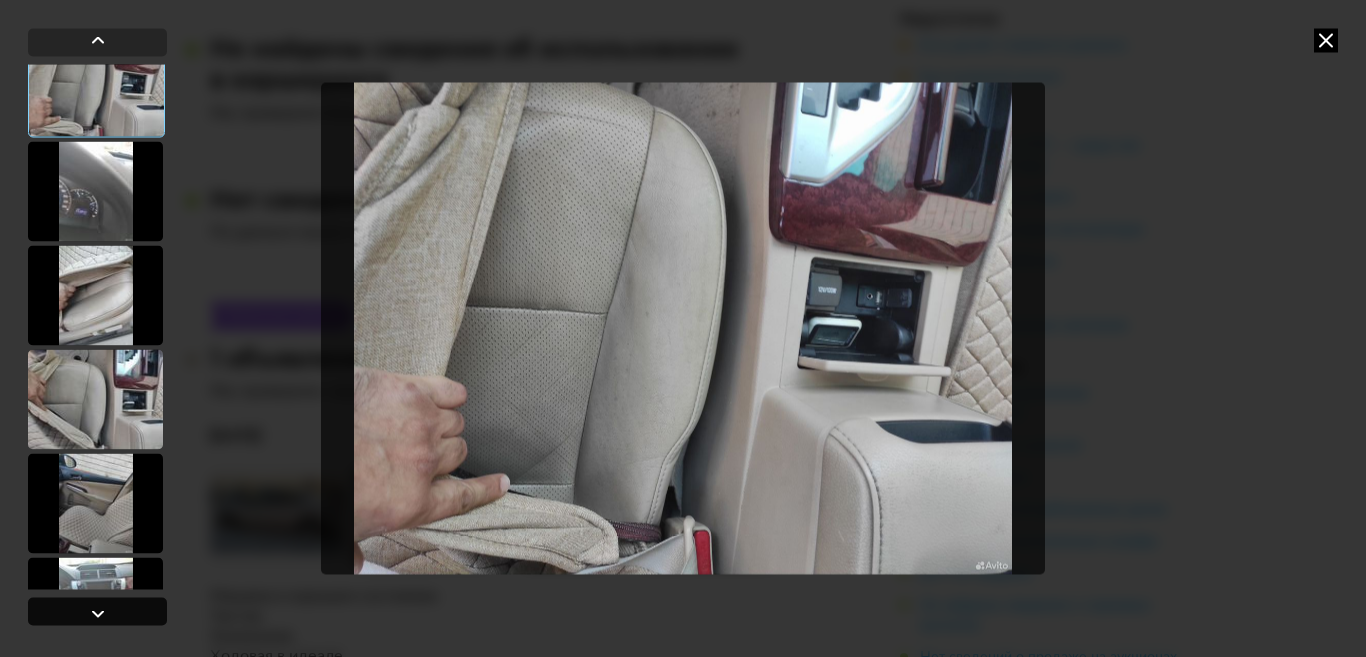 scroll, scrollTop: 131, scrollLeft: 0, axis: vertical 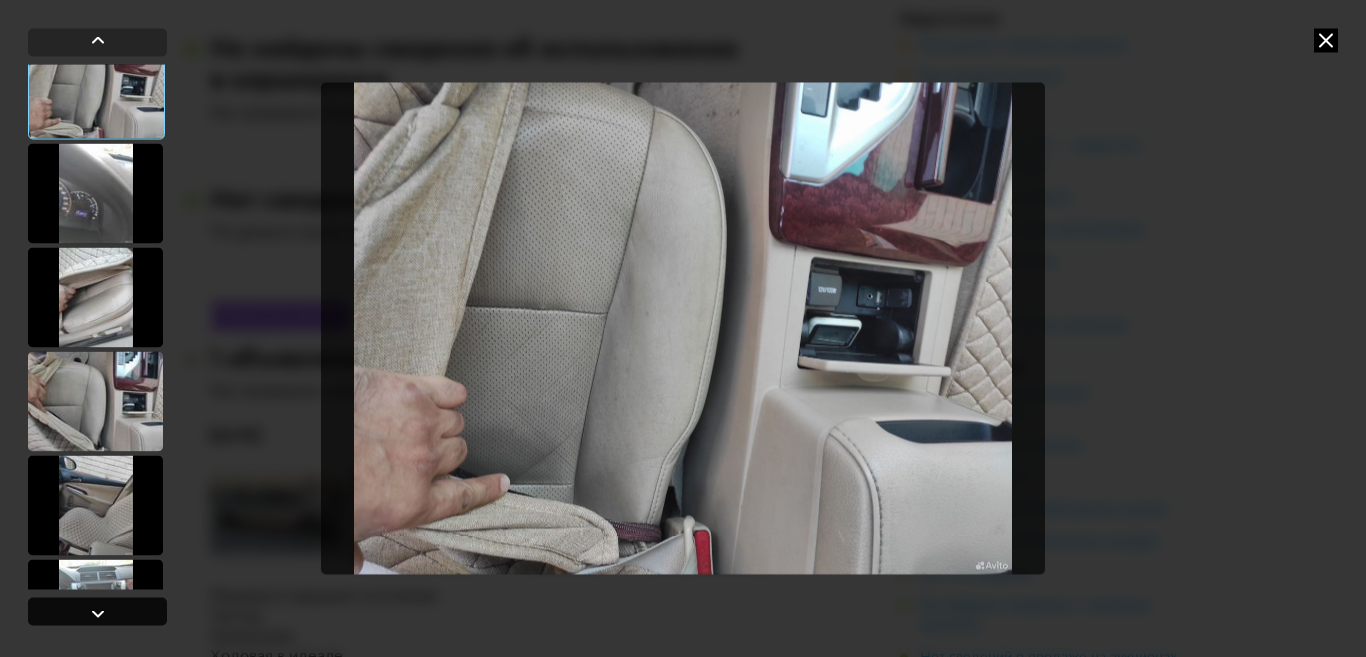 click at bounding box center [98, 614] 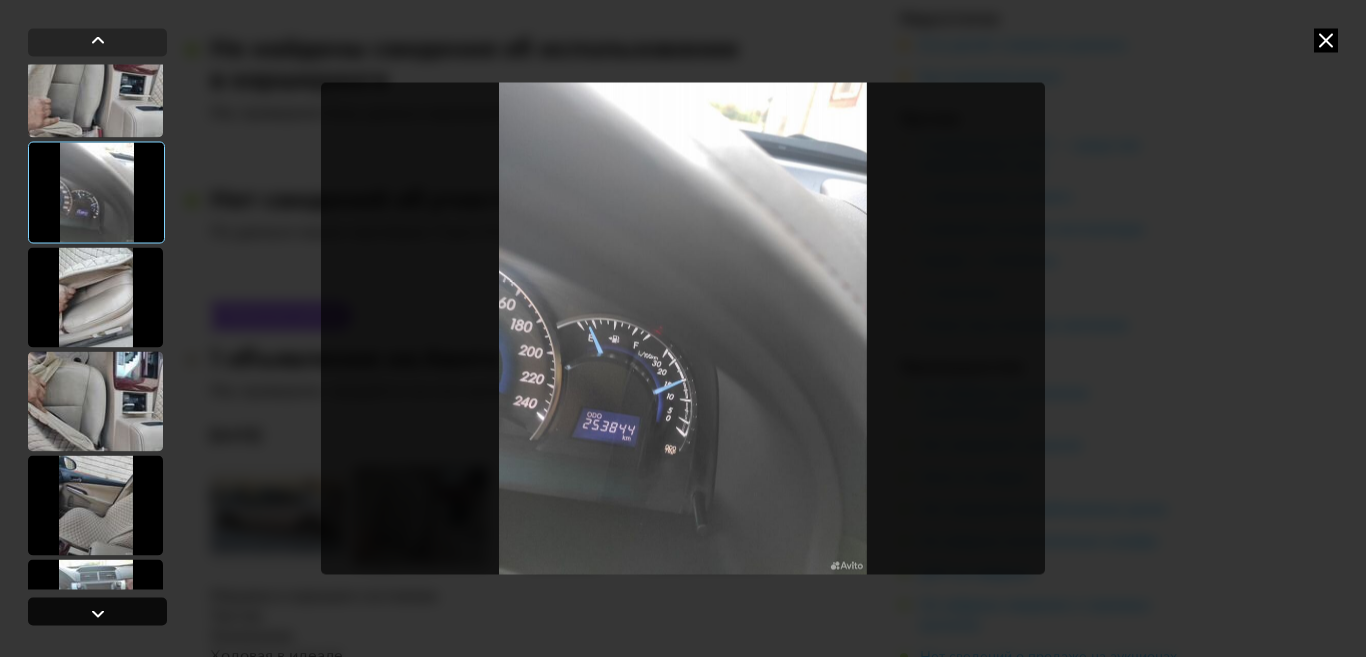 click at bounding box center [98, 614] 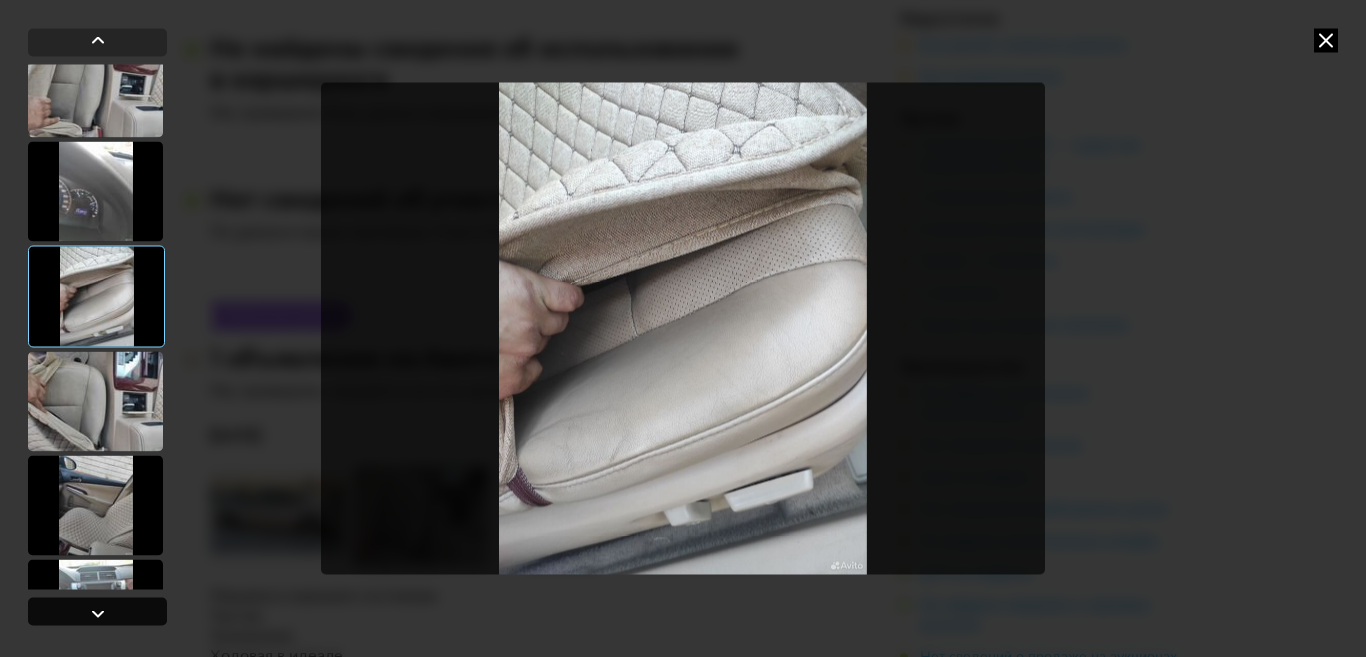click at bounding box center [97, 612] 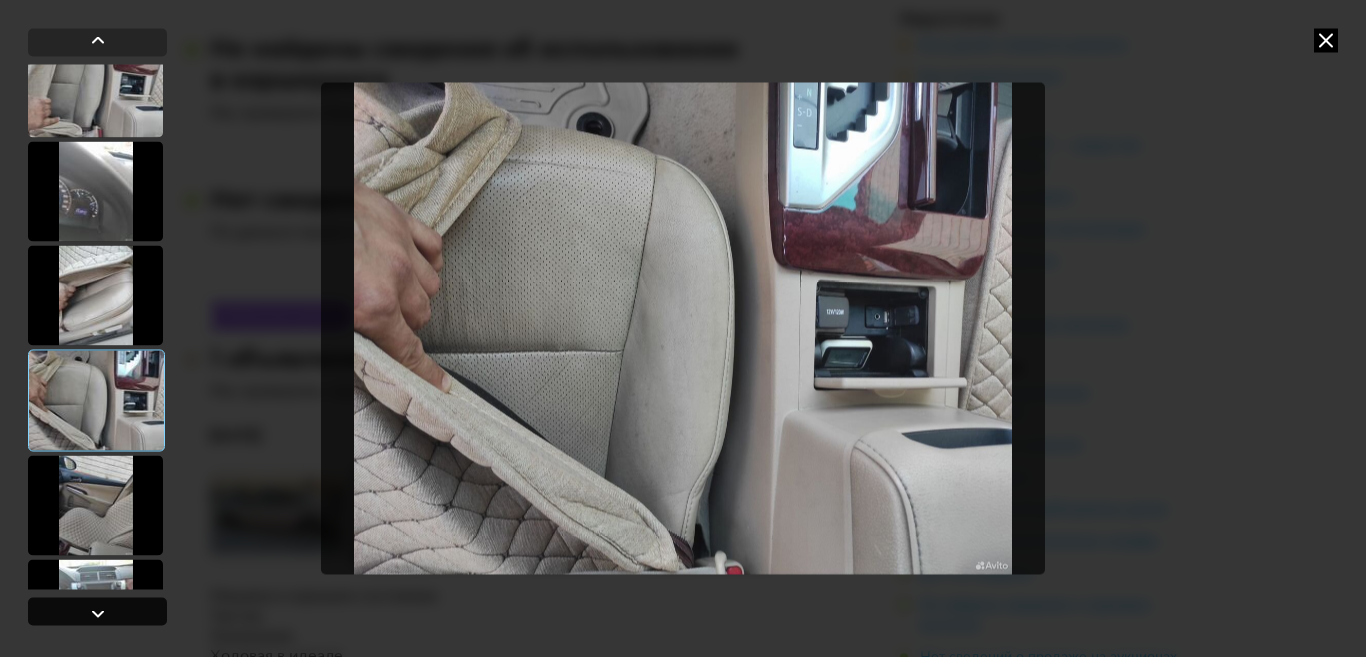 click at bounding box center [97, 612] 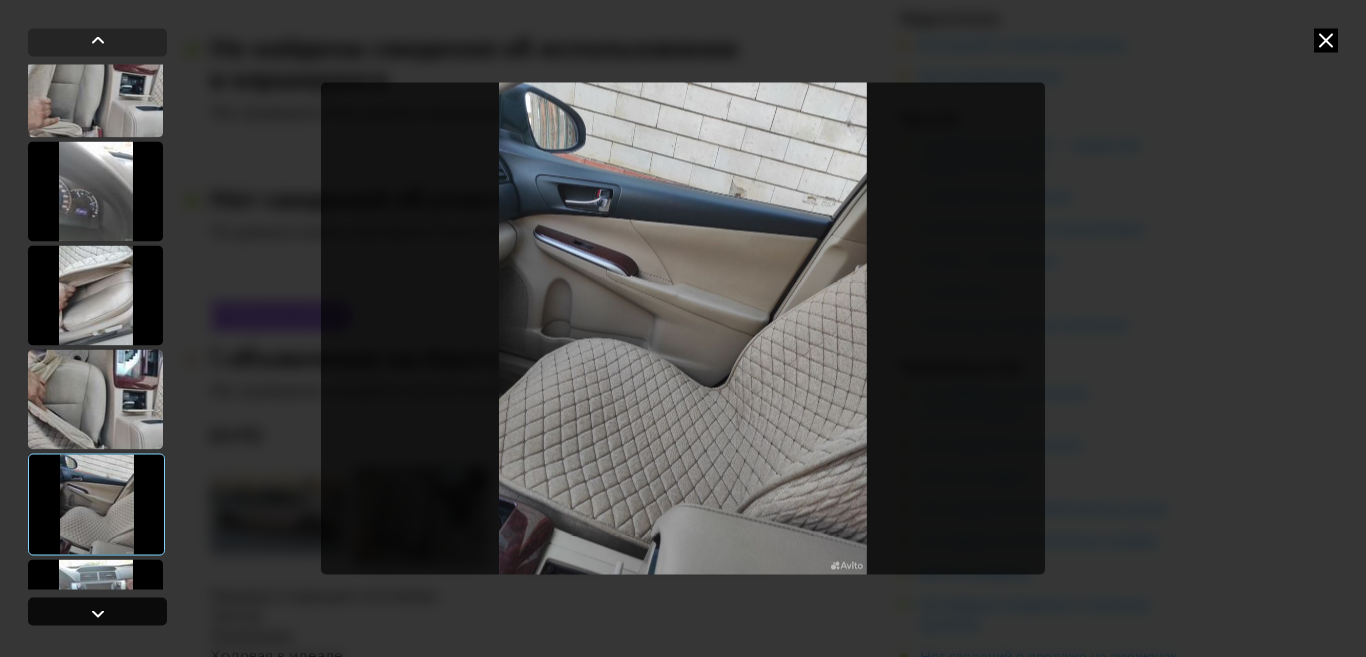 click at bounding box center (97, 612) 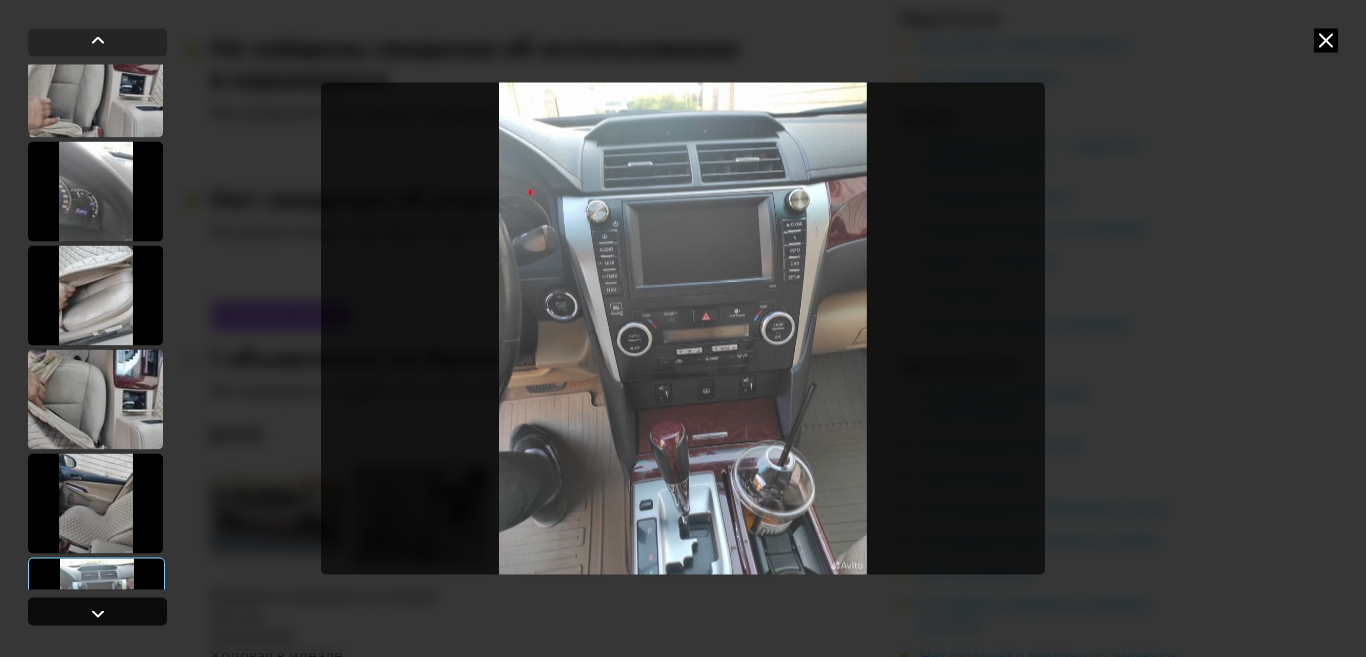 click at bounding box center [98, 614] 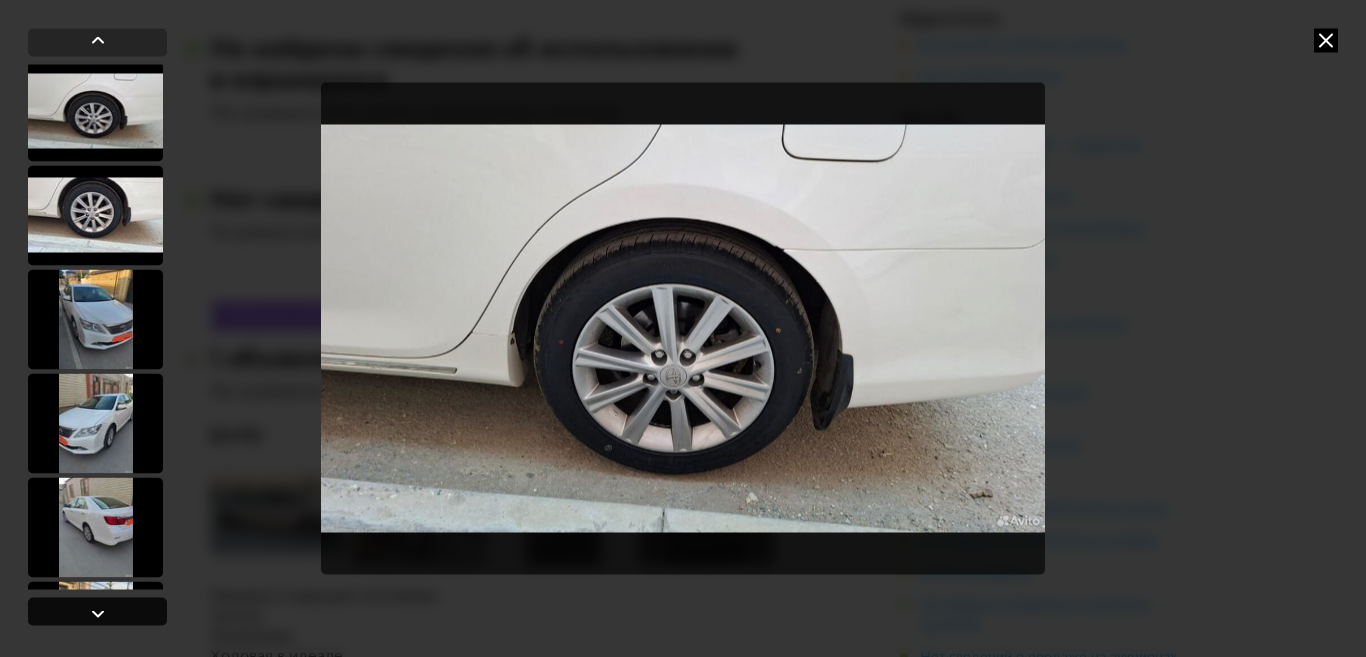 scroll, scrollTop: 731, scrollLeft: 0, axis: vertical 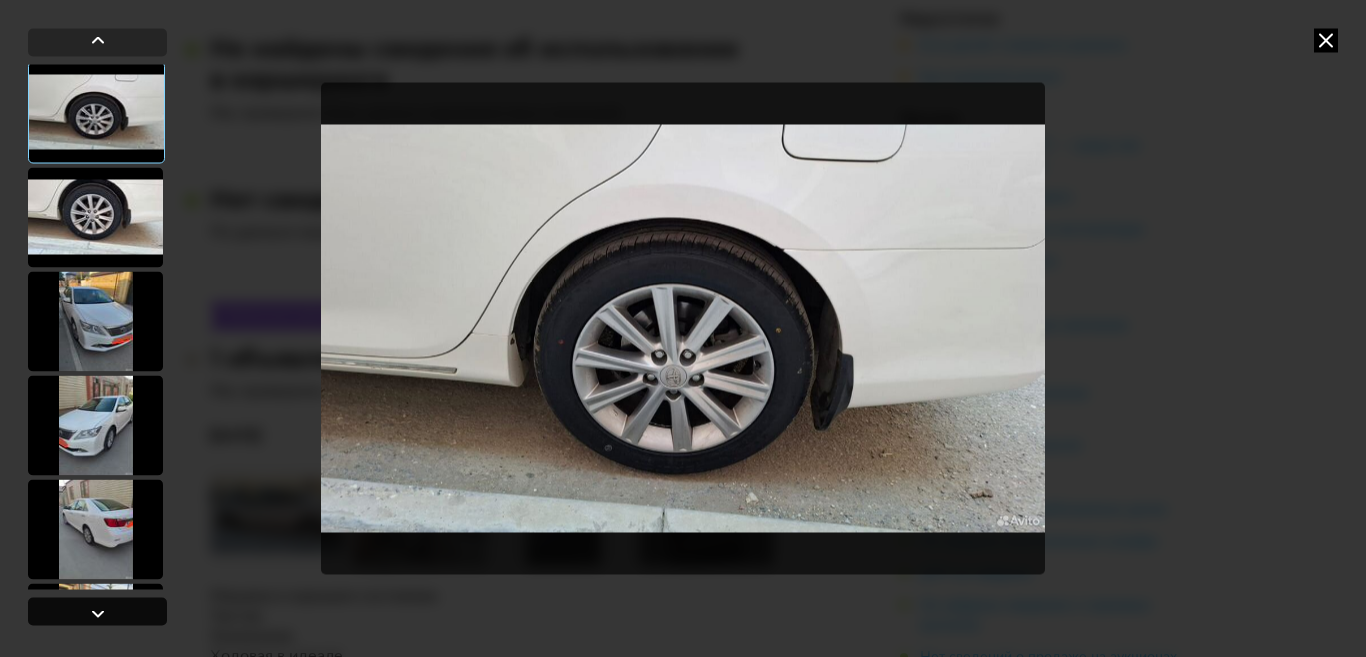 click at bounding box center [98, 614] 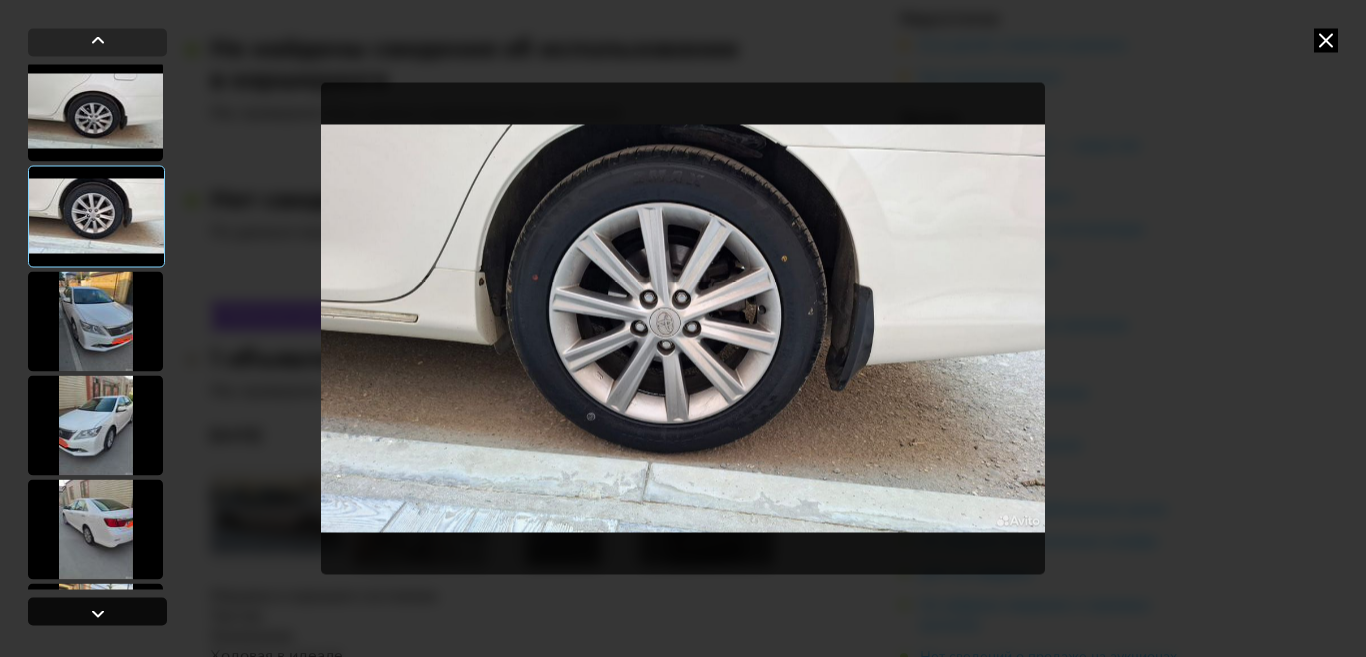 click at bounding box center [98, 614] 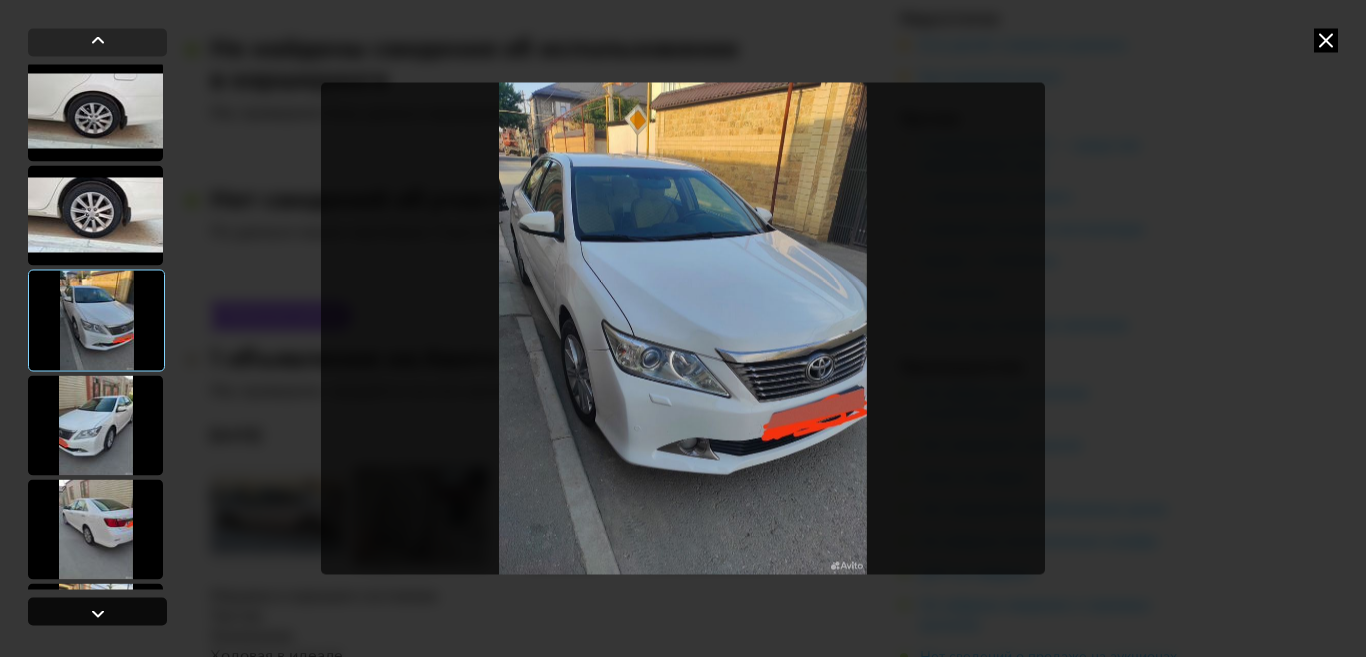 click at bounding box center [98, 614] 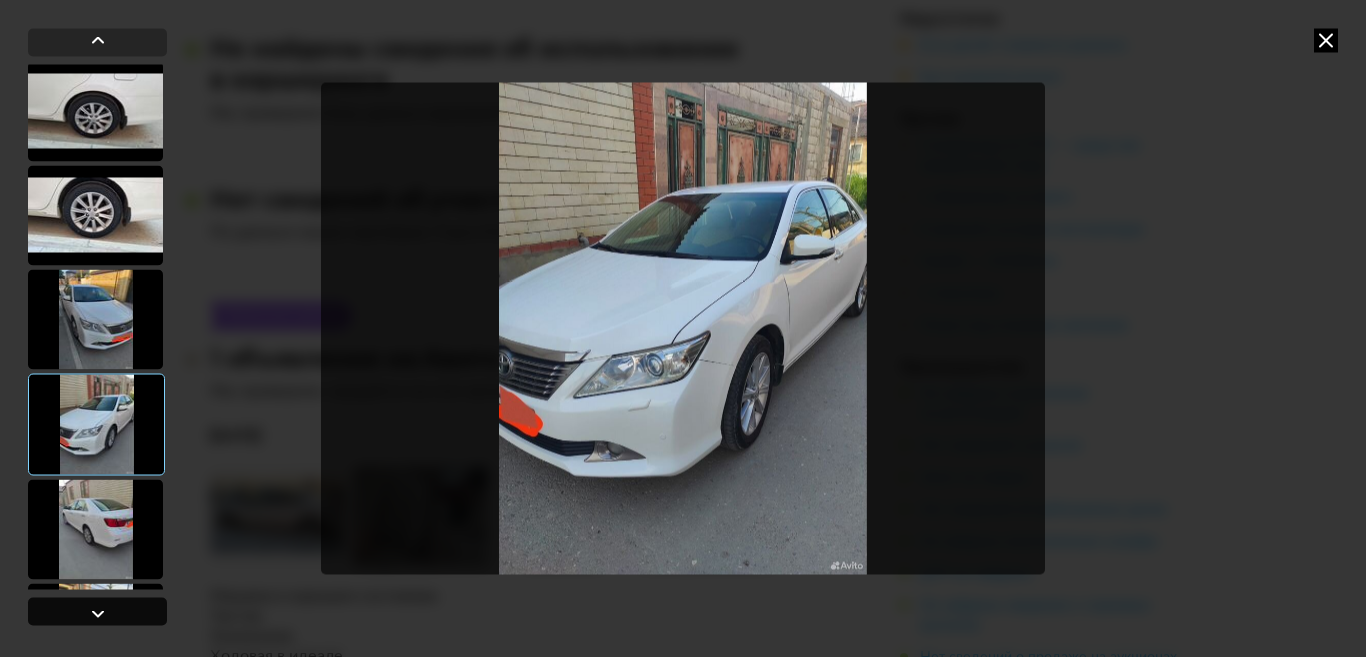 click at bounding box center (98, 614) 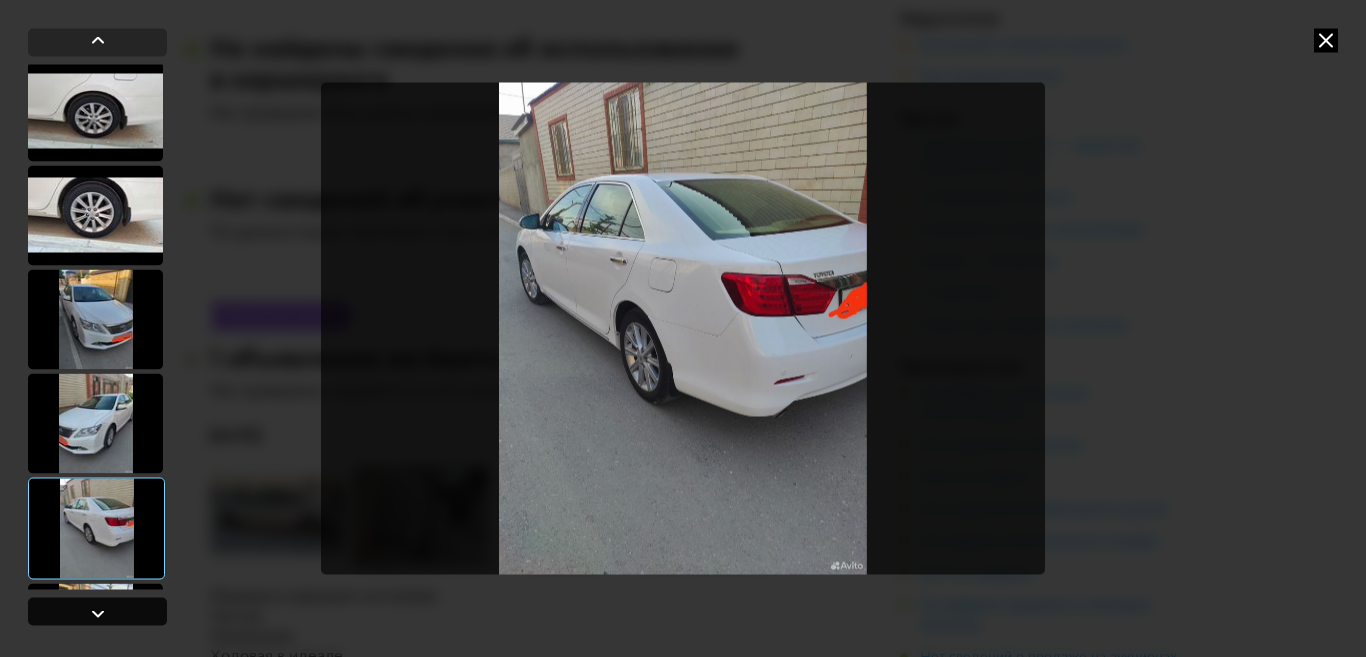 click at bounding box center [98, 614] 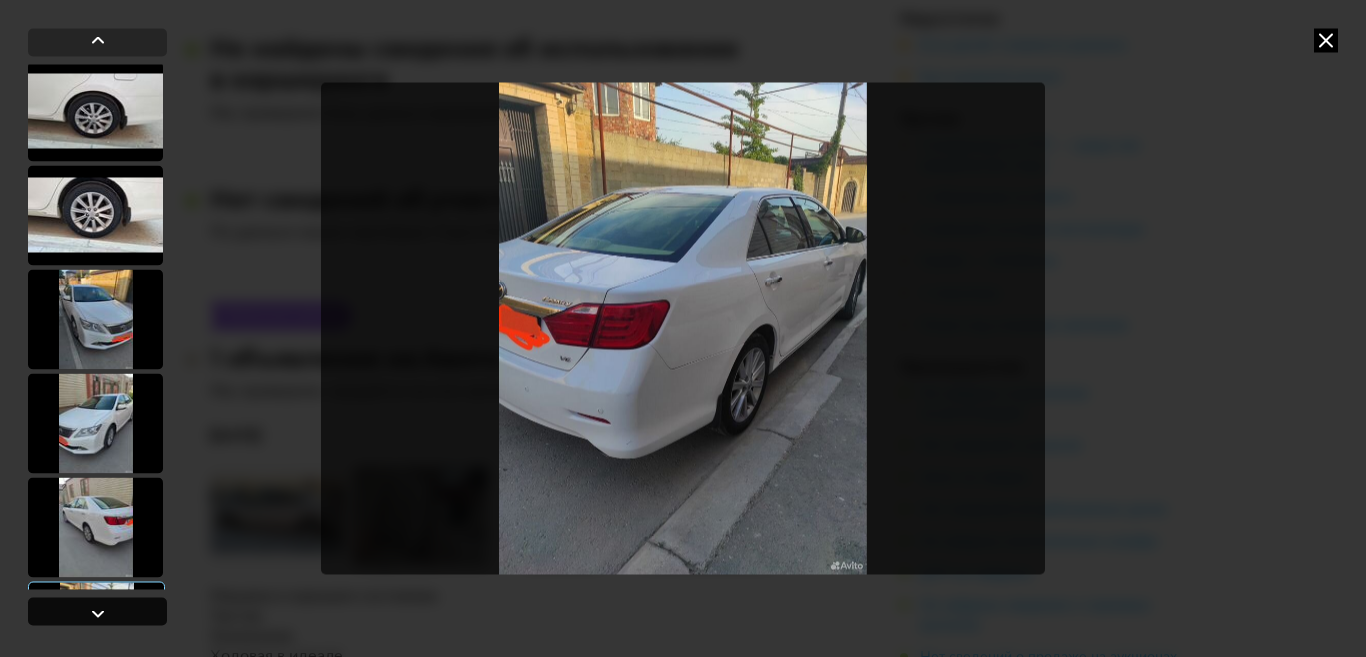 click at bounding box center (98, 614) 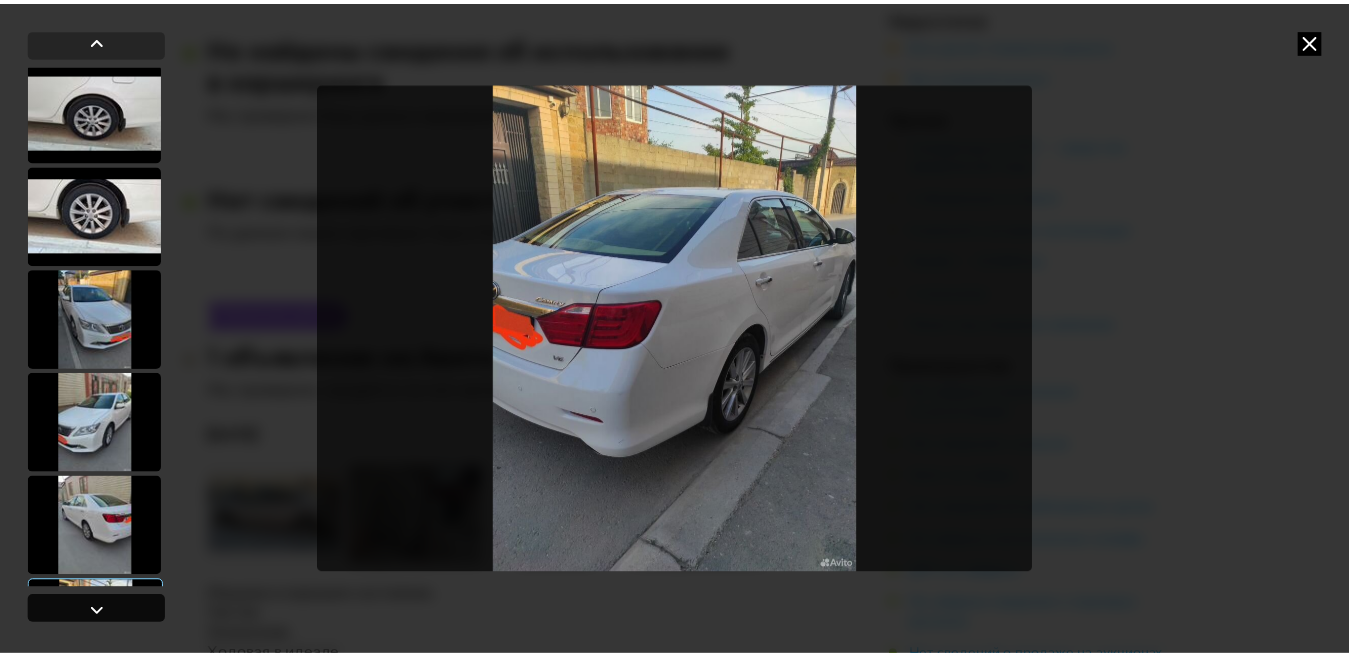 scroll, scrollTop: 932, scrollLeft: 0, axis: vertical 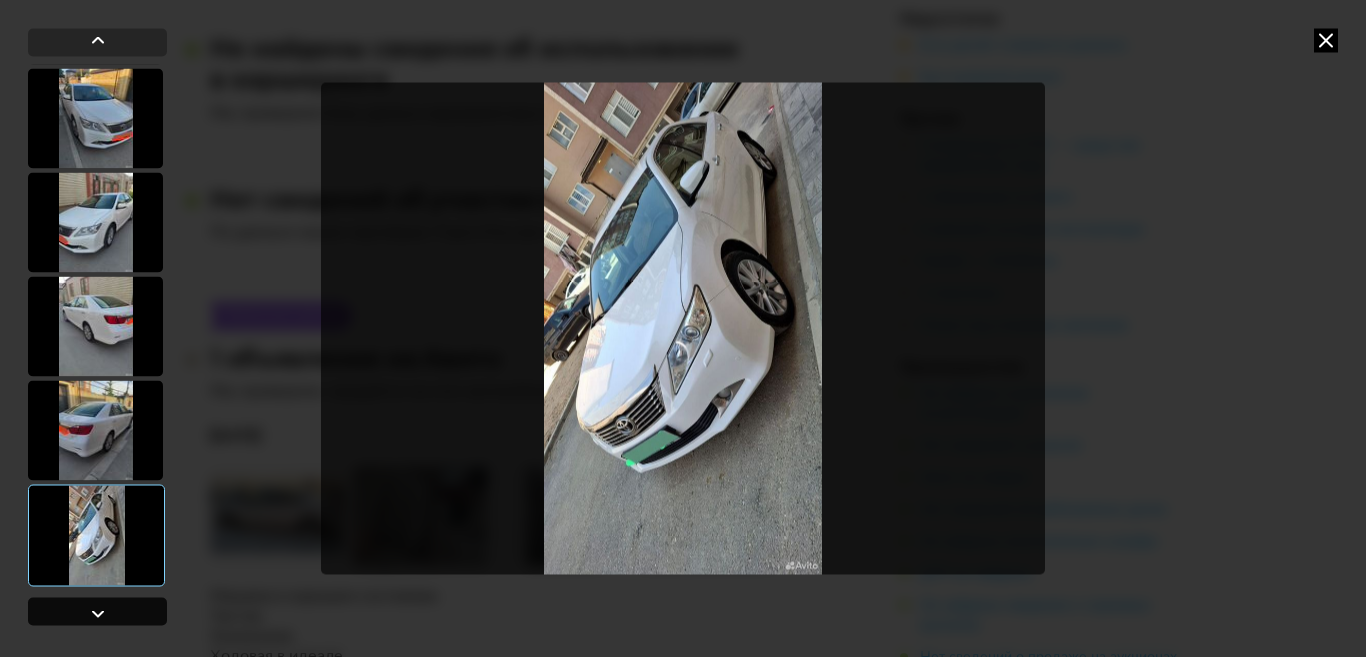 click at bounding box center (98, 614) 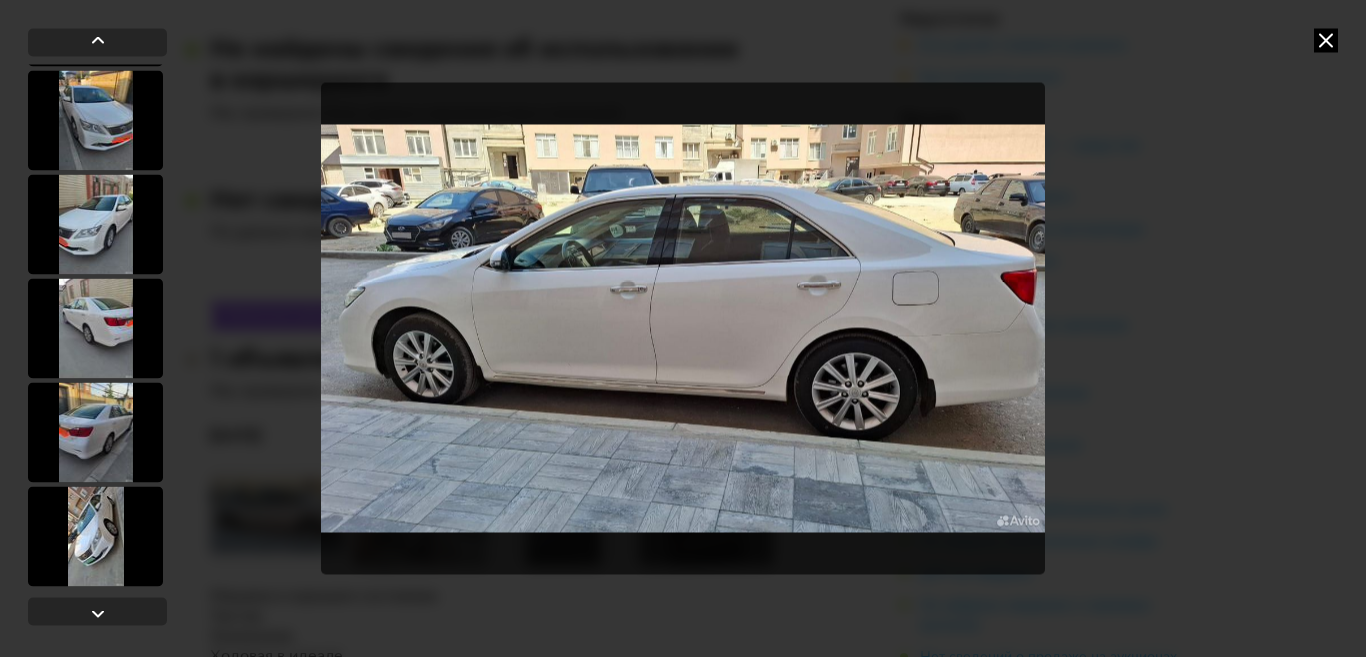 click at bounding box center [1326, 40] 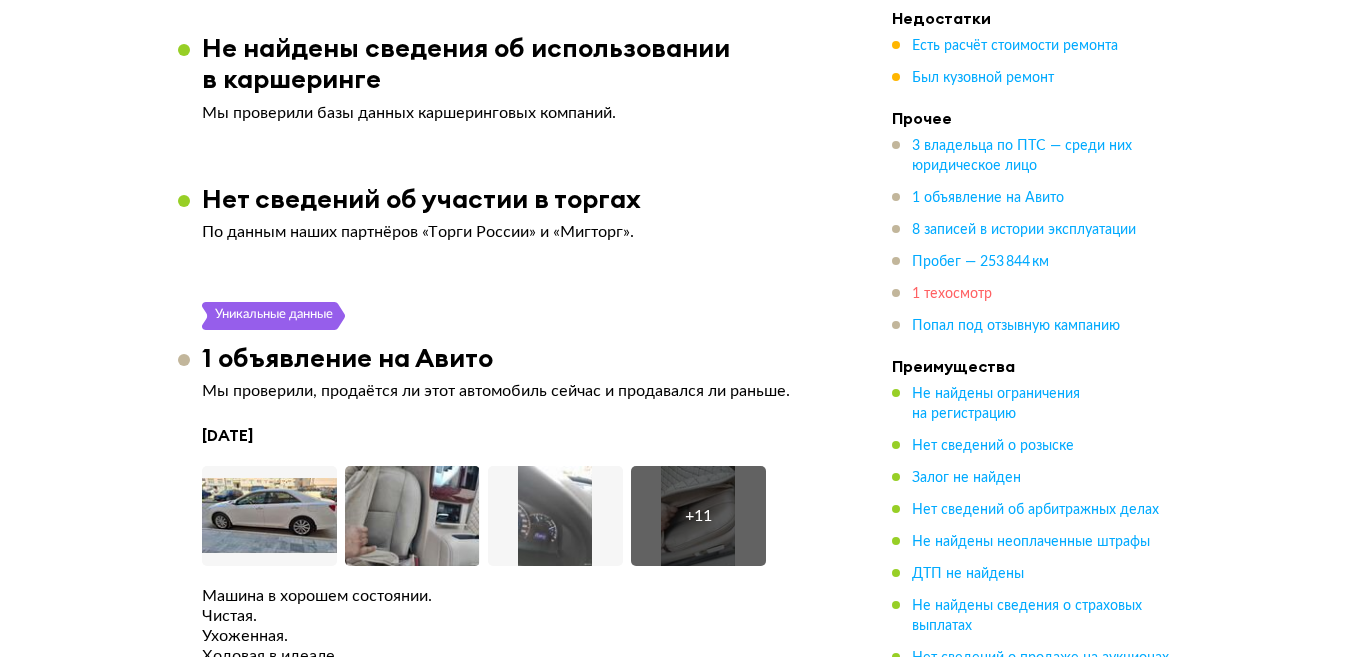 drag, startPoint x: 934, startPoint y: 294, endPoint x: 920, endPoint y: 299, distance: 14.866069 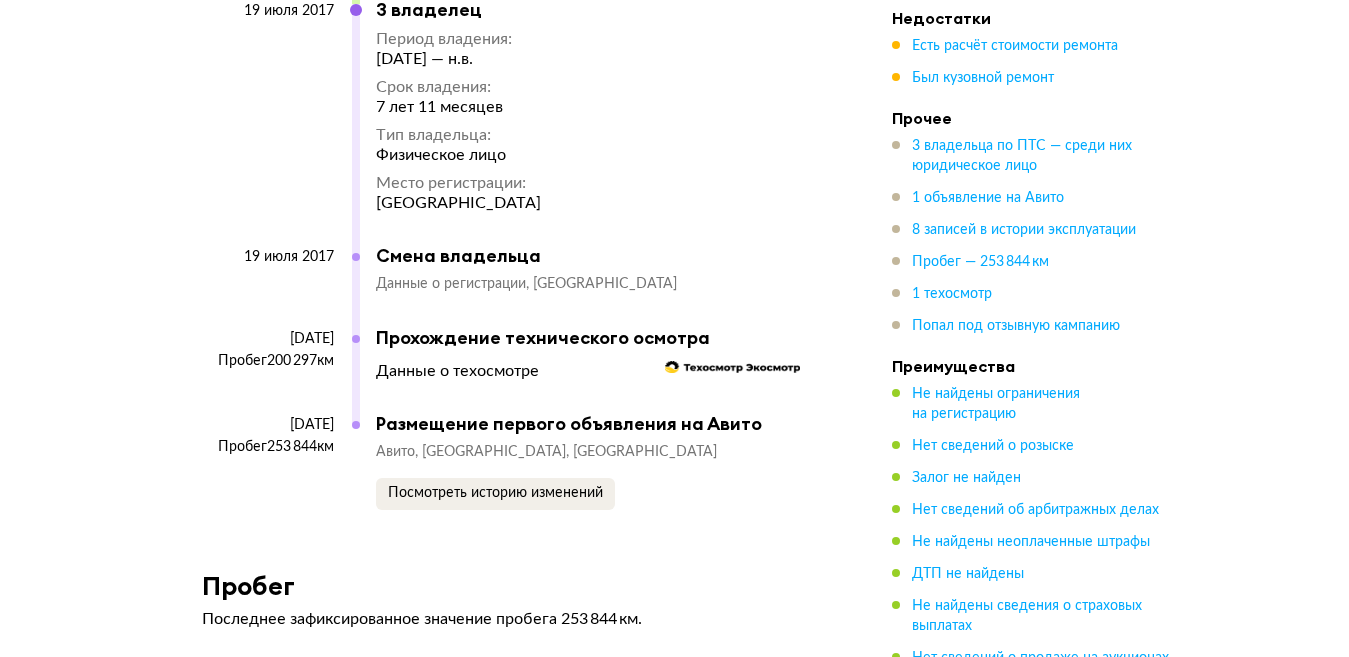 scroll, scrollTop: 6124, scrollLeft: 0, axis: vertical 